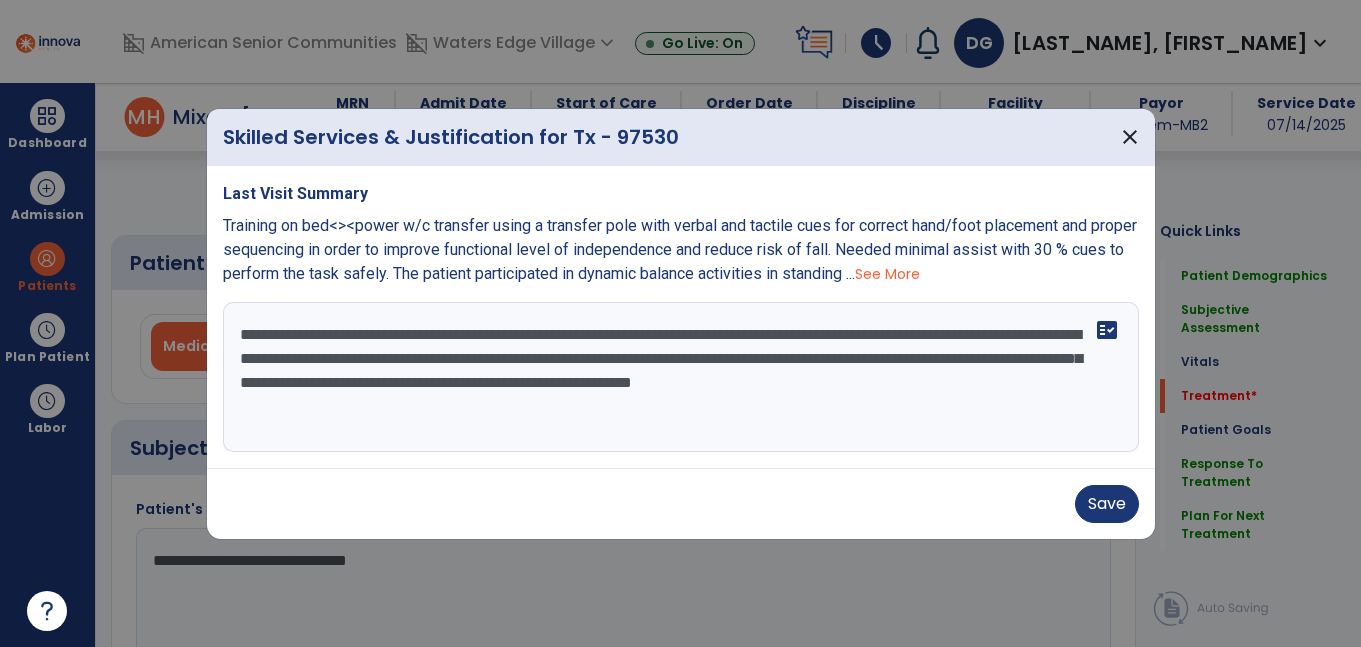 select on "*" 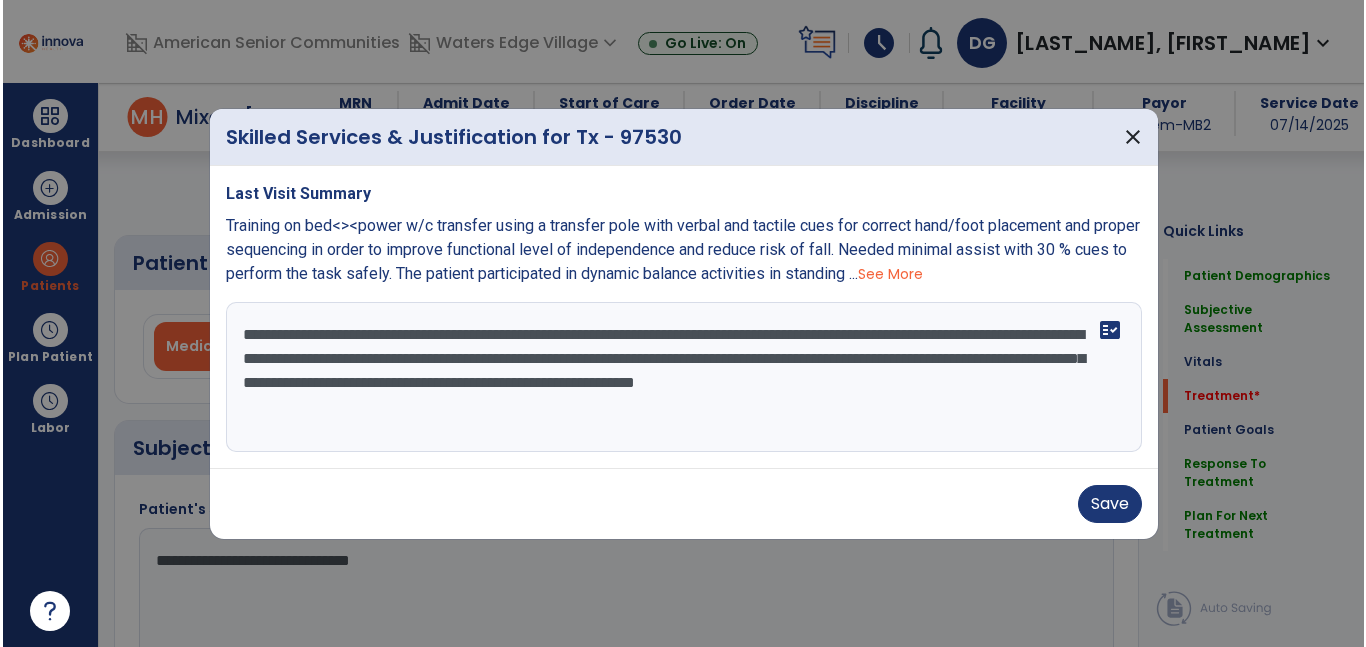 scroll, scrollTop: 904, scrollLeft: 0, axis: vertical 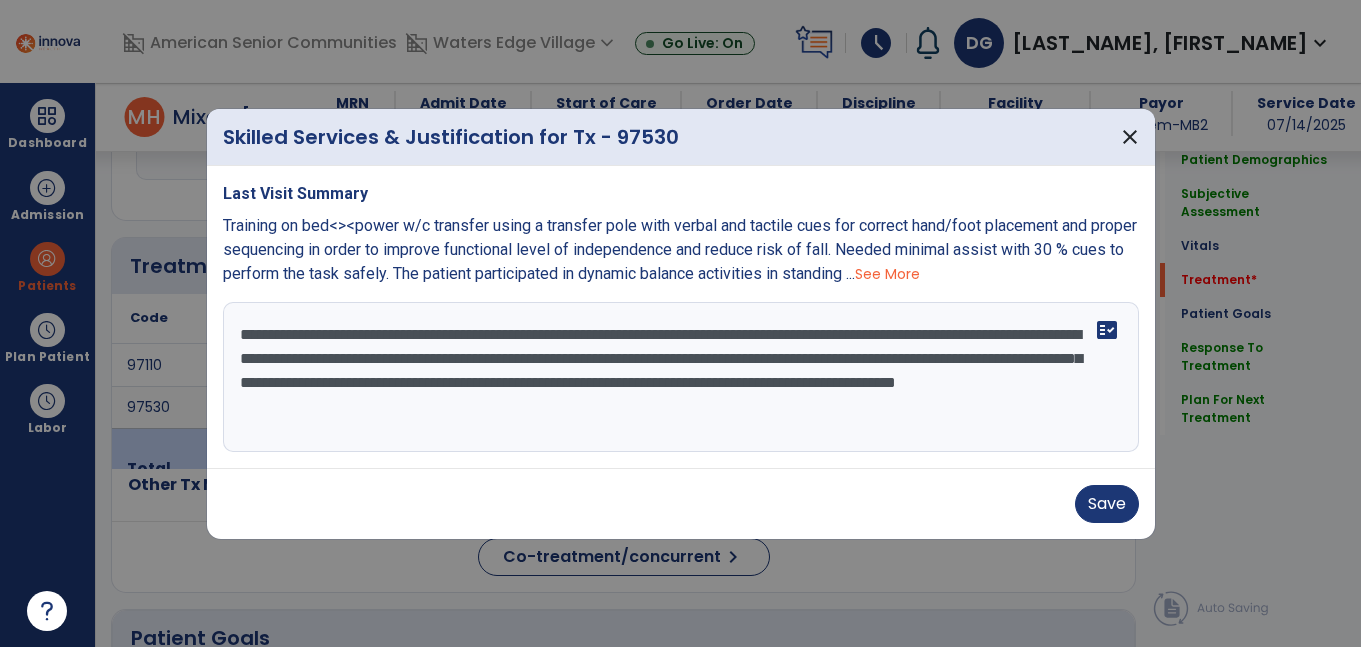 click on "**********" at bounding box center [681, 377] 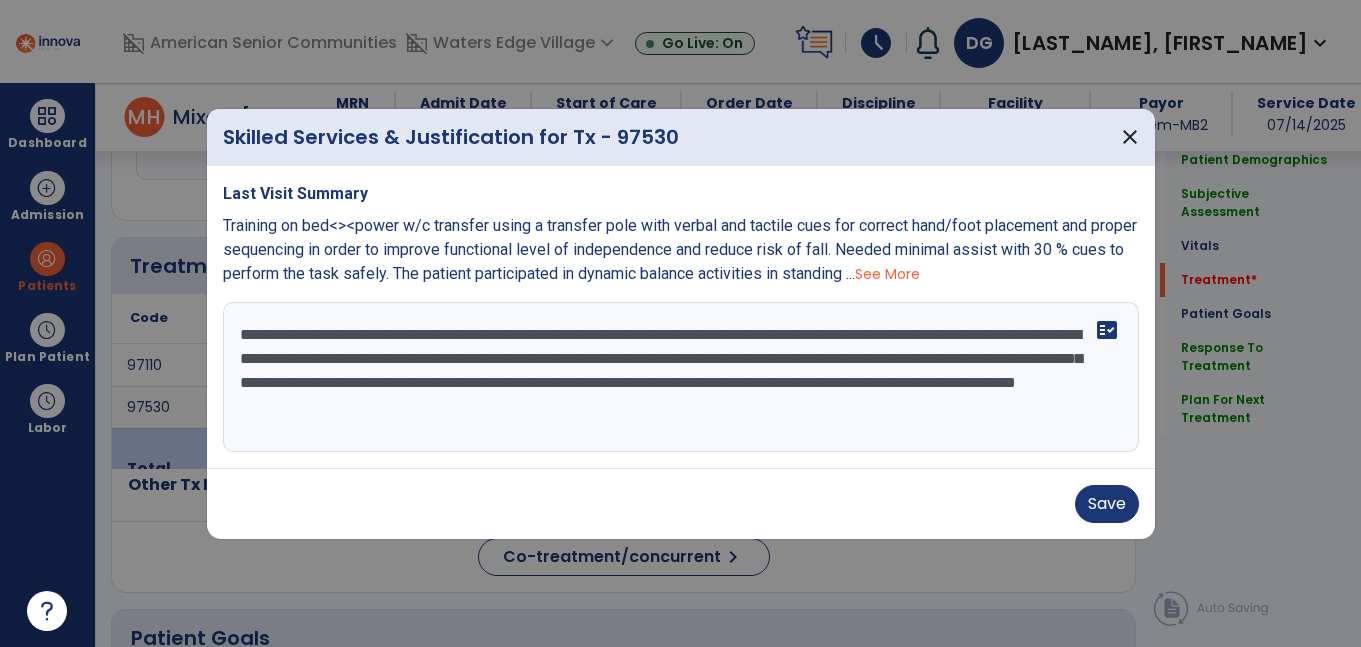 click on "**********" at bounding box center (681, 377) 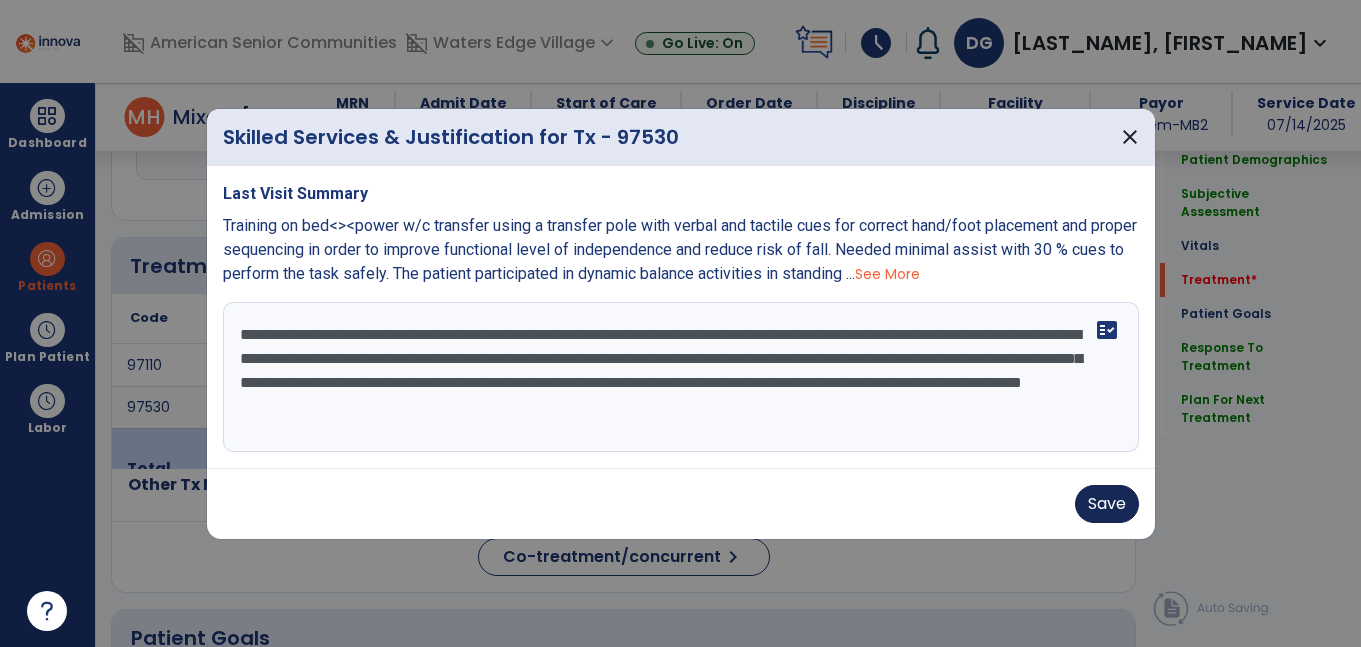 type on "**********" 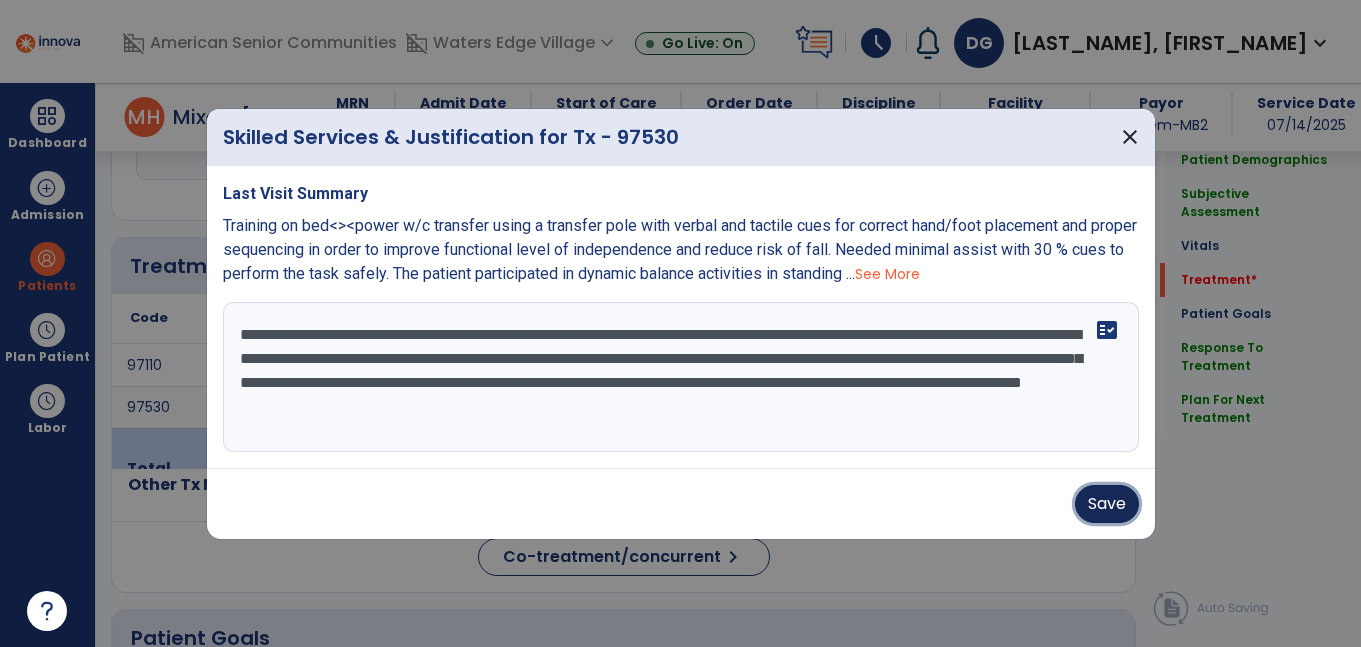 click on "Save" at bounding box center [1107, 504] 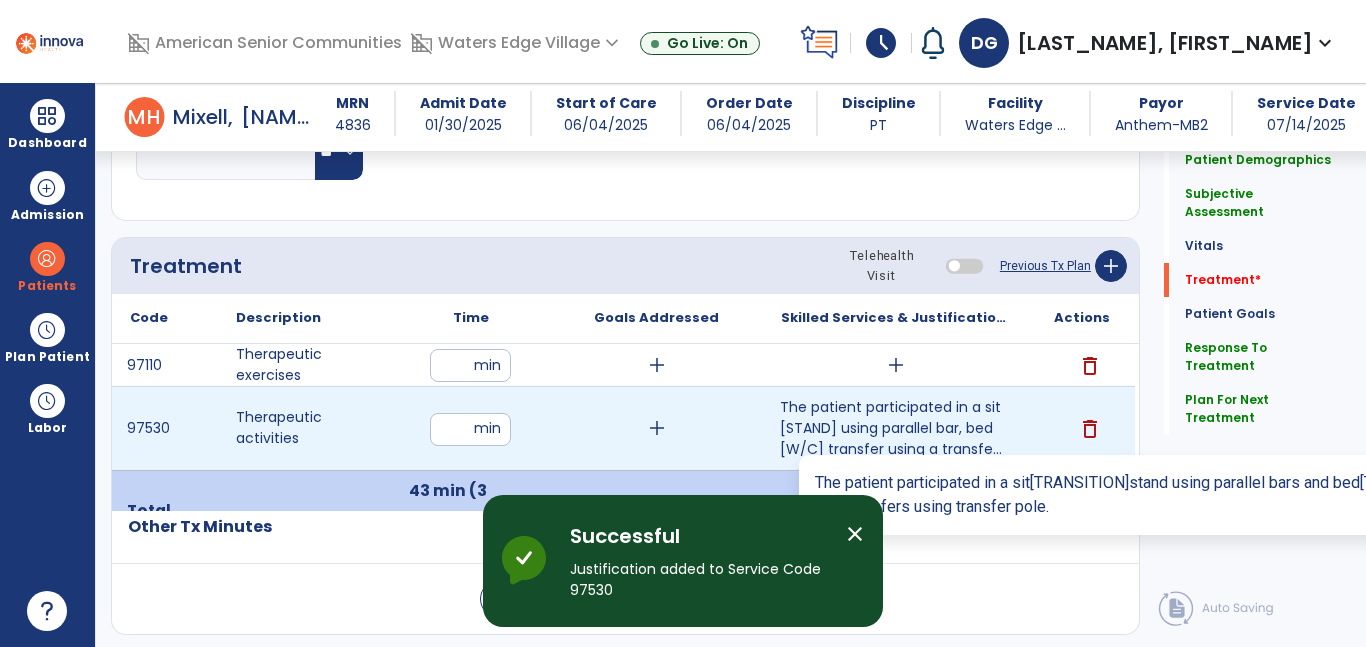 click on "The patient participated in a sit[STAND] using parallel bar, bed[W/C] transfer using a transfe..." at bounding box center [896, 428] 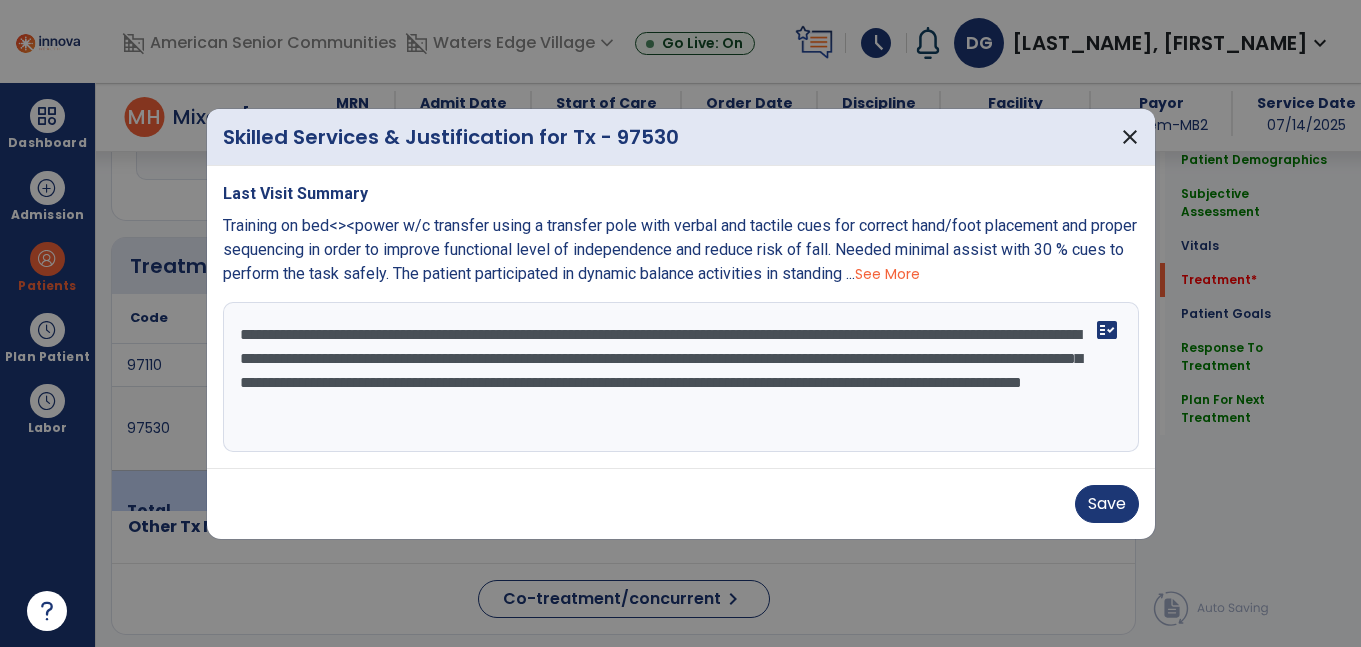 click on "**********" at bounding box center [681, 377] 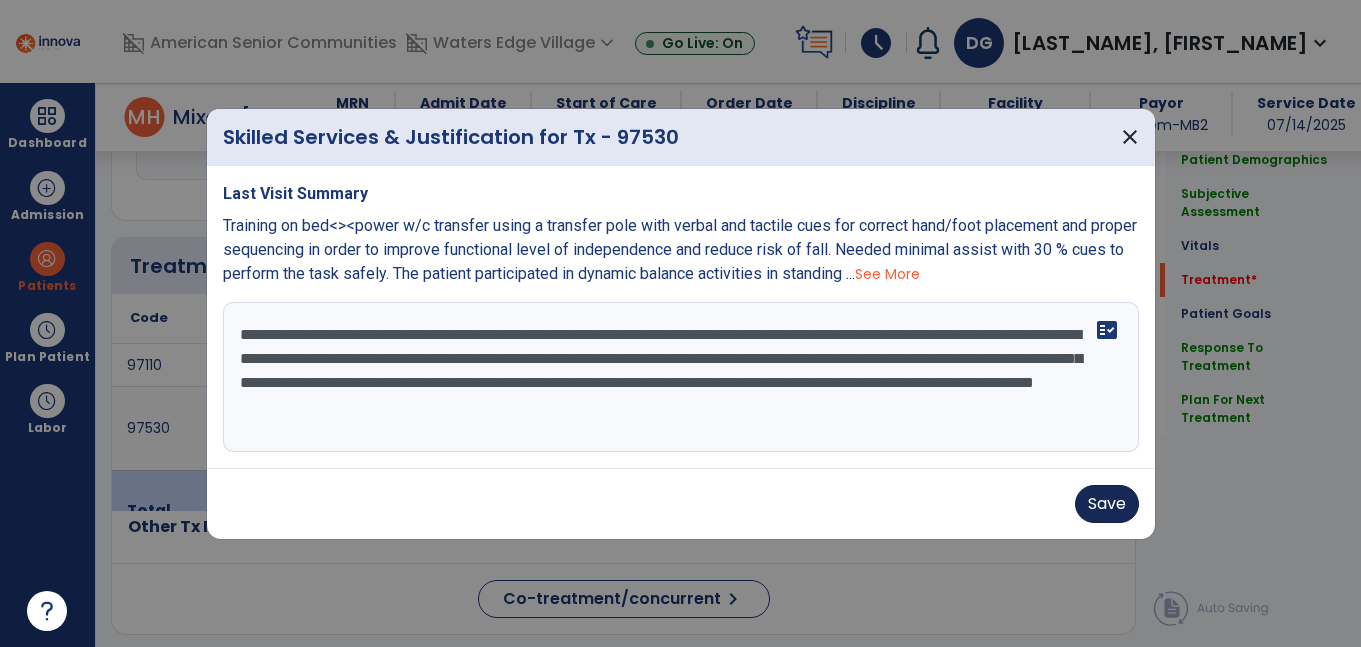 type on "**********" 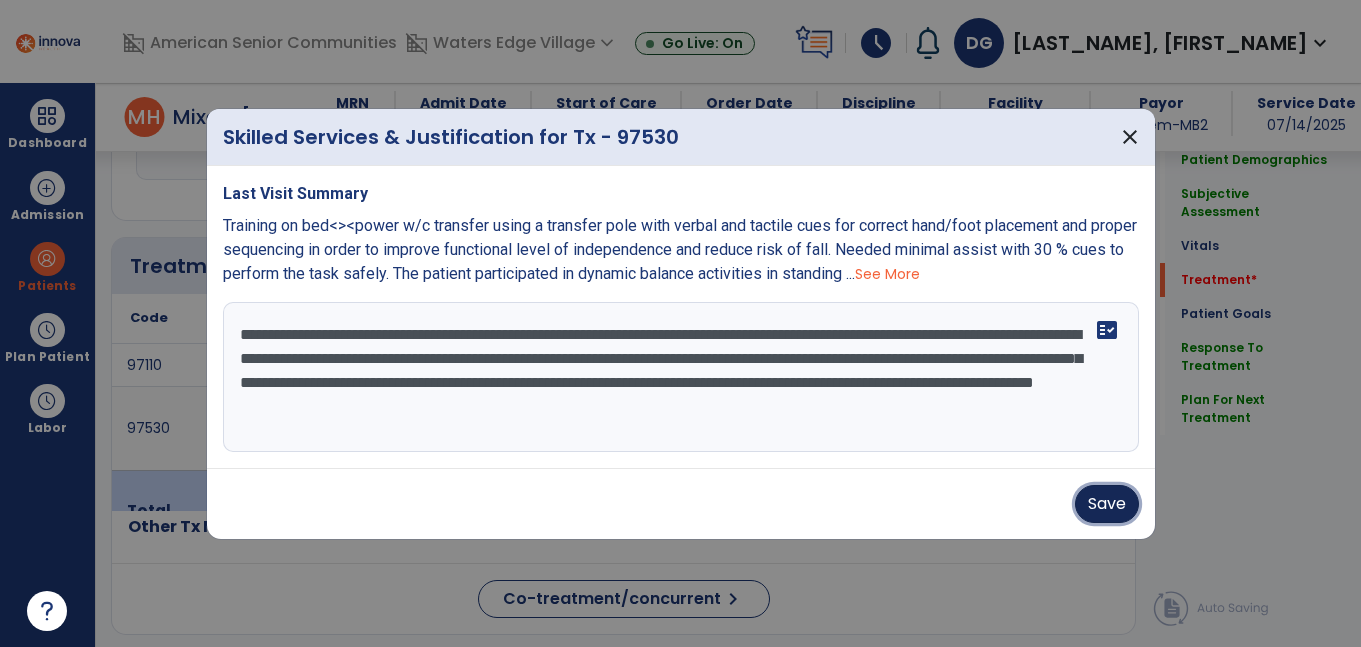 click on "Save" at bounding box center (1107, 504) 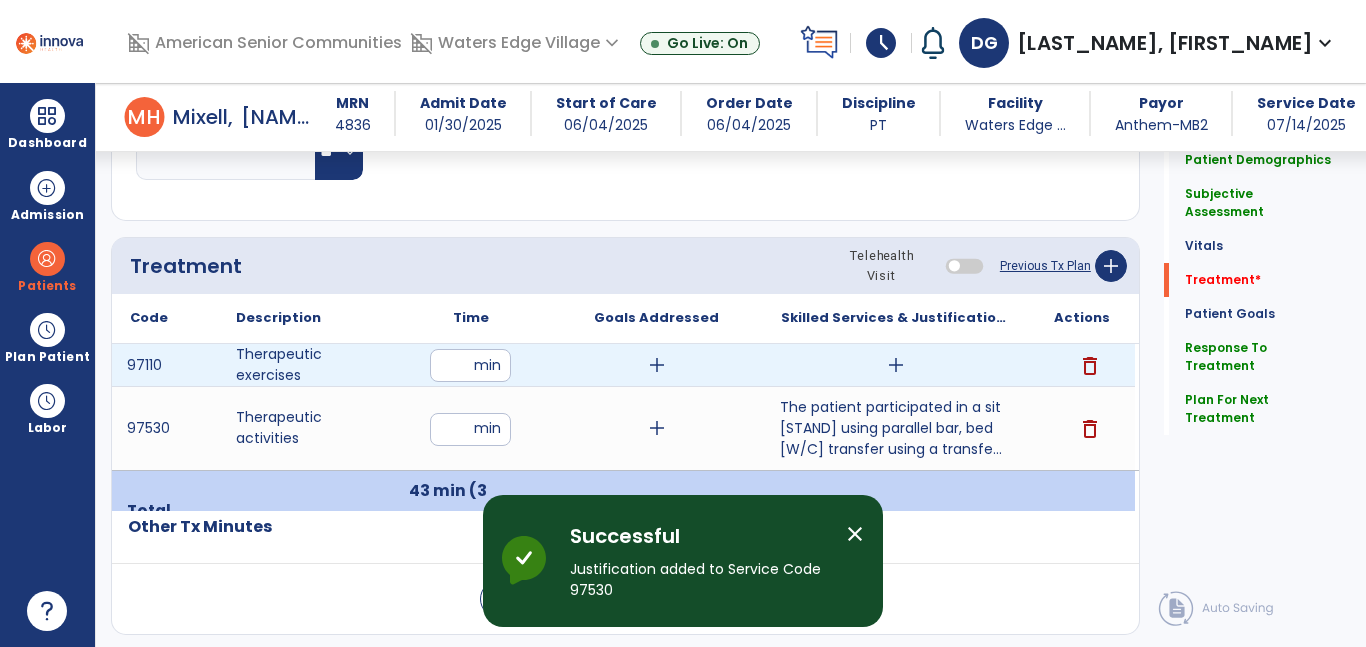 click on "add" at bounding box center (896, 365) 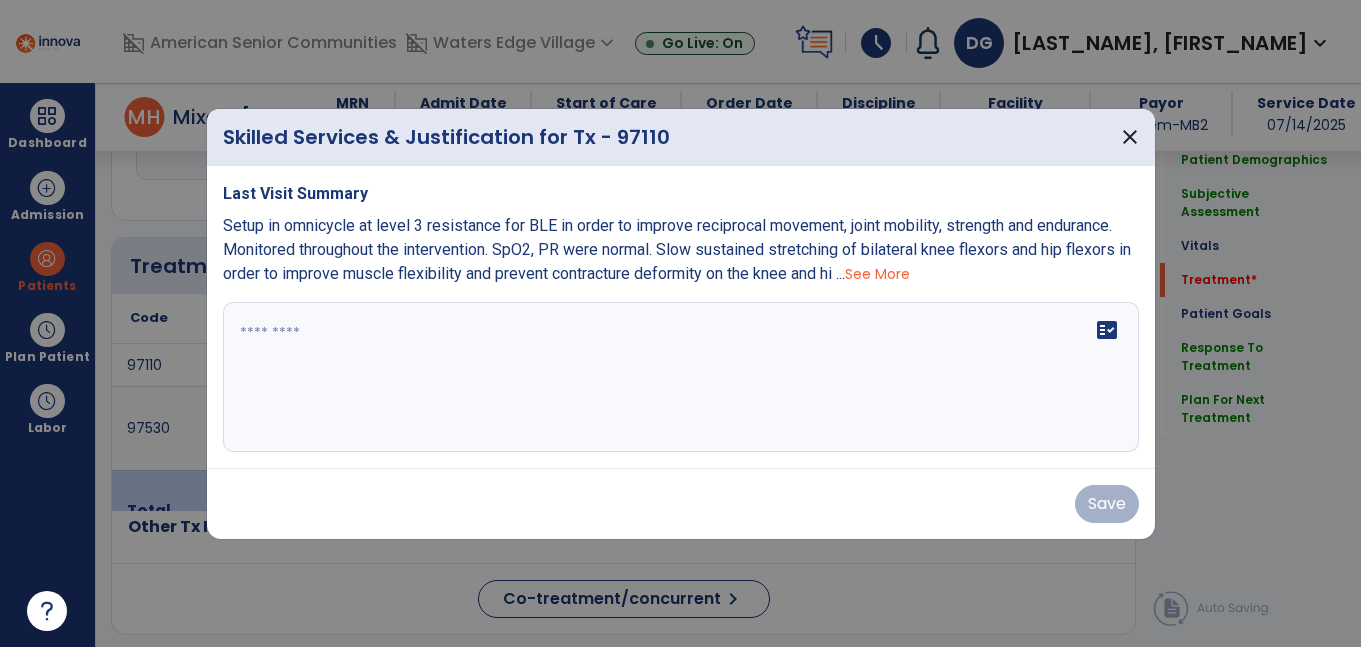 click on "fact_check" at bounding box center [681, 377] 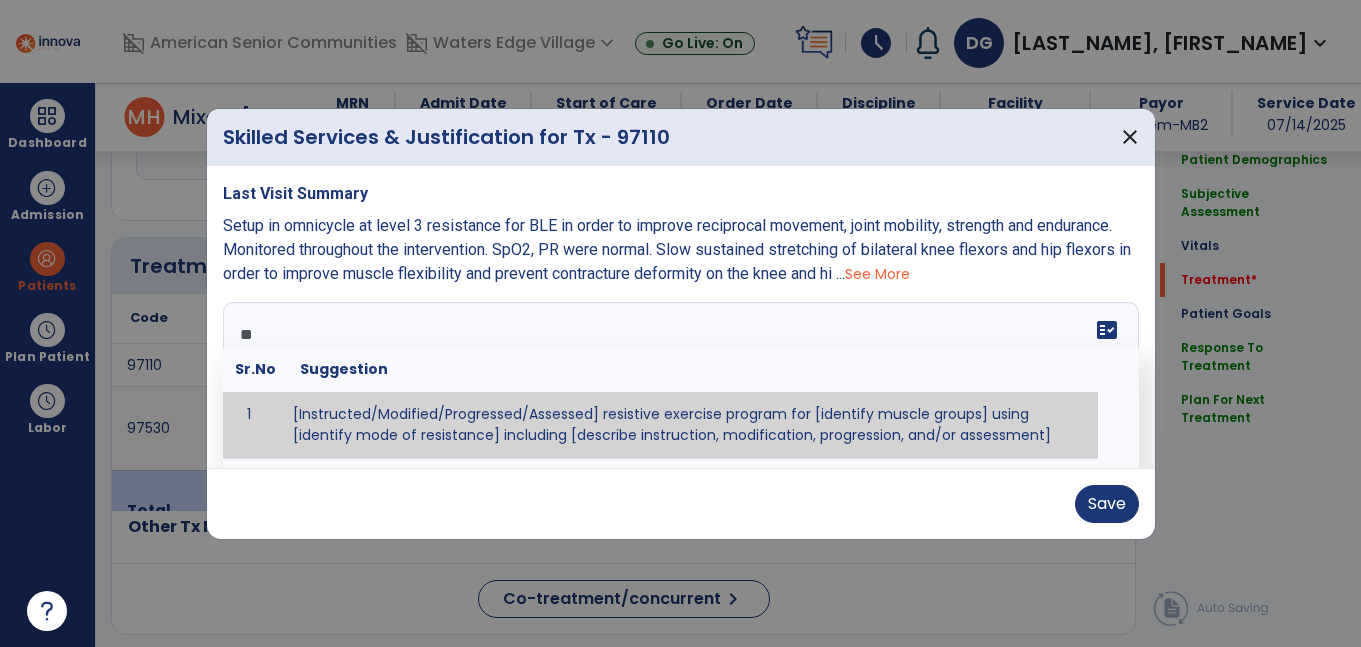 type on "*" 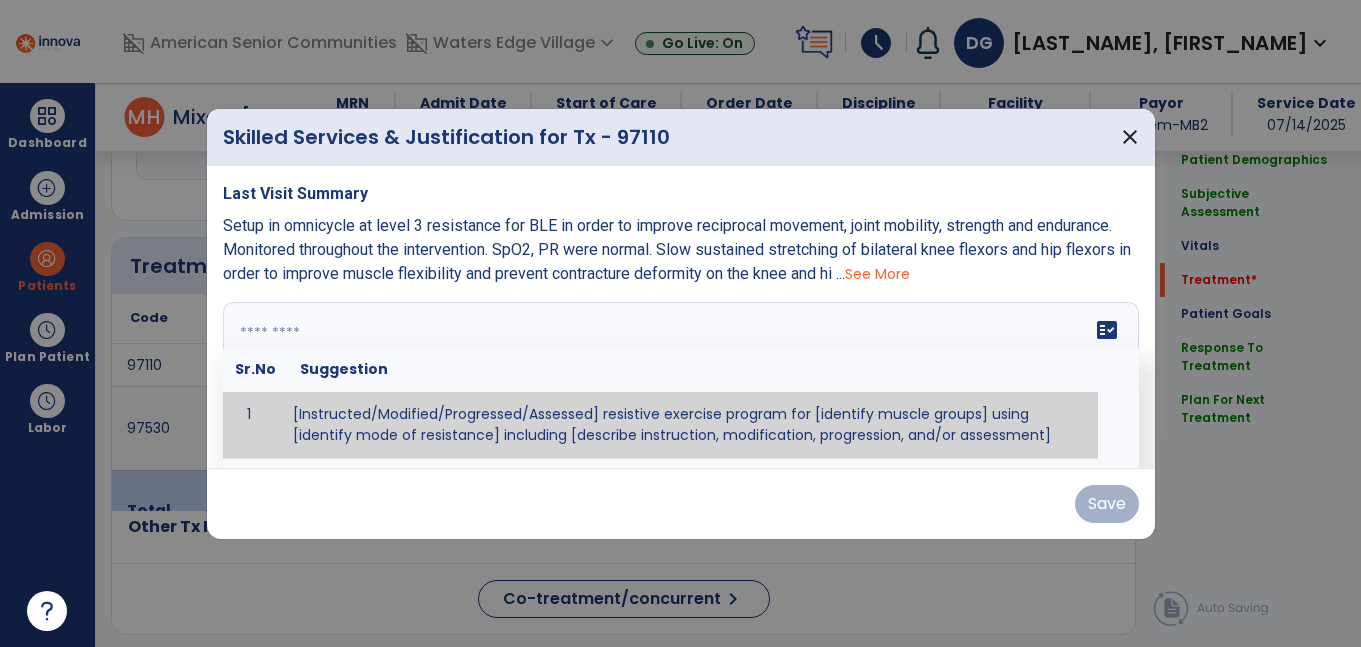 type on "*" 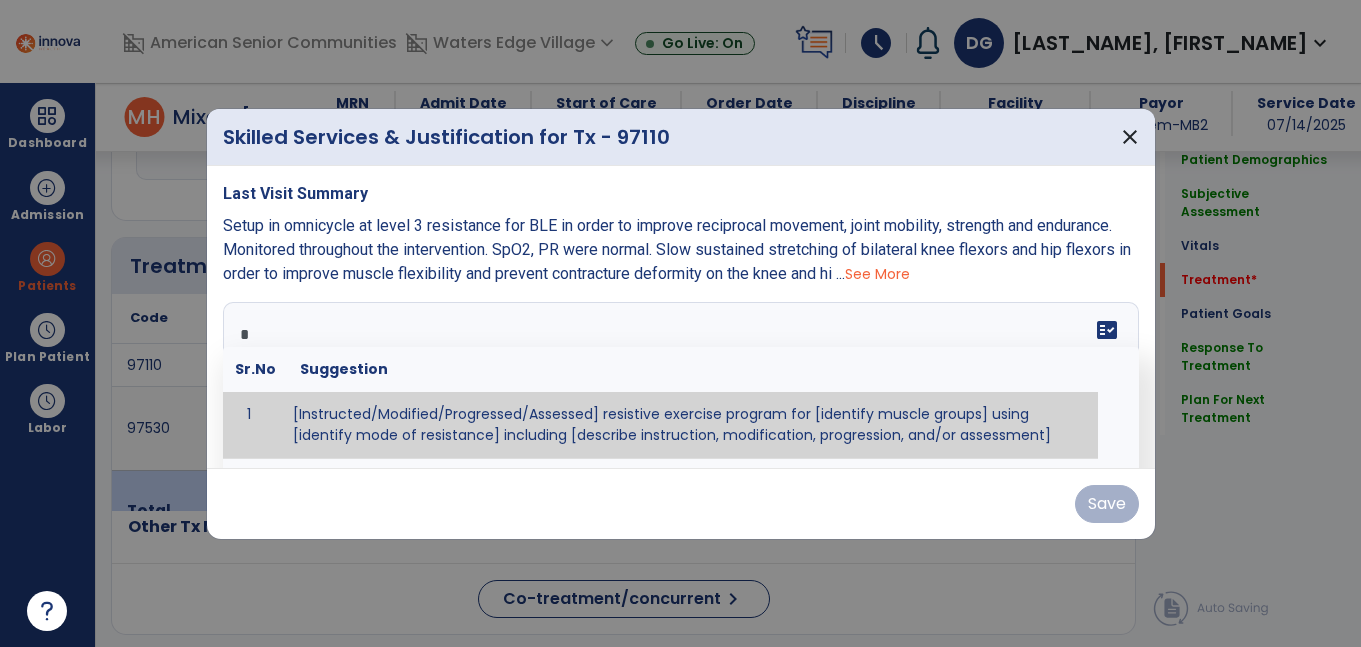 type on "**" 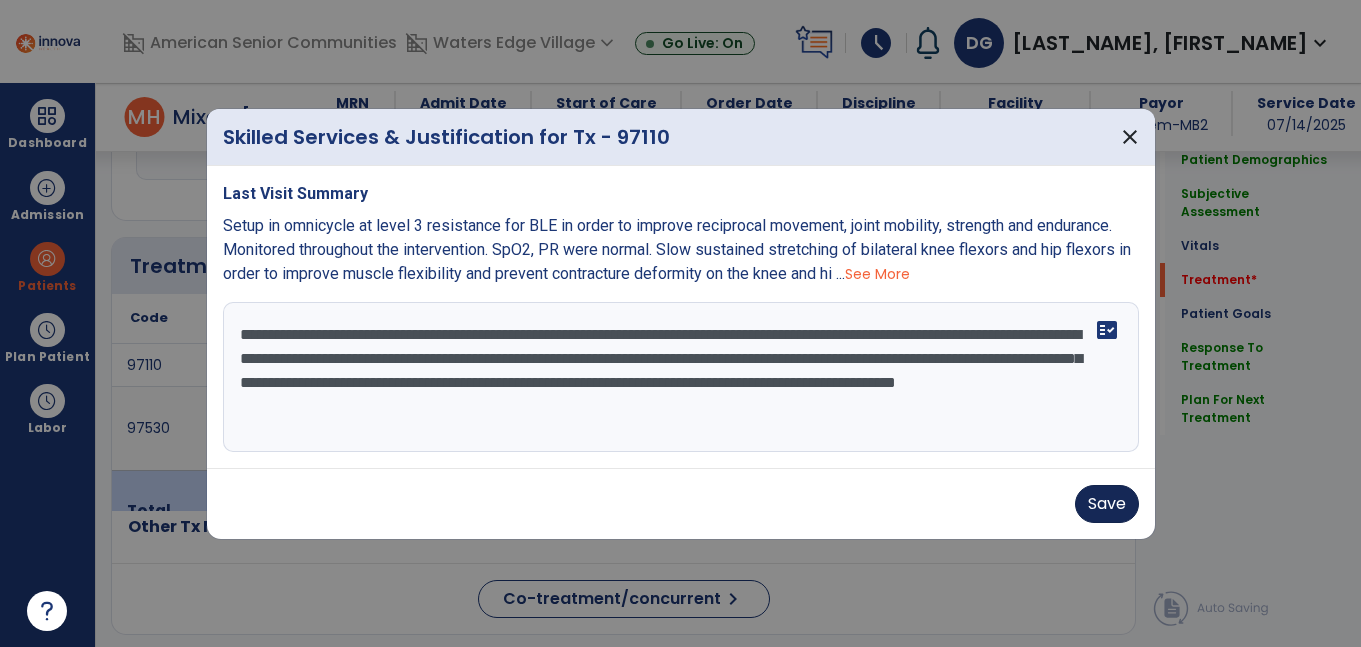 type on "**********" 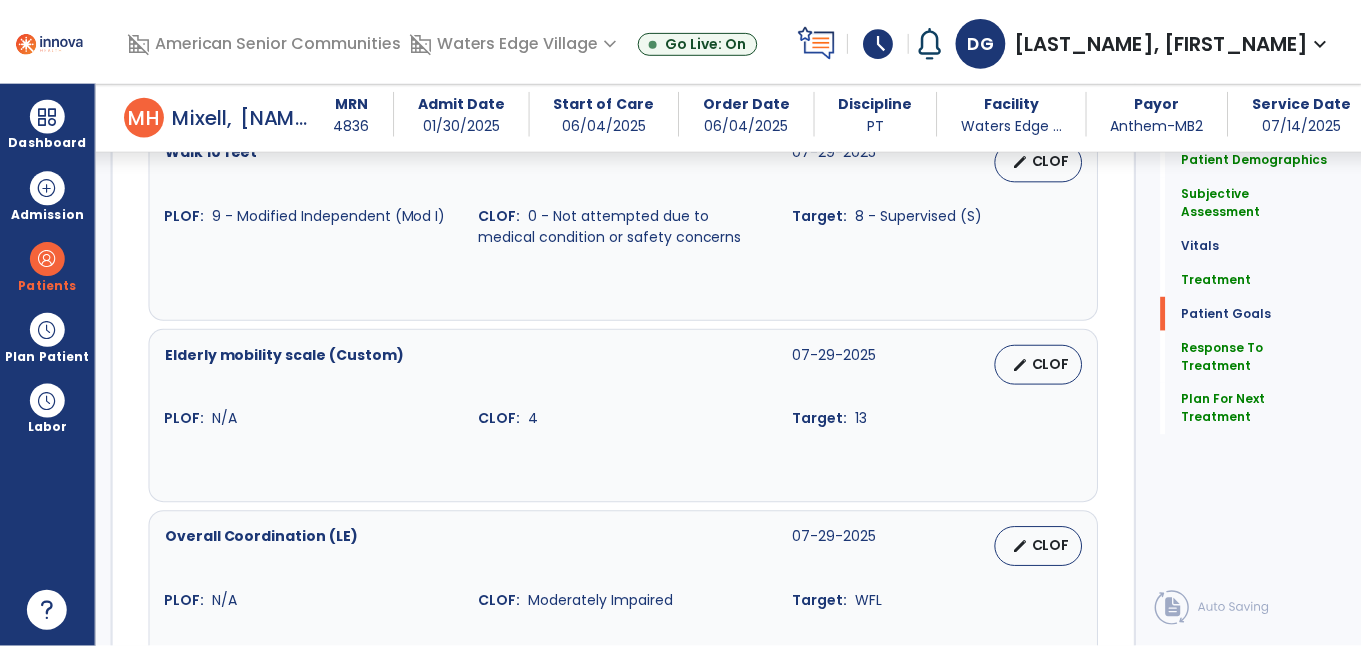 scroll, scrollTop: 3464, scrollLeft: 0, axis: vertical 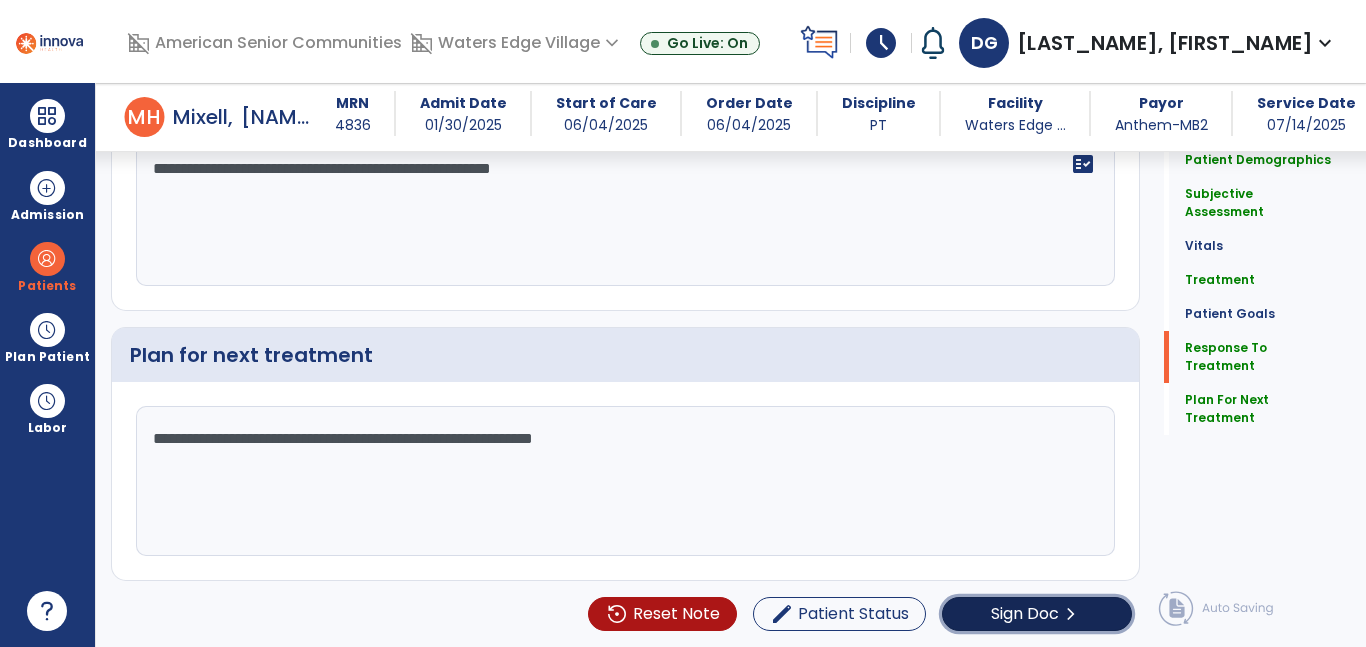 click on "chevron_right" 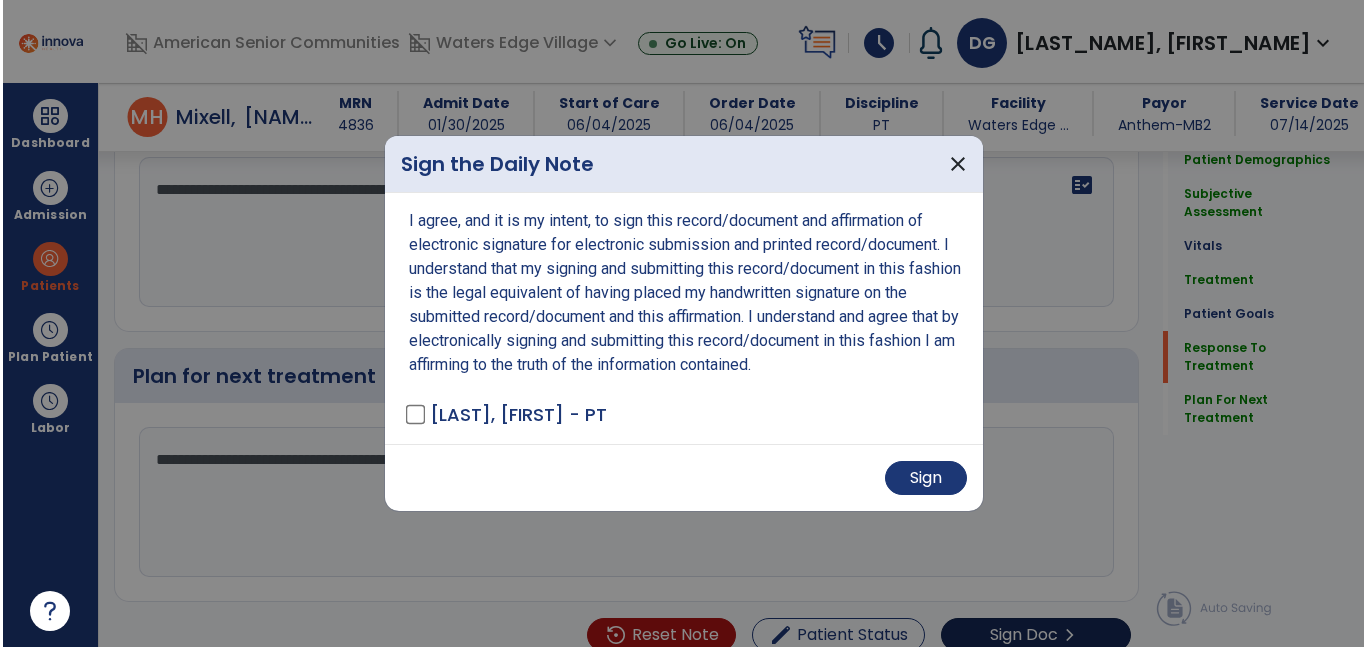 scroll, scrollTop: 3485, scrollLeft: 0, axis: vertical 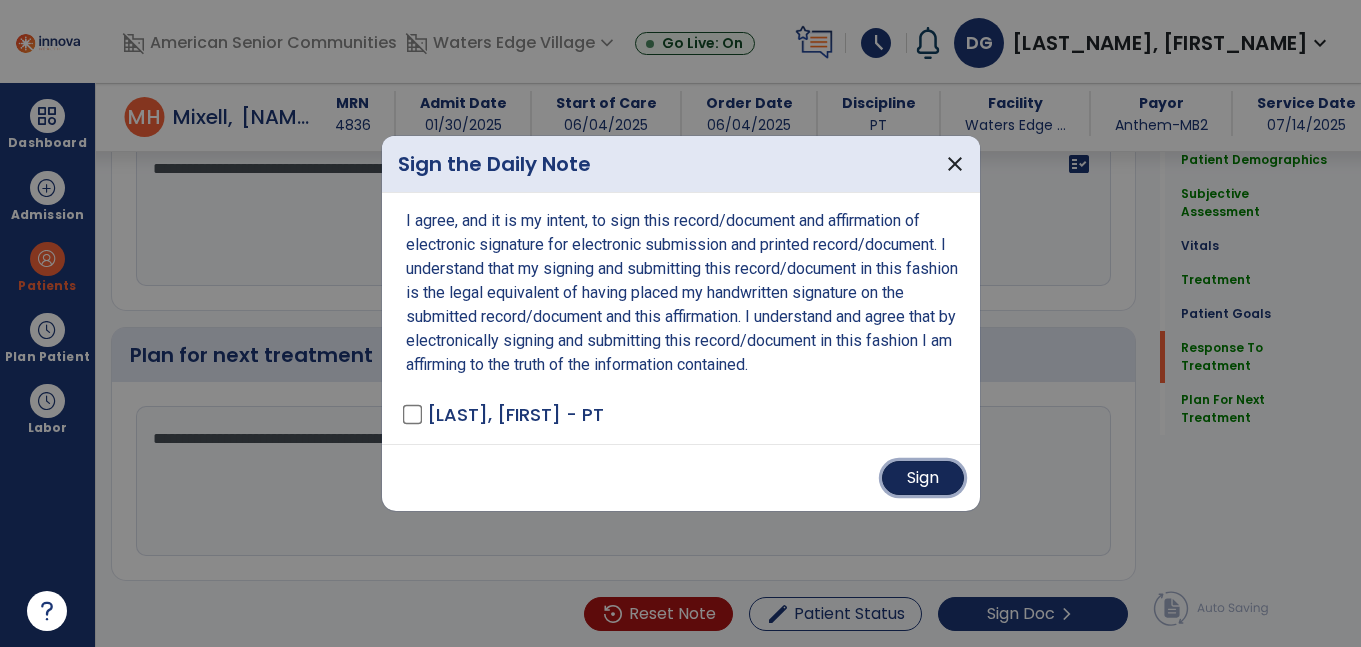 click on "Sign" at bounding box center [923, 478] 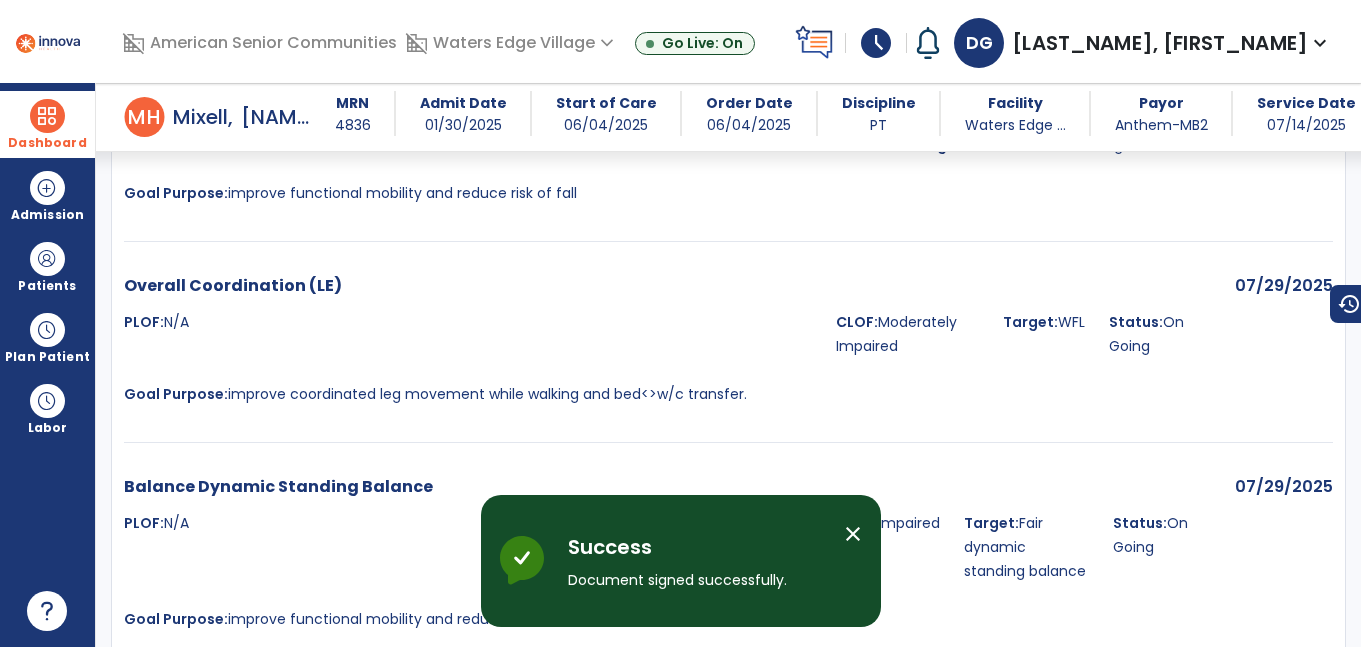 click on "Dashboard" at bounding box center (47, 143) 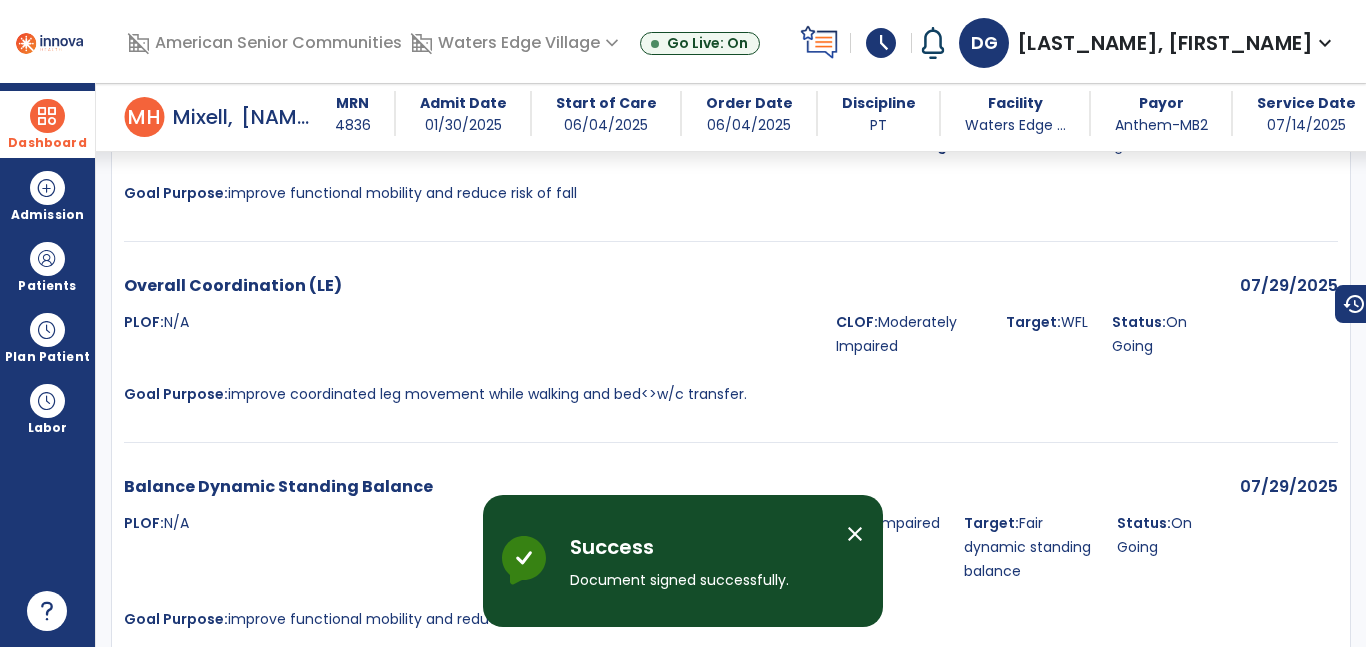 scroll, scrollTop: 4491, scrollLeft: 0, axis: vertical 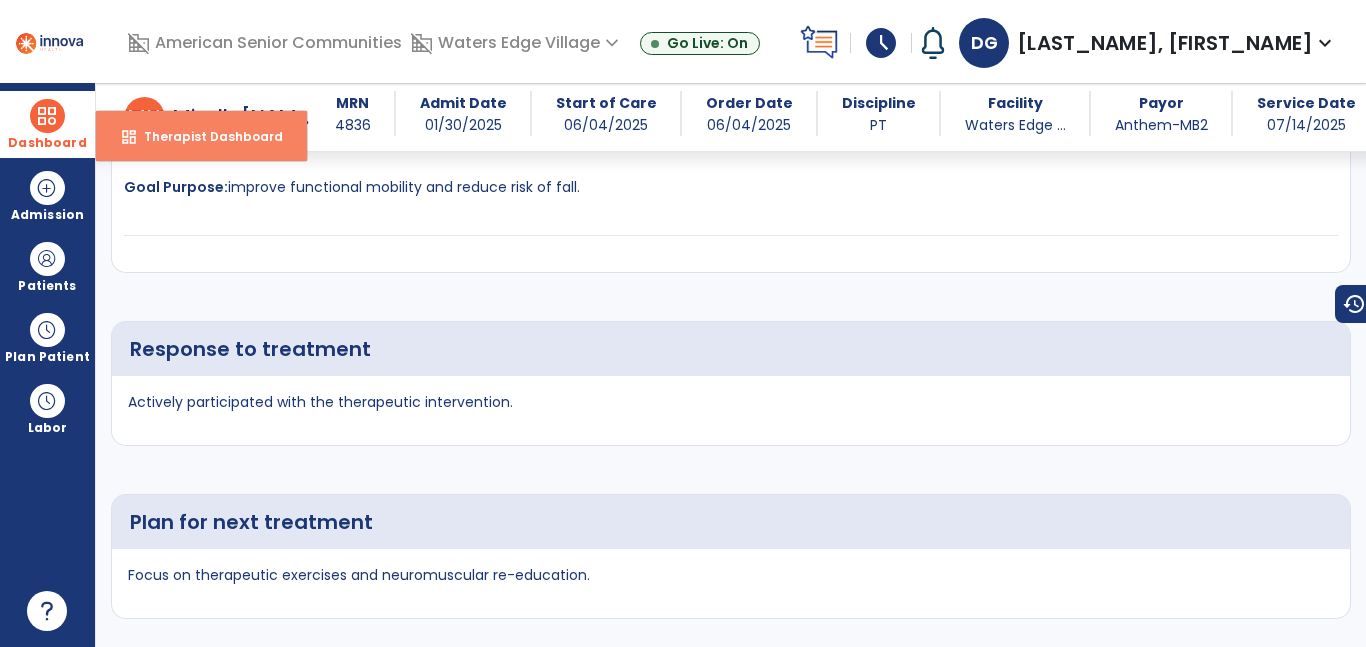 click on "dashboard  Therapist Dashboard" at bounding box center (201, 136) 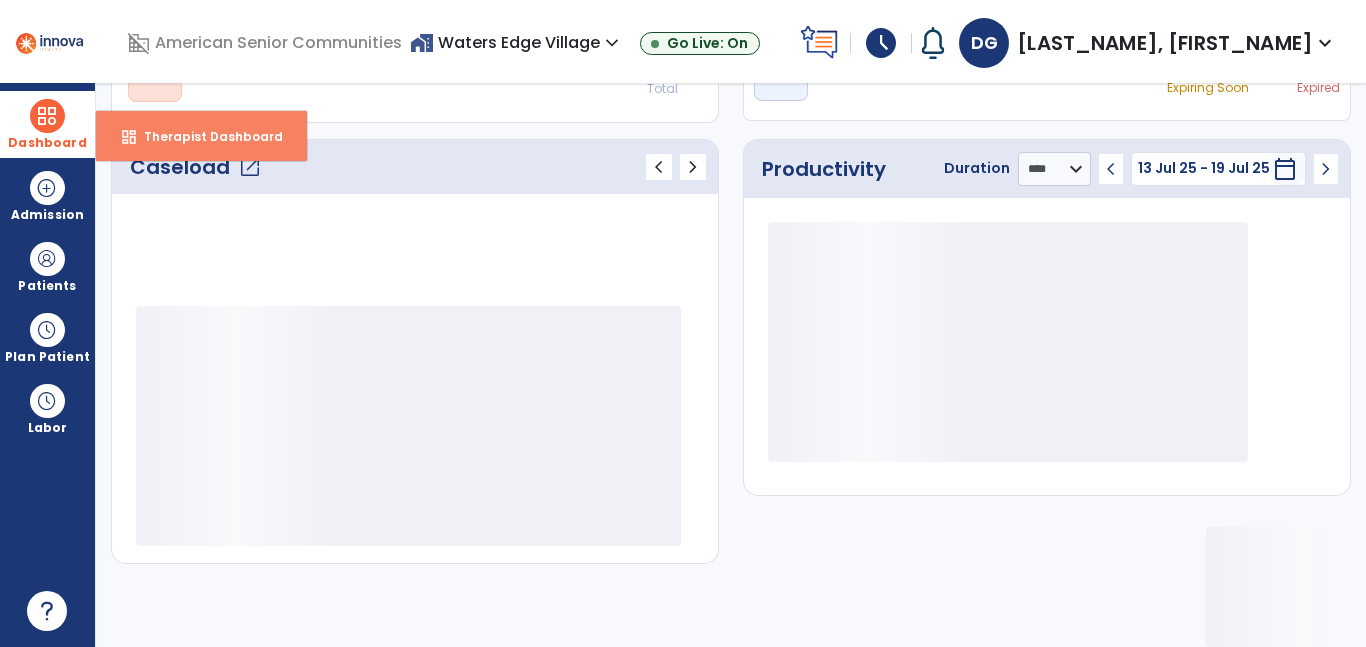 scroll, scrollTop: 230, scrollLeft: 0, axis: vertical 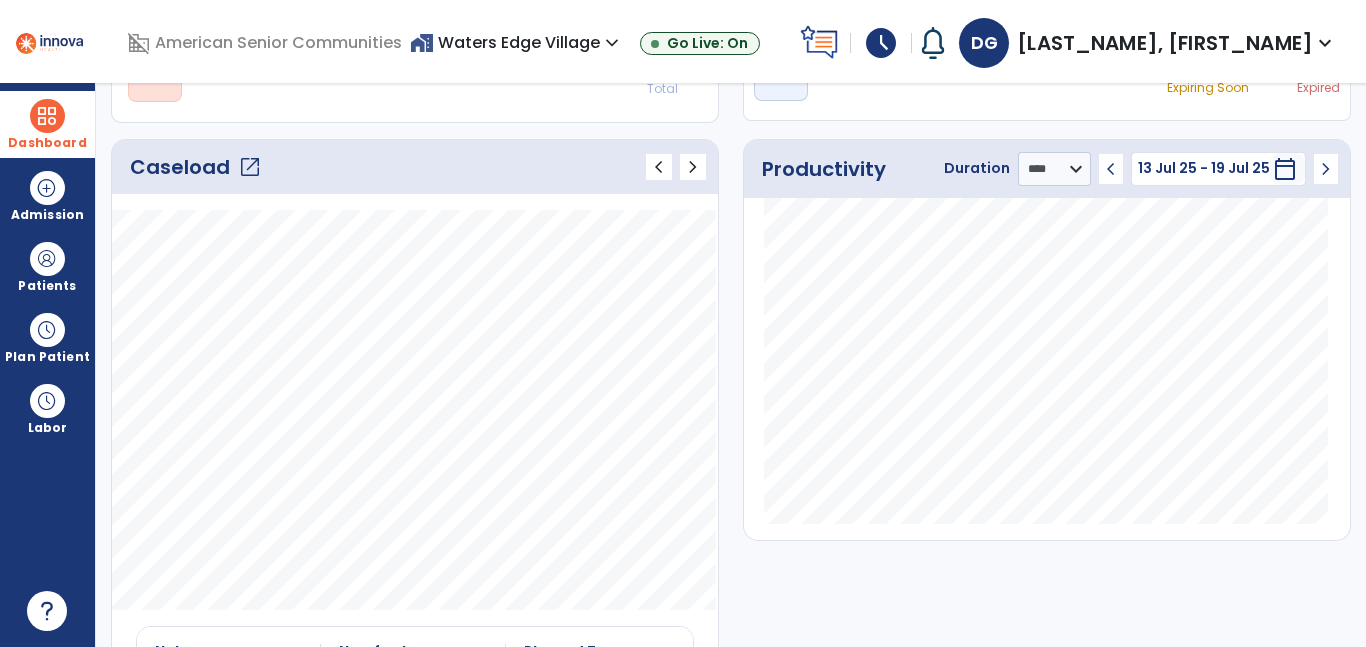 click on "open_in_new" 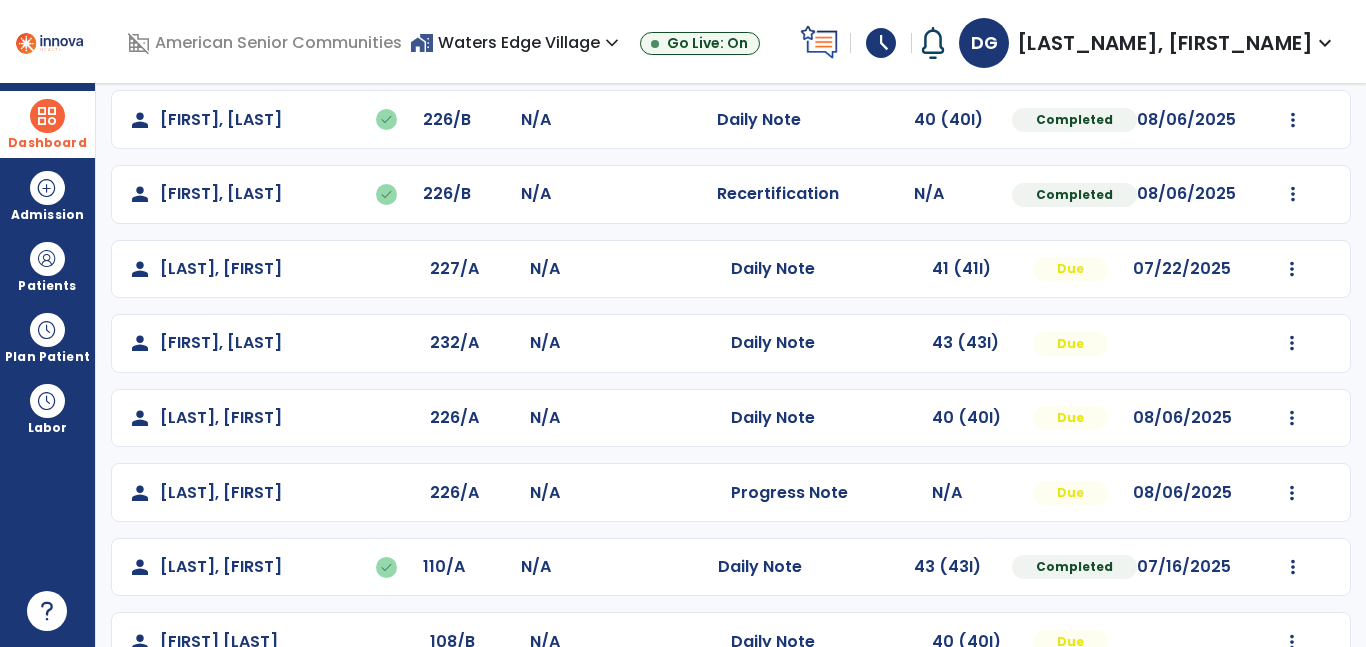 scroll, scrollTop: 394, scrollLeft: 0, axis: vertical 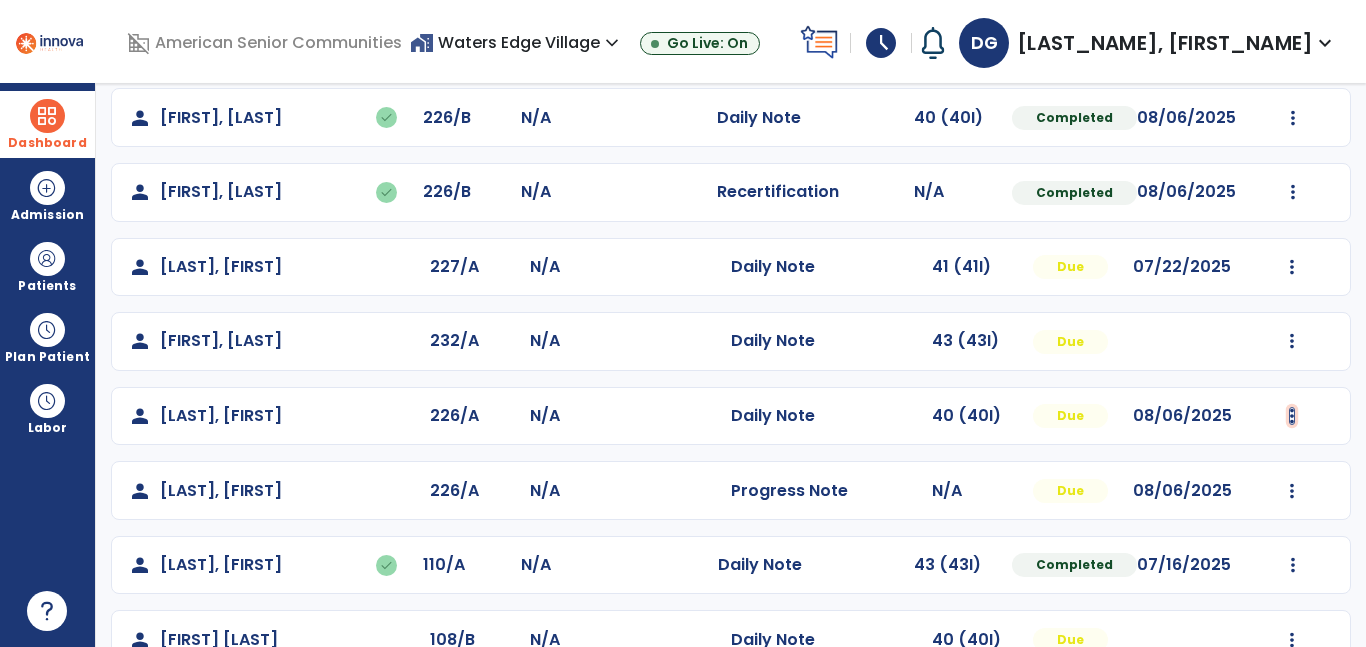 click at bounding box center (1292, -106) 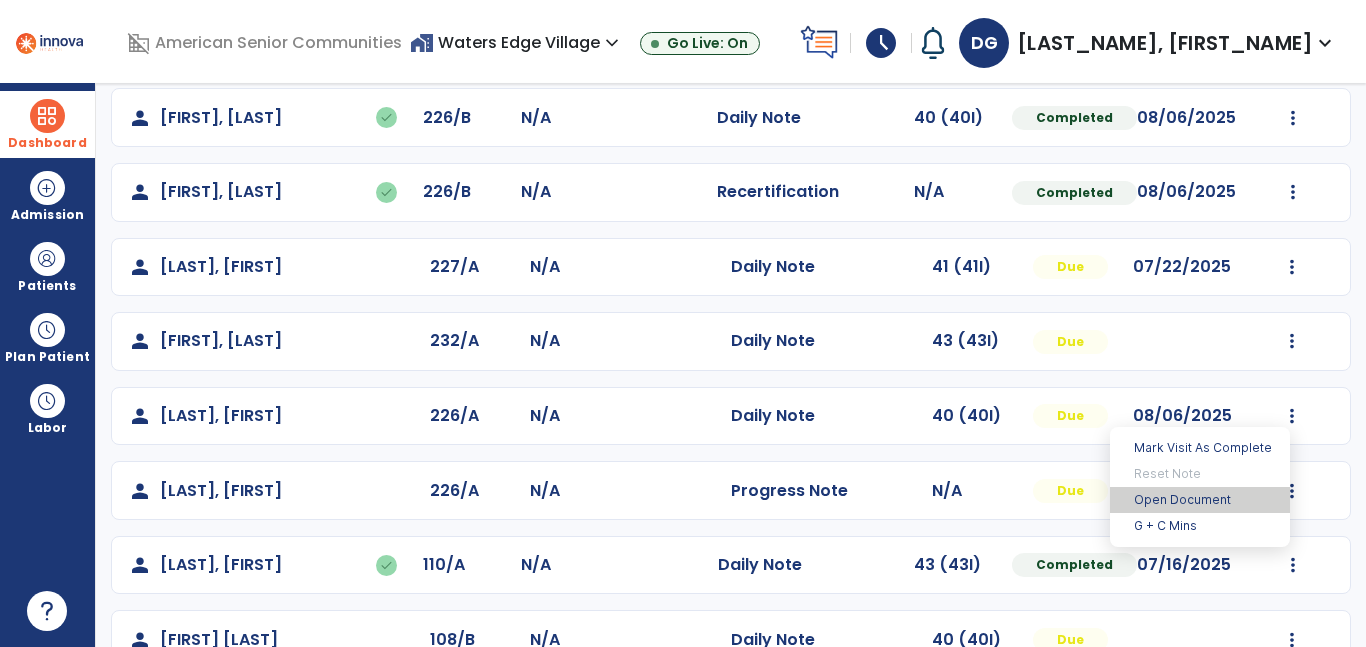 click on "Open Document" at bounding box center [1200, 500] 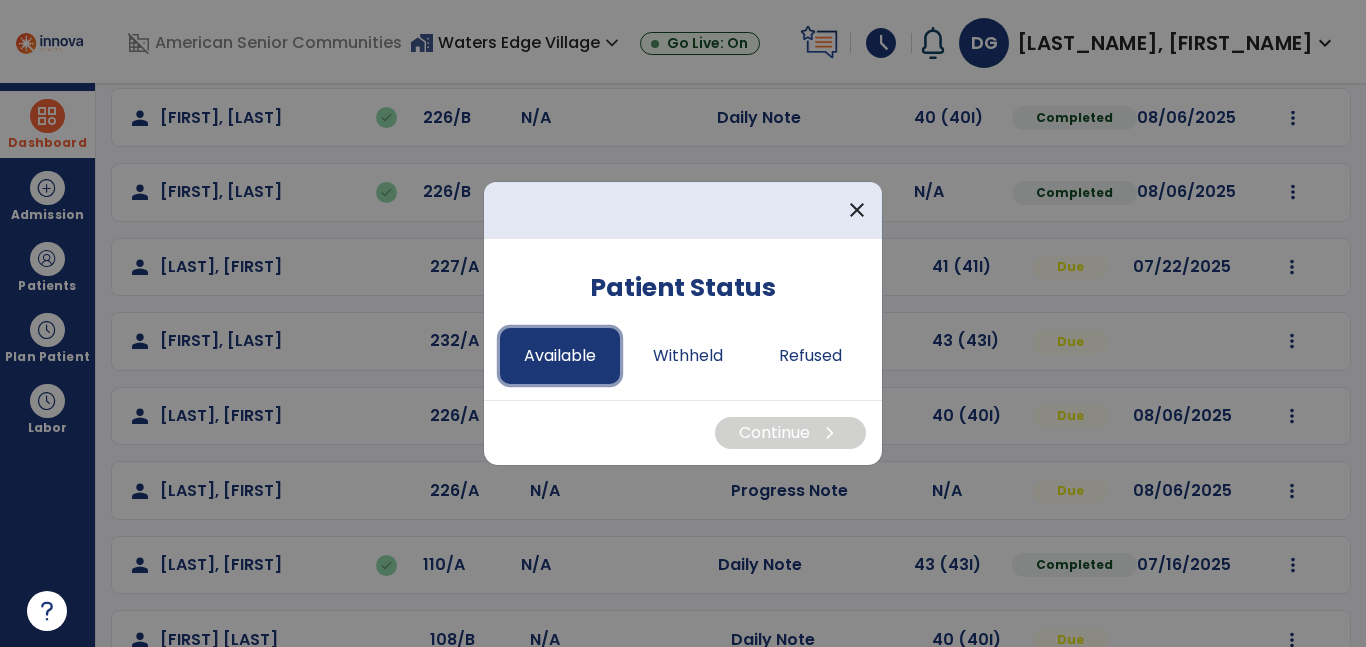 click on "Available" at bounding box center (560, 356) 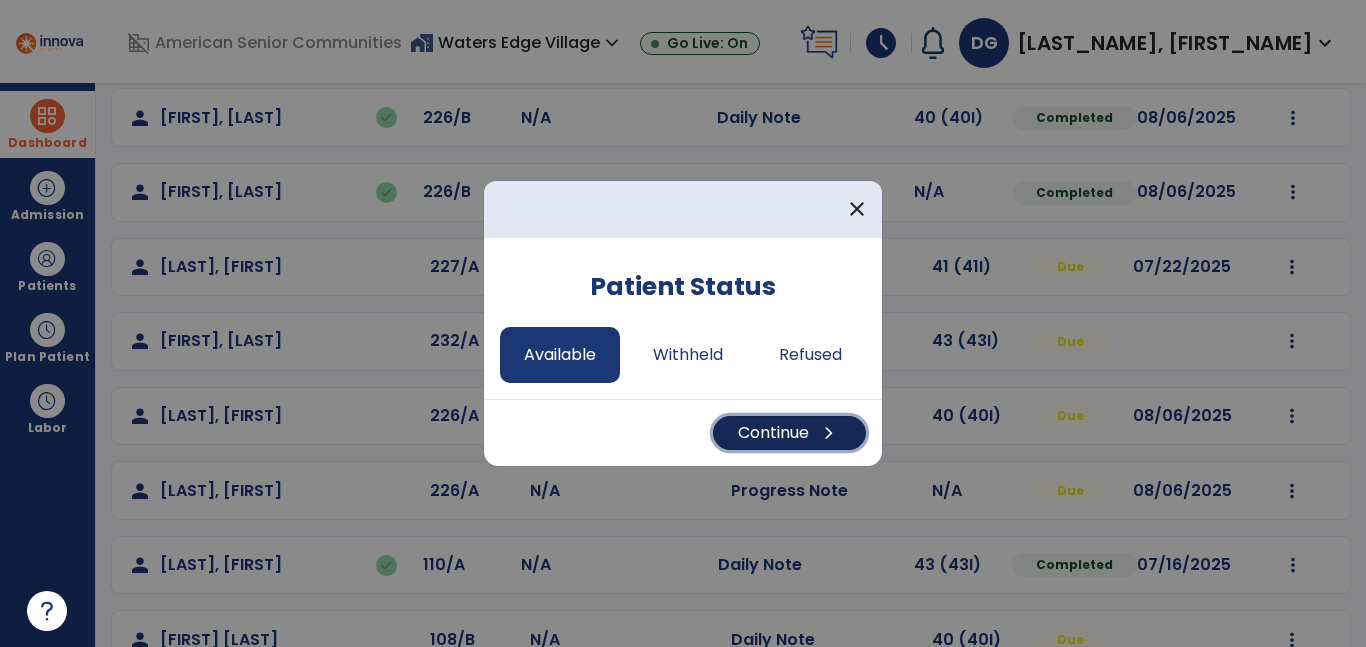click on "Continue   chevron_right" at bounding box center [789, 433] 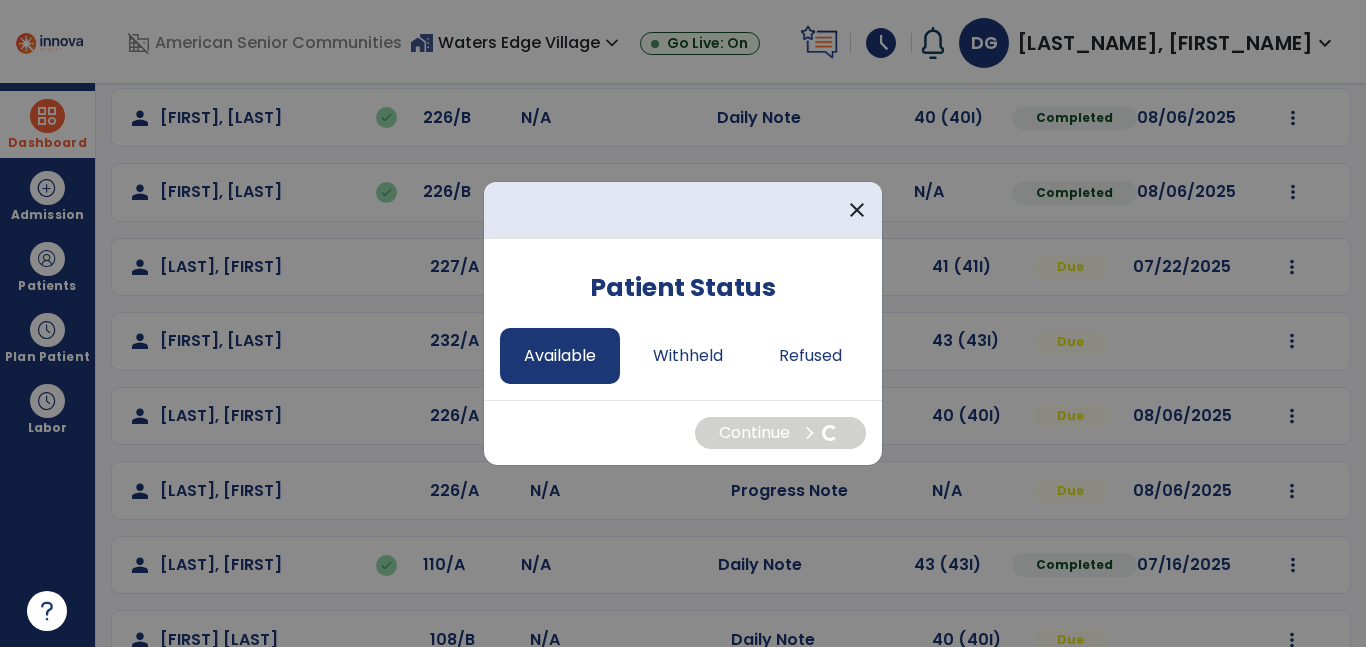 select on "*" 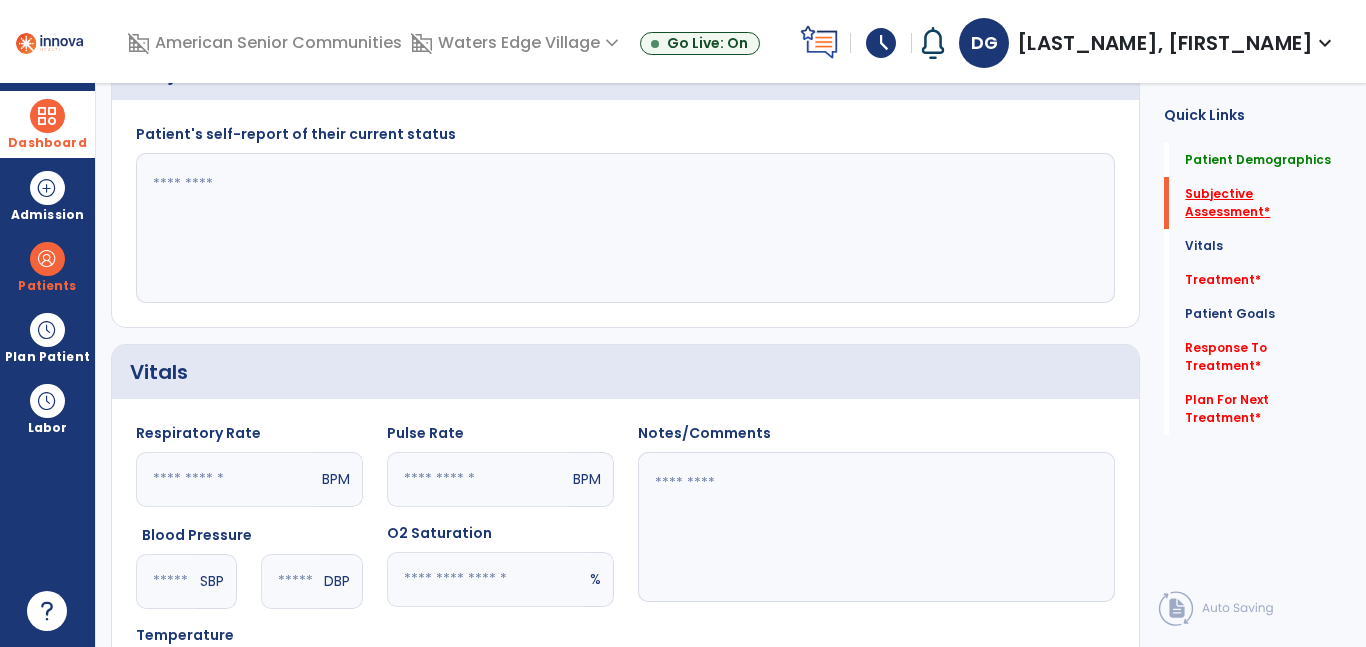 click on "Subjective Assessment   *" 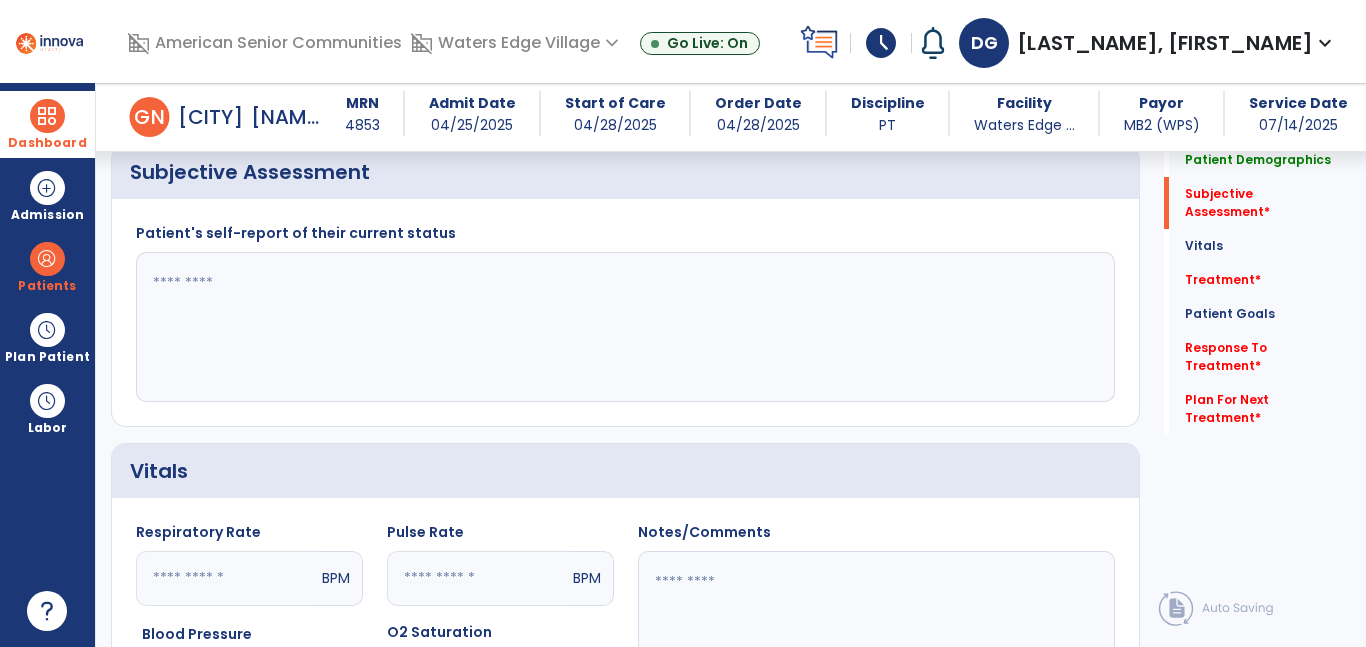 scroll, scrollTop: 215, scrollLeft: 0, axis: vertical 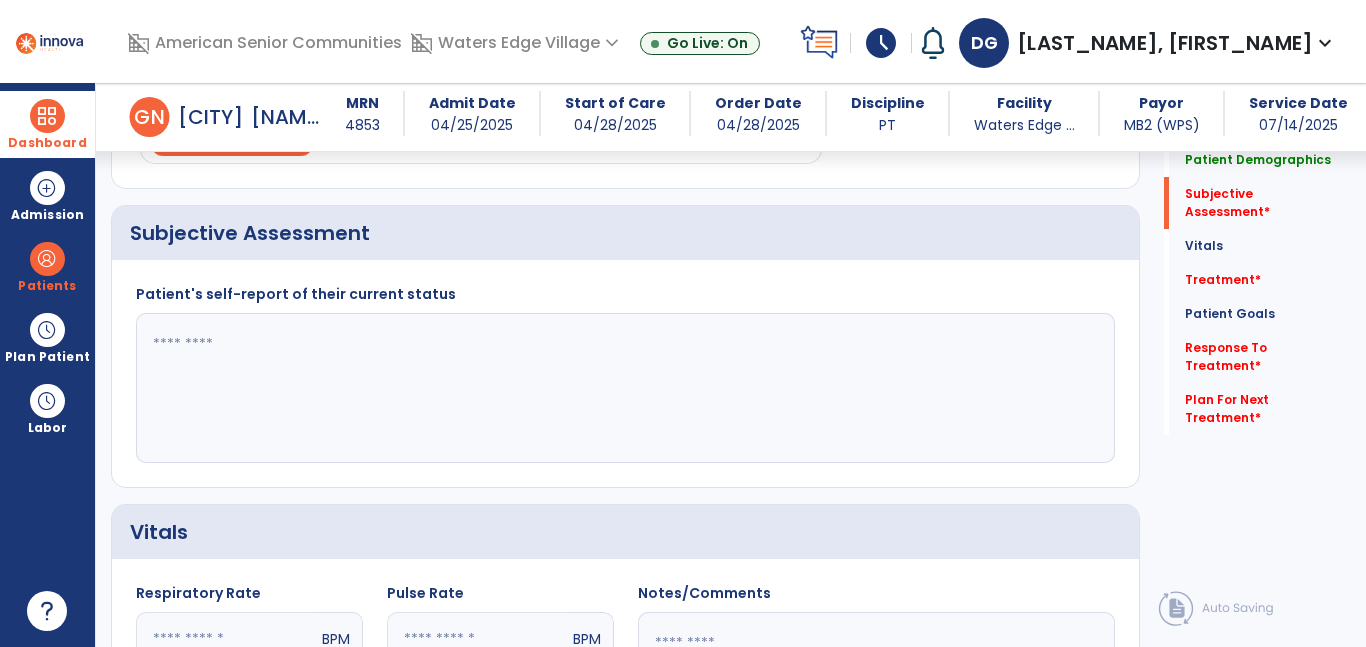 click 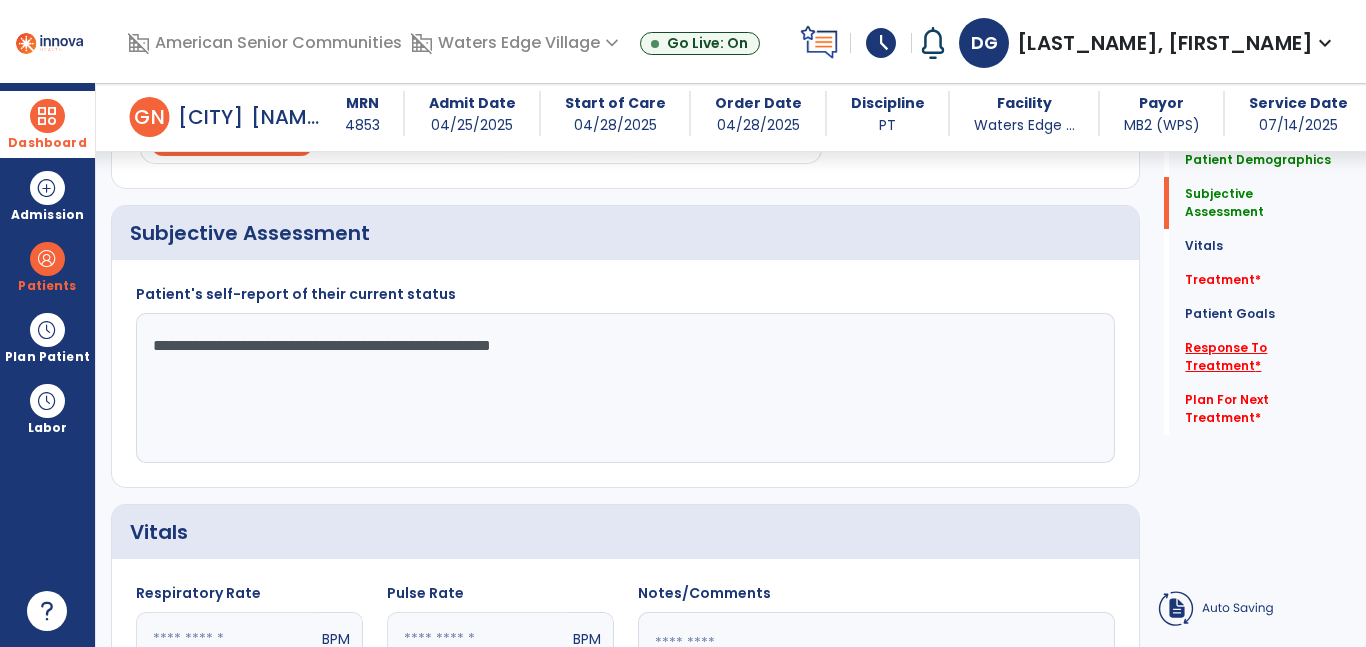 type on "**********" 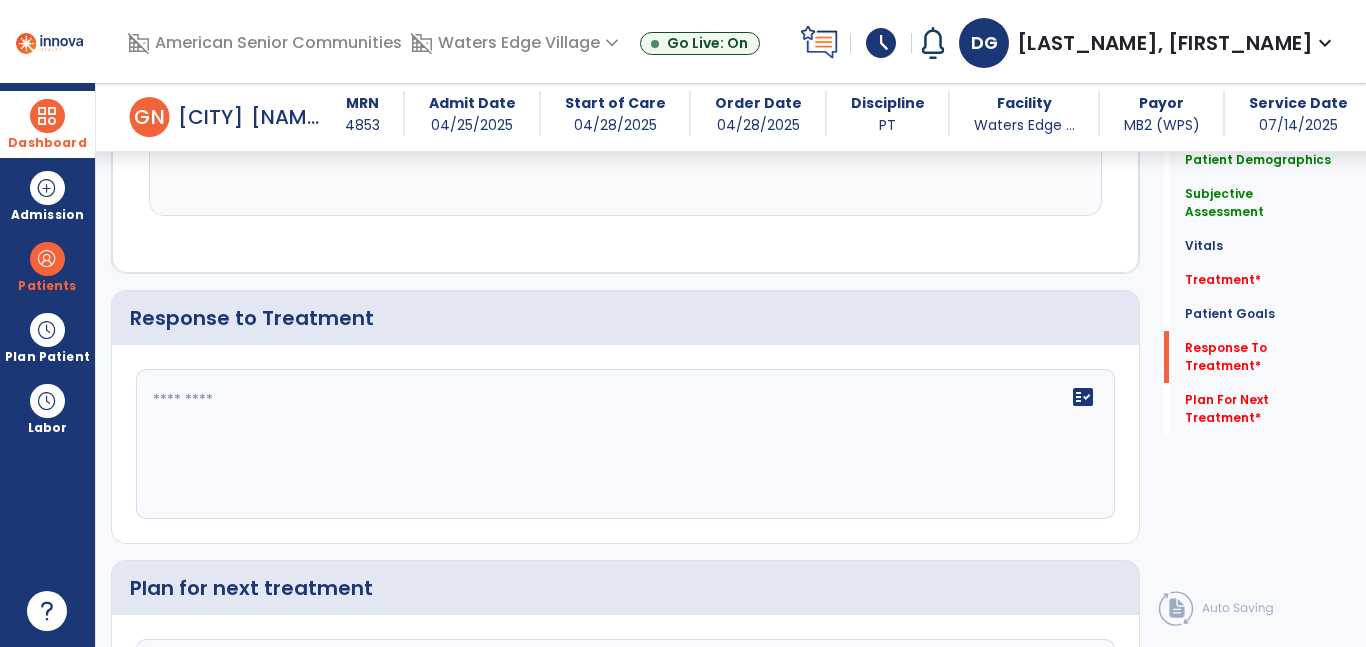scroll, scrollTop: 3049, scrollLeft: 0, axis: vertical 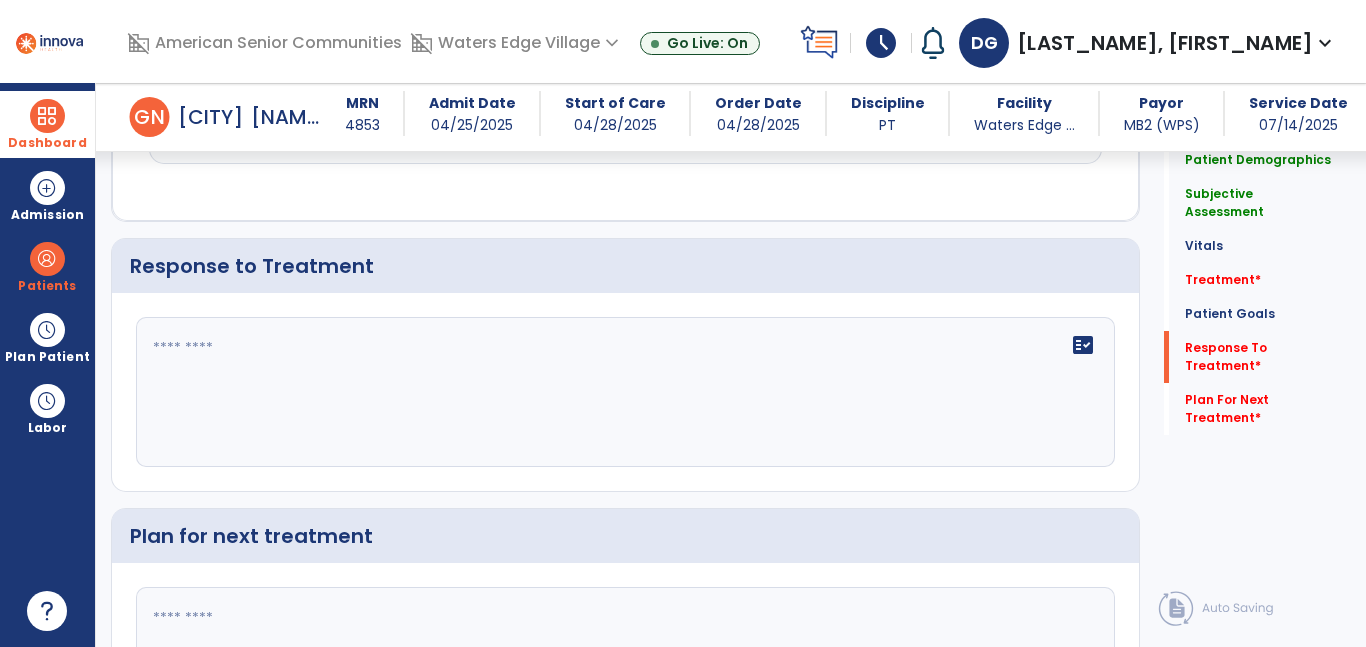 click on "fact_check" 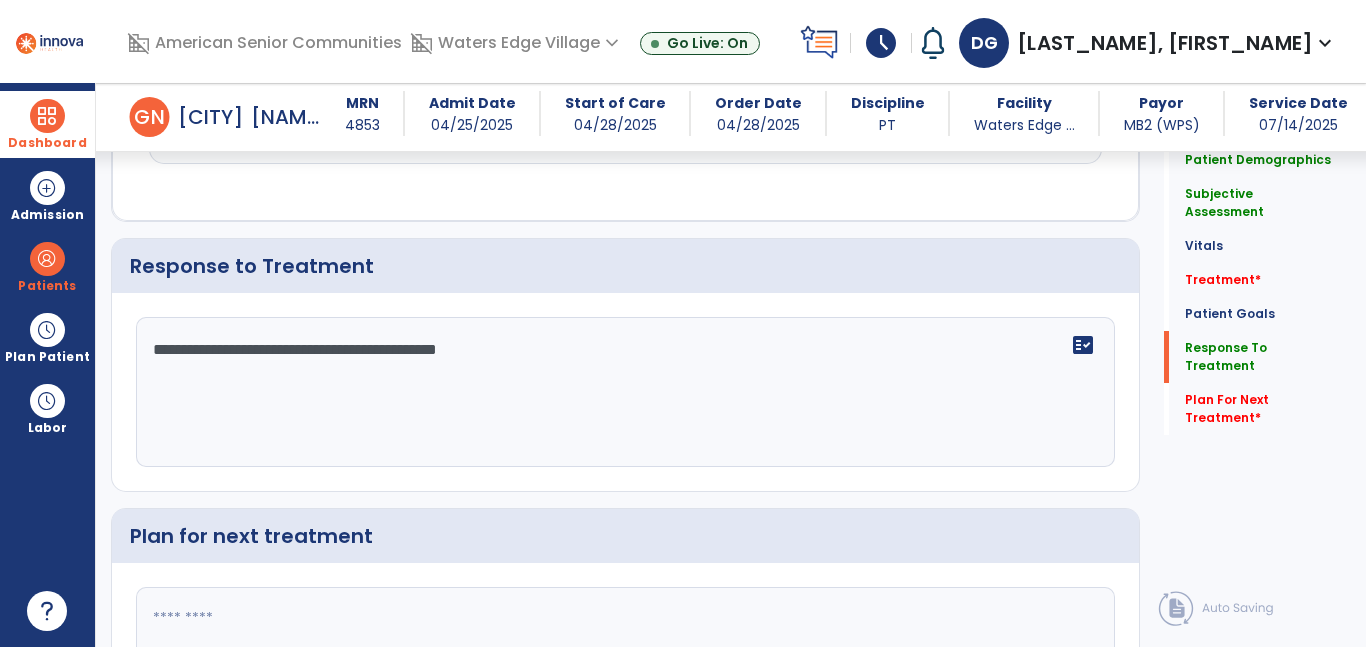 click on "**********" 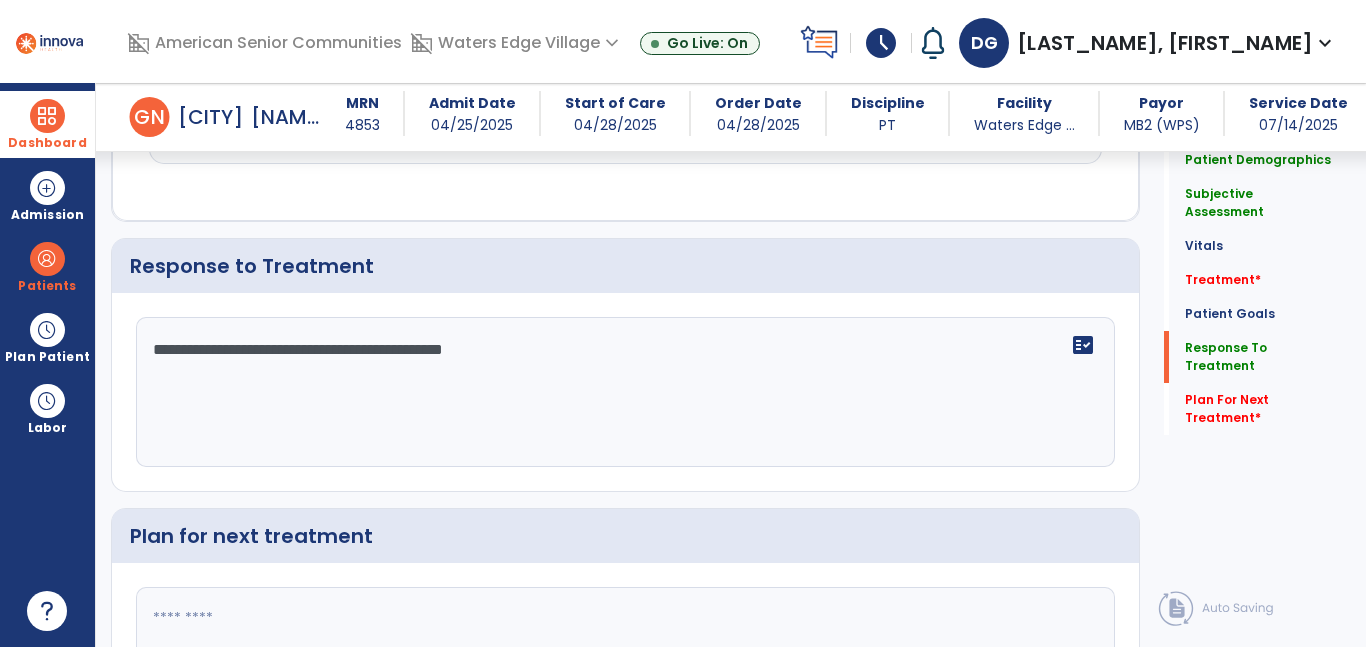 click on "**********" 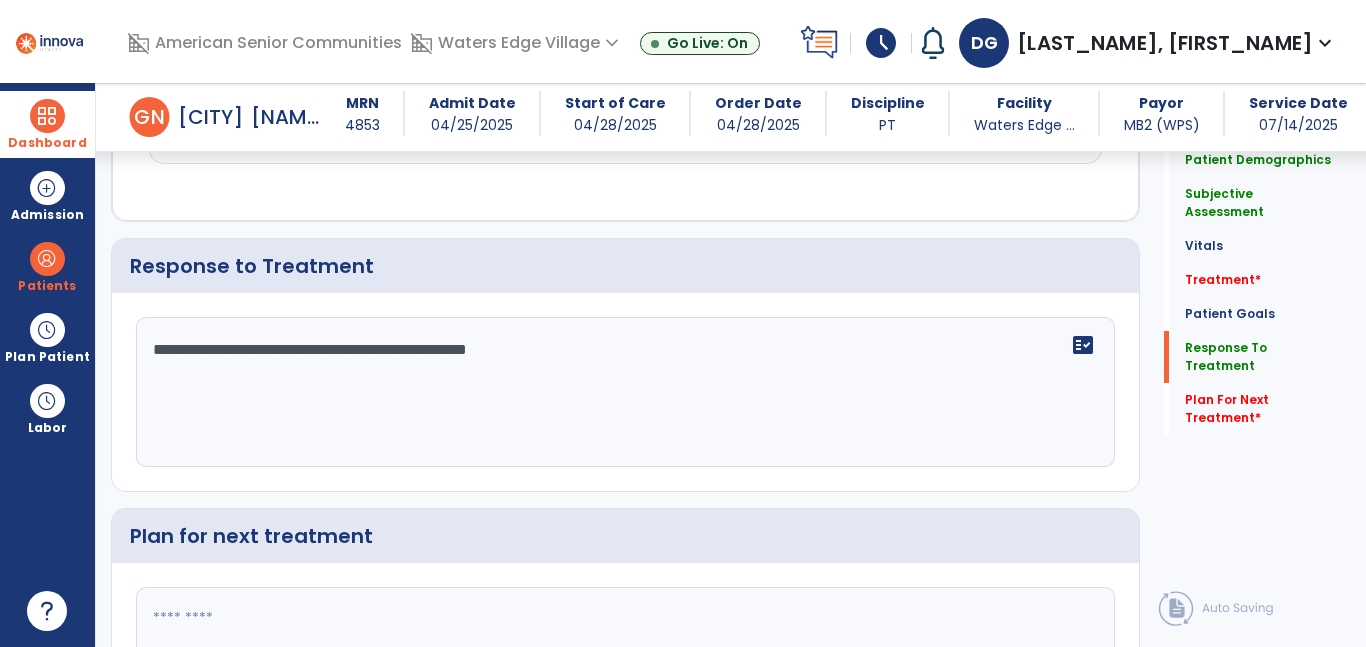 click on "**********" 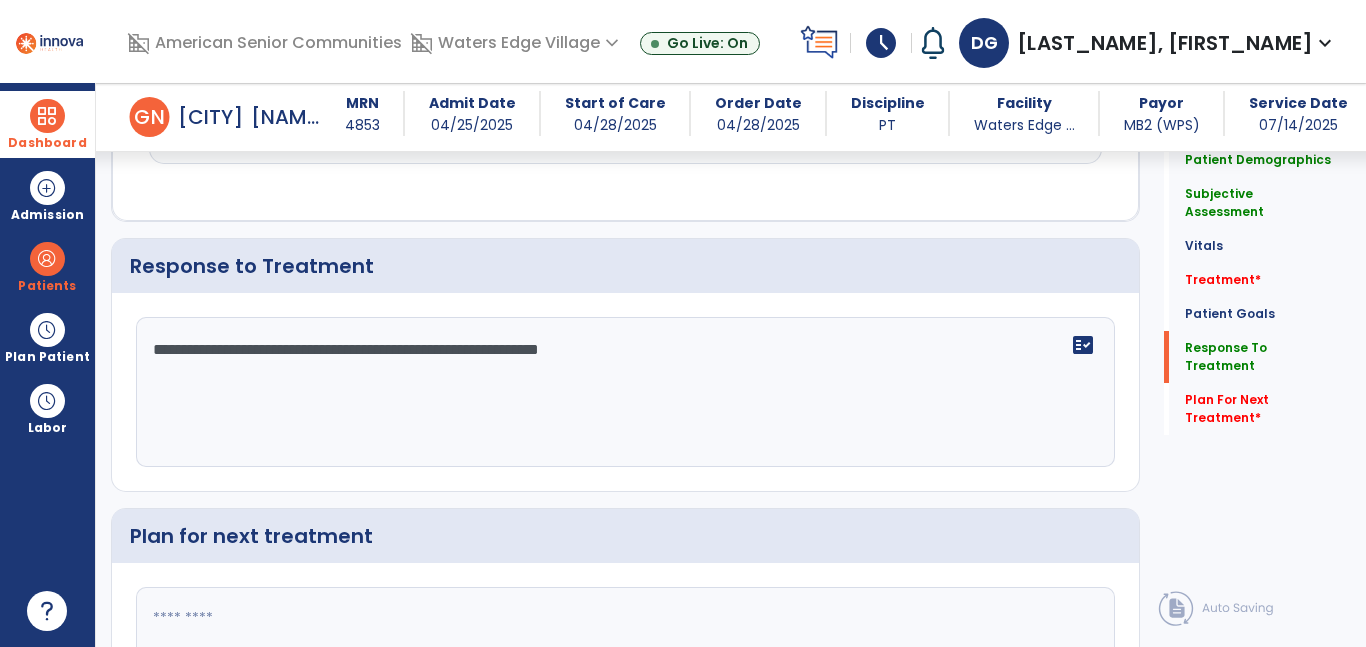 click on "**********" 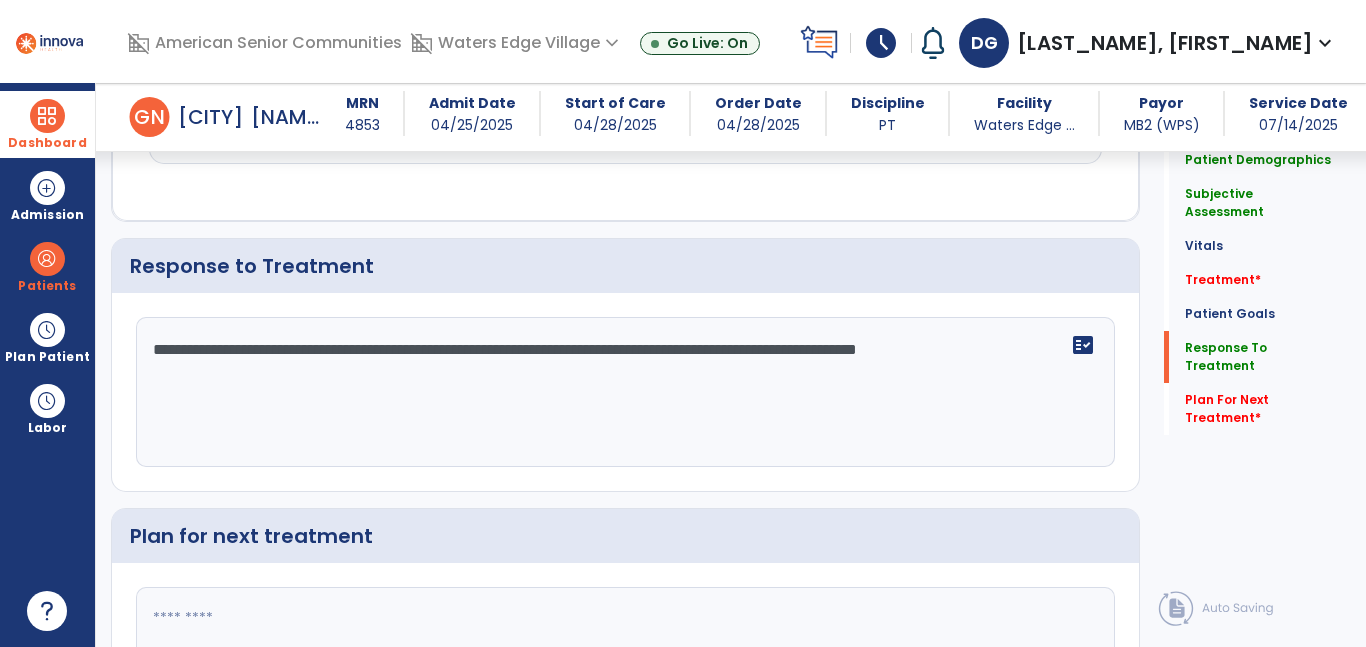 type on "**********" 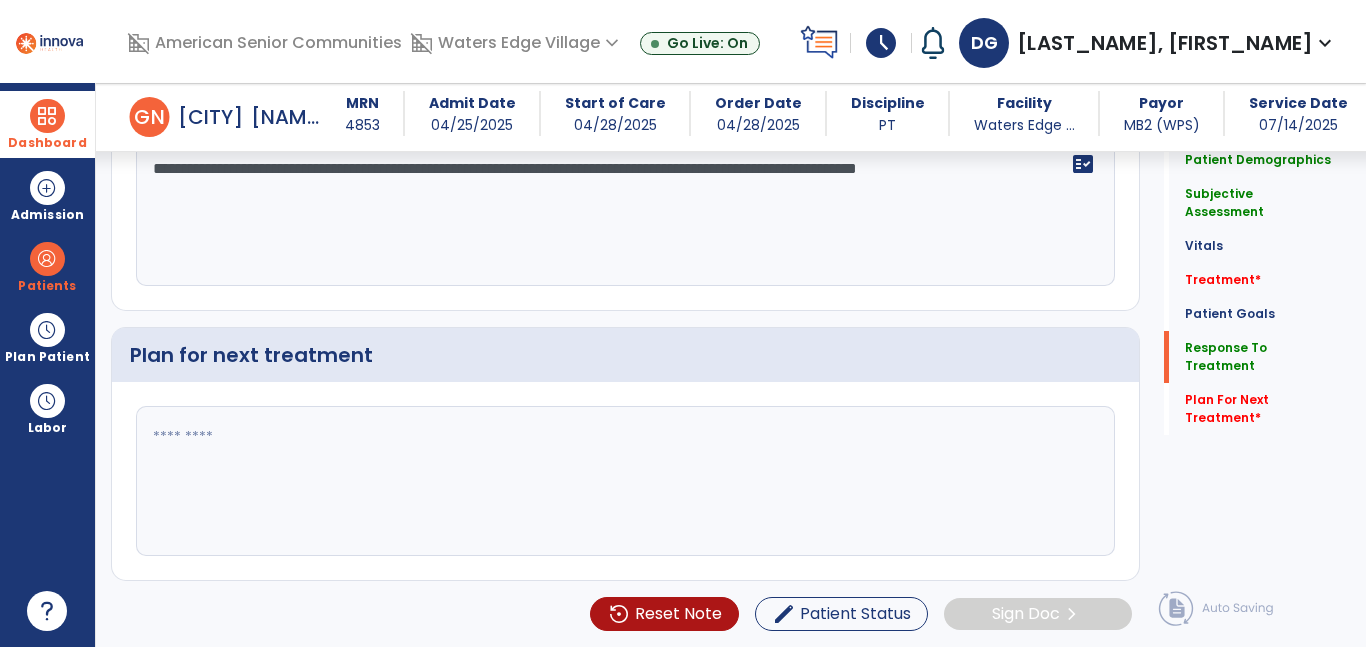 click 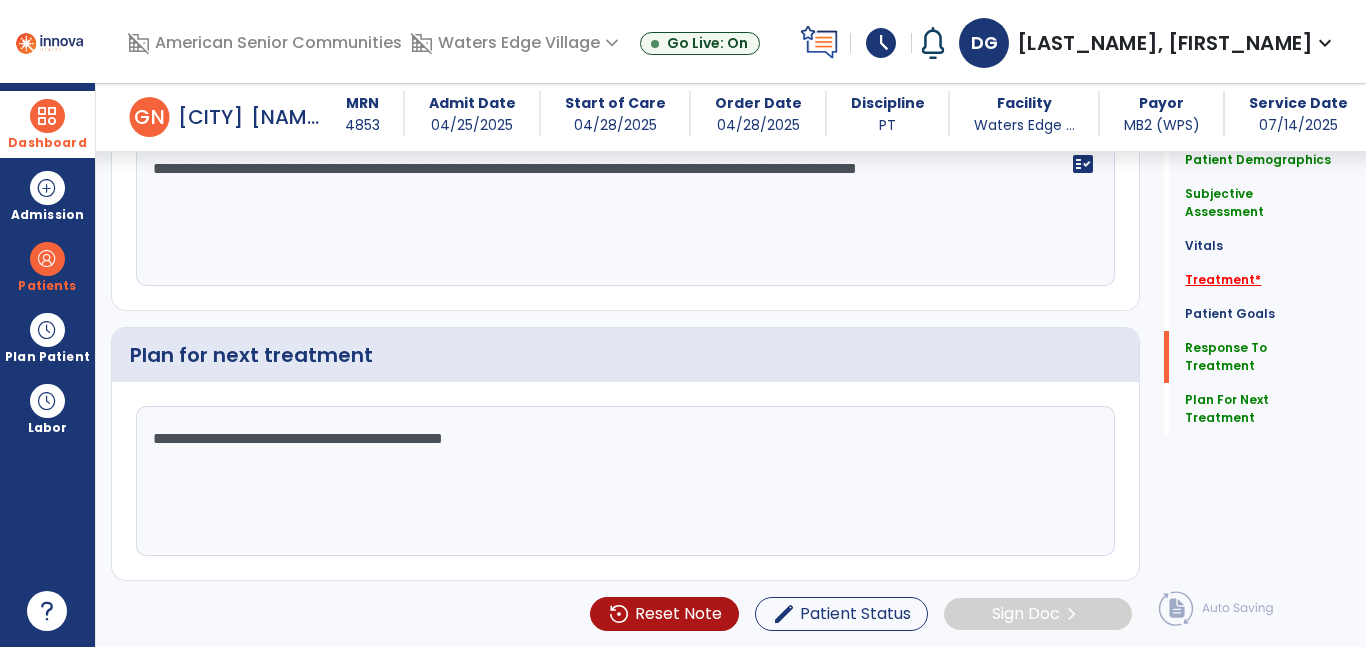 type on "**********" 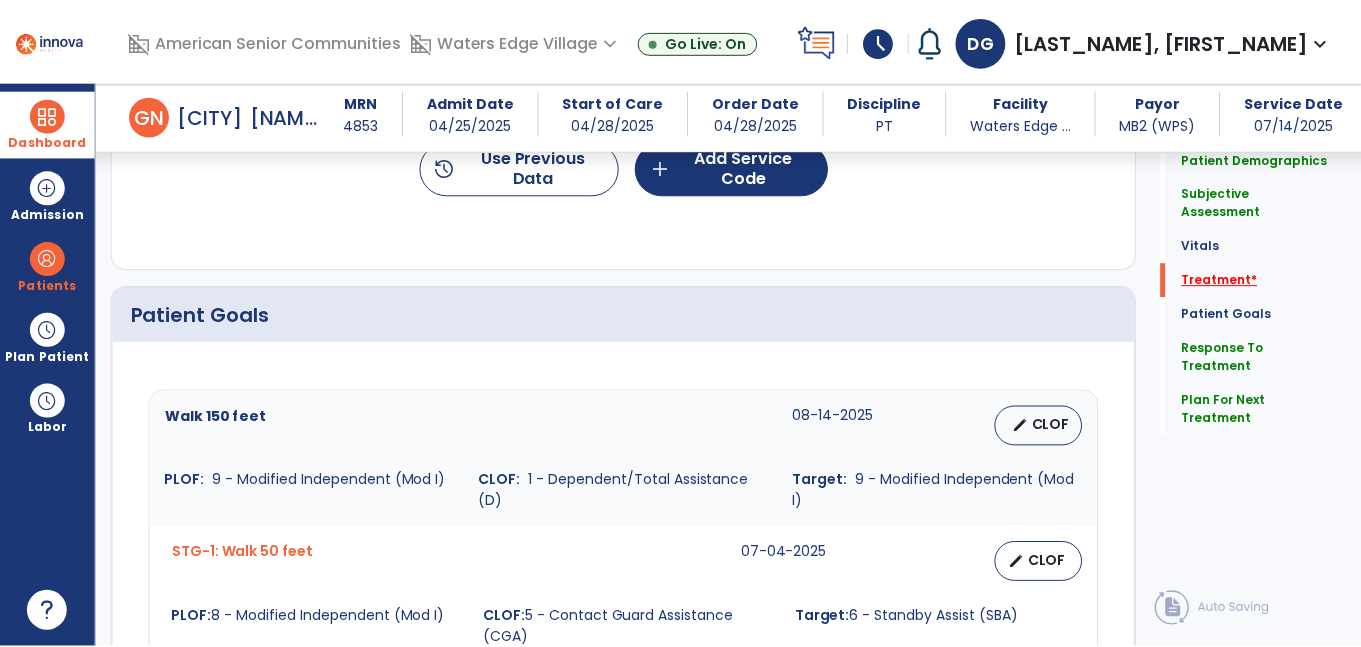 scroll, scrollTop: 904, scrollLeft: 0, axis: vertical 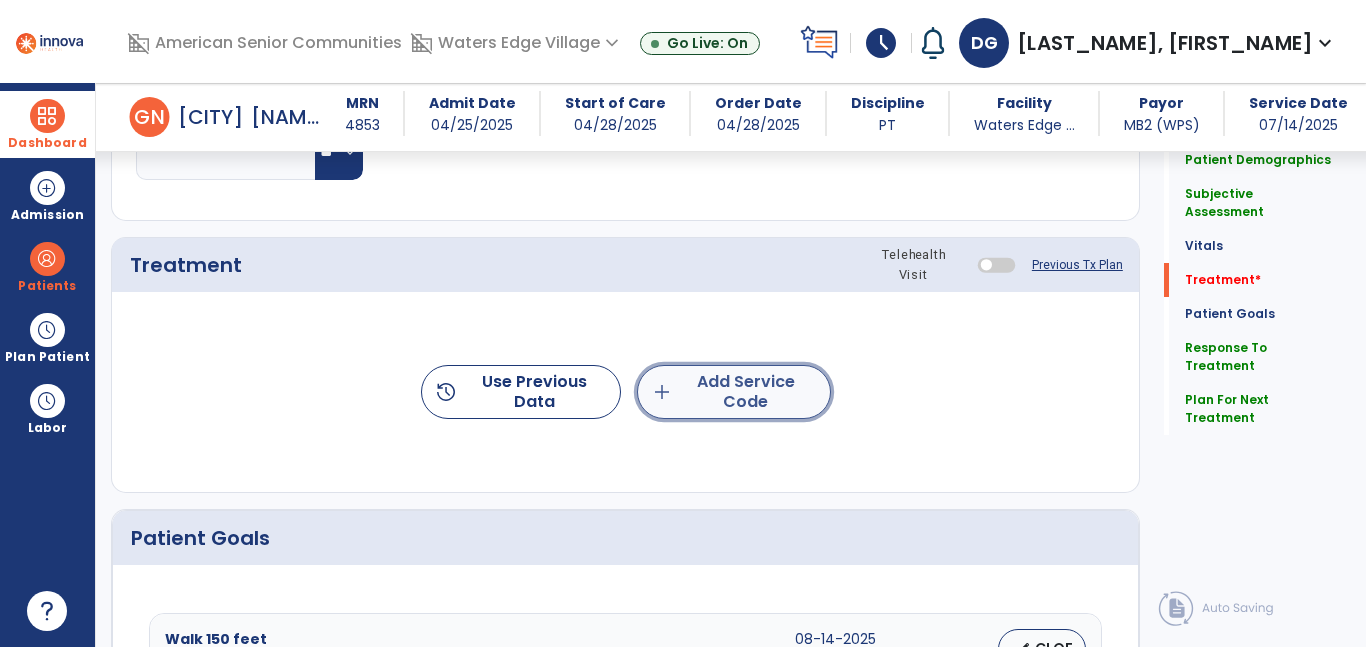click on "add  Add Service Code" 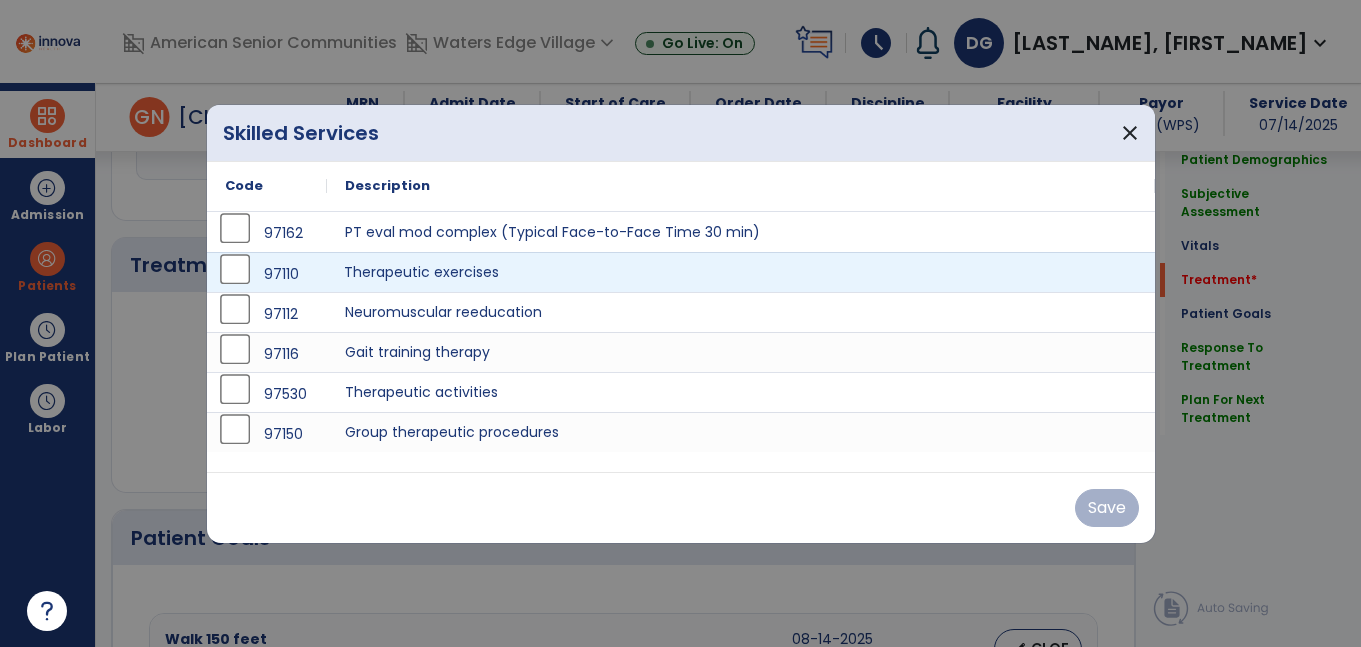 click on "Therapeutic exercises" at bounding box center (741, 272) 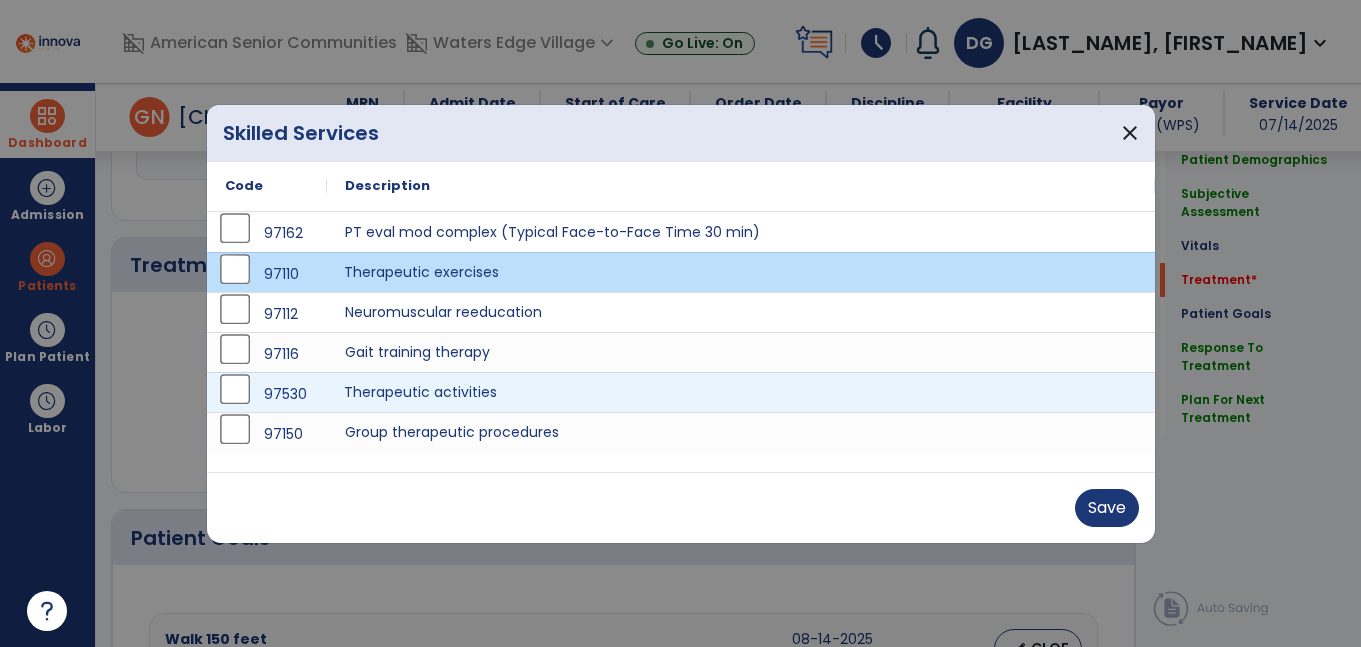 click on "Therapeutic activities" at bounding box center [741, 392] 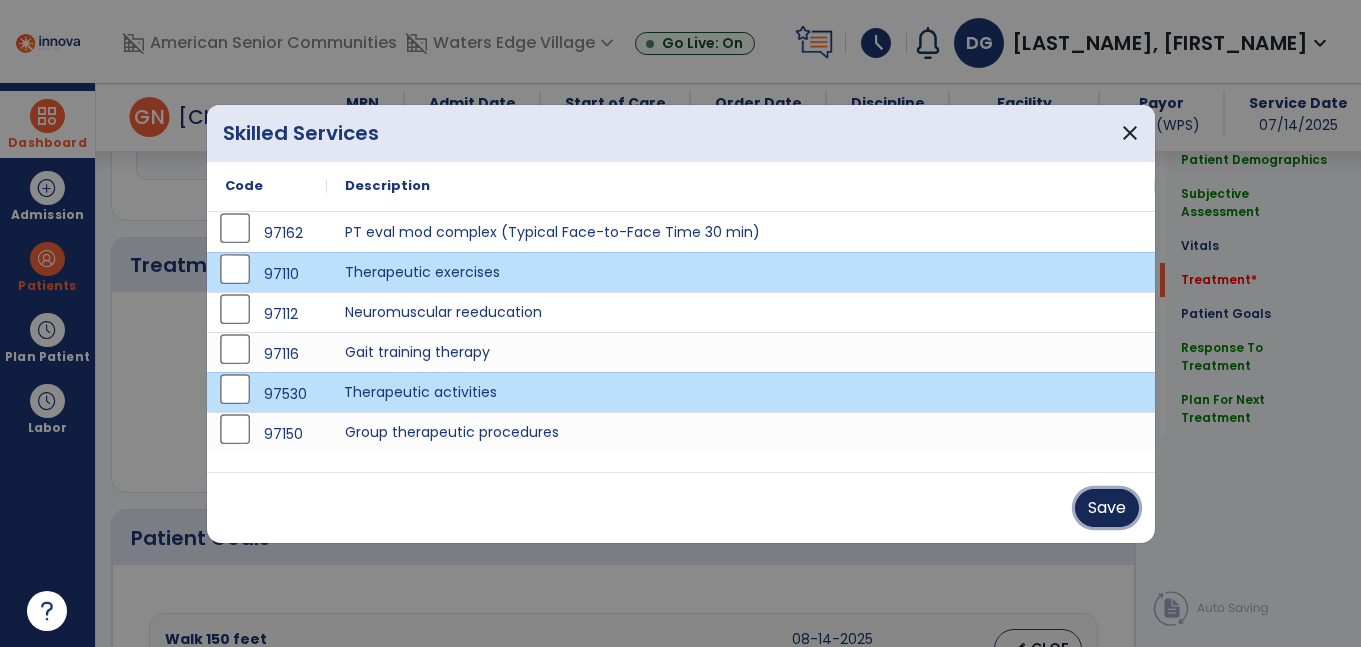 click on "Save" at bounding box center [1107, 508] 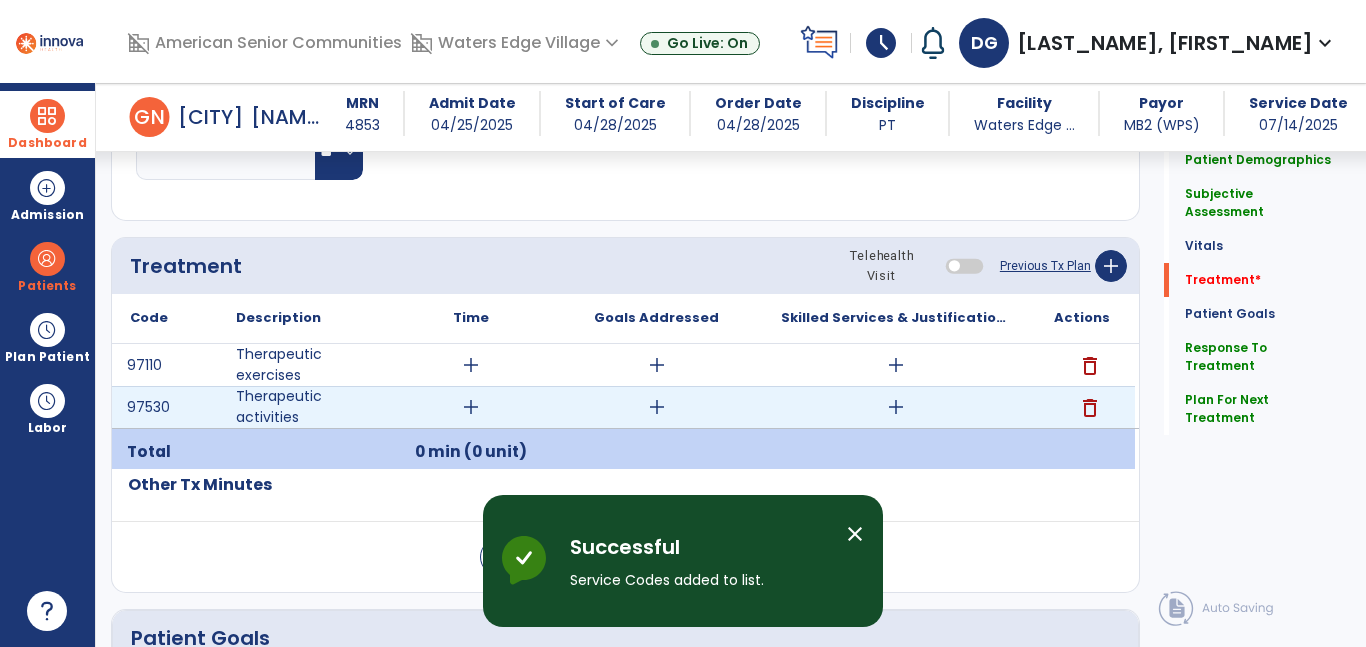 click on "delete" at bounding box center (1090, 408) 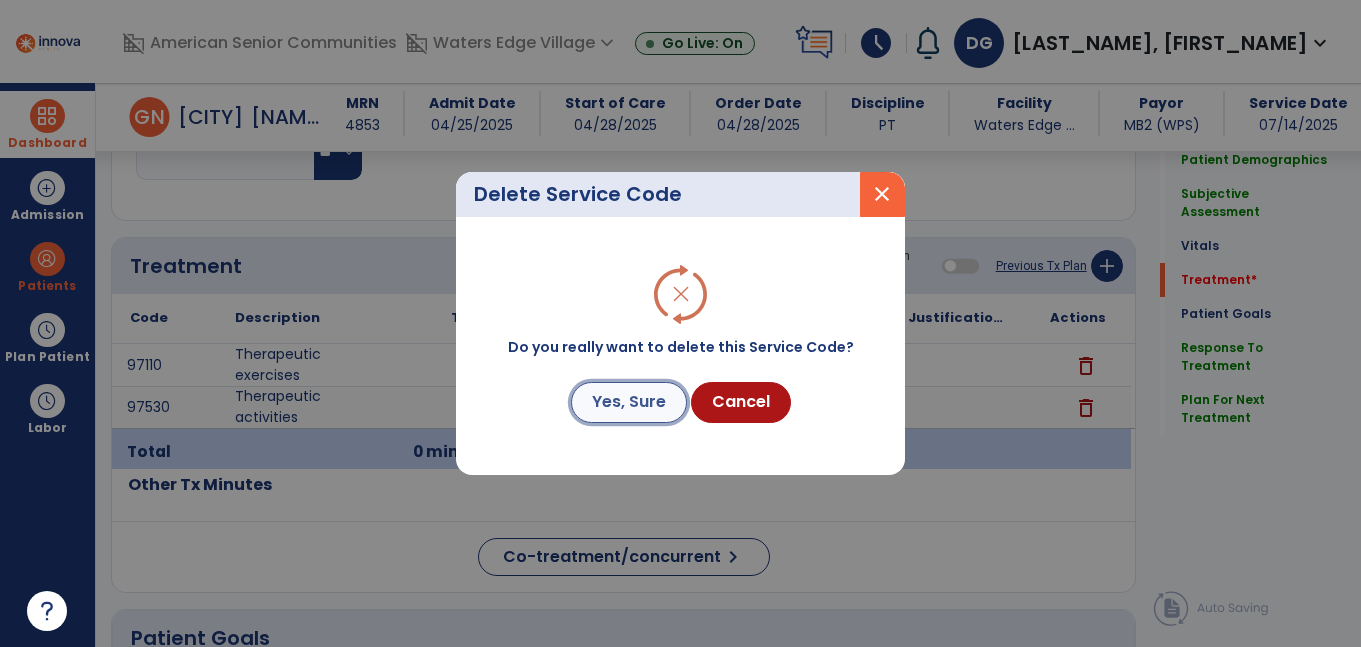 click on "Yes, Sure" at bounding box center [629, 402] 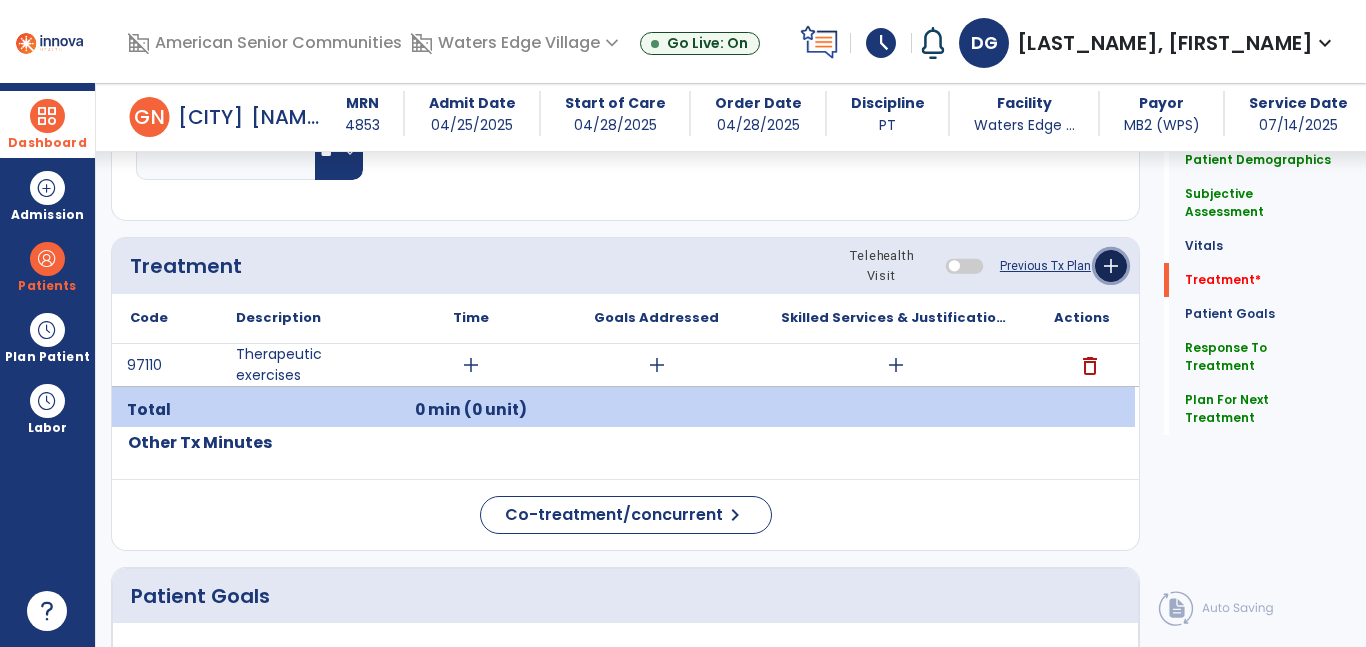 click on "add" 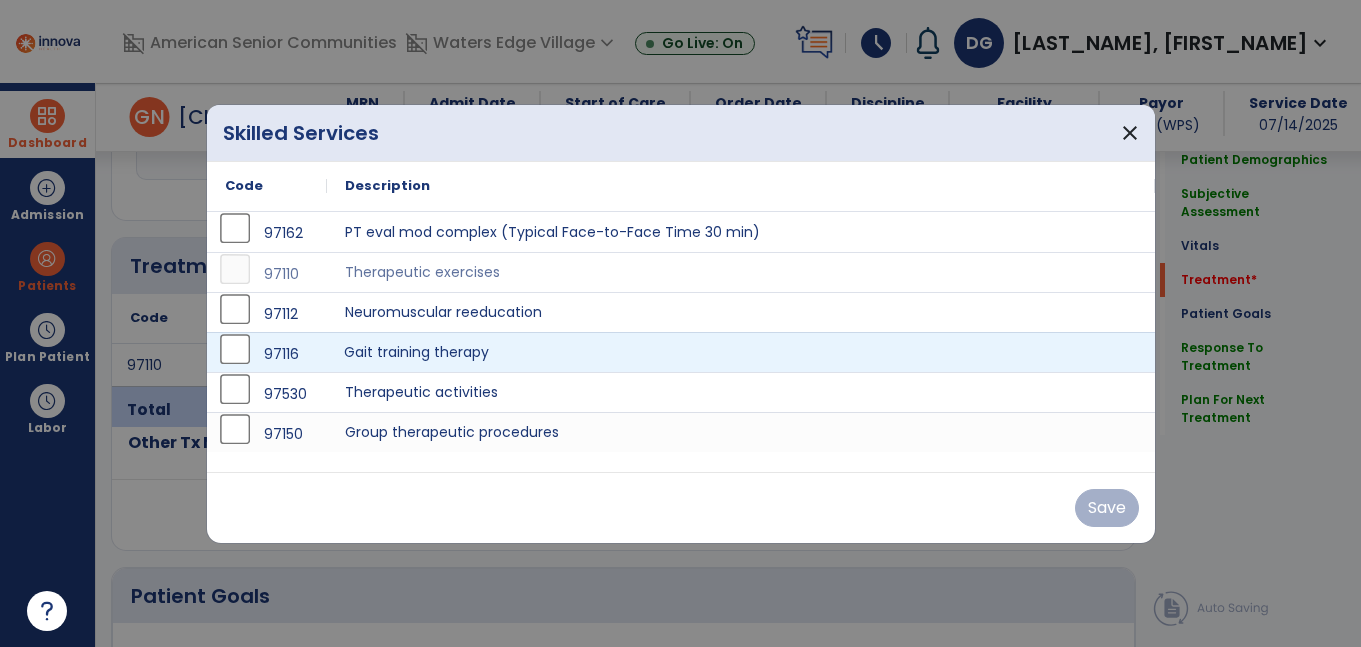 click on "Gait training therapy" at bounding box center (741, 352) 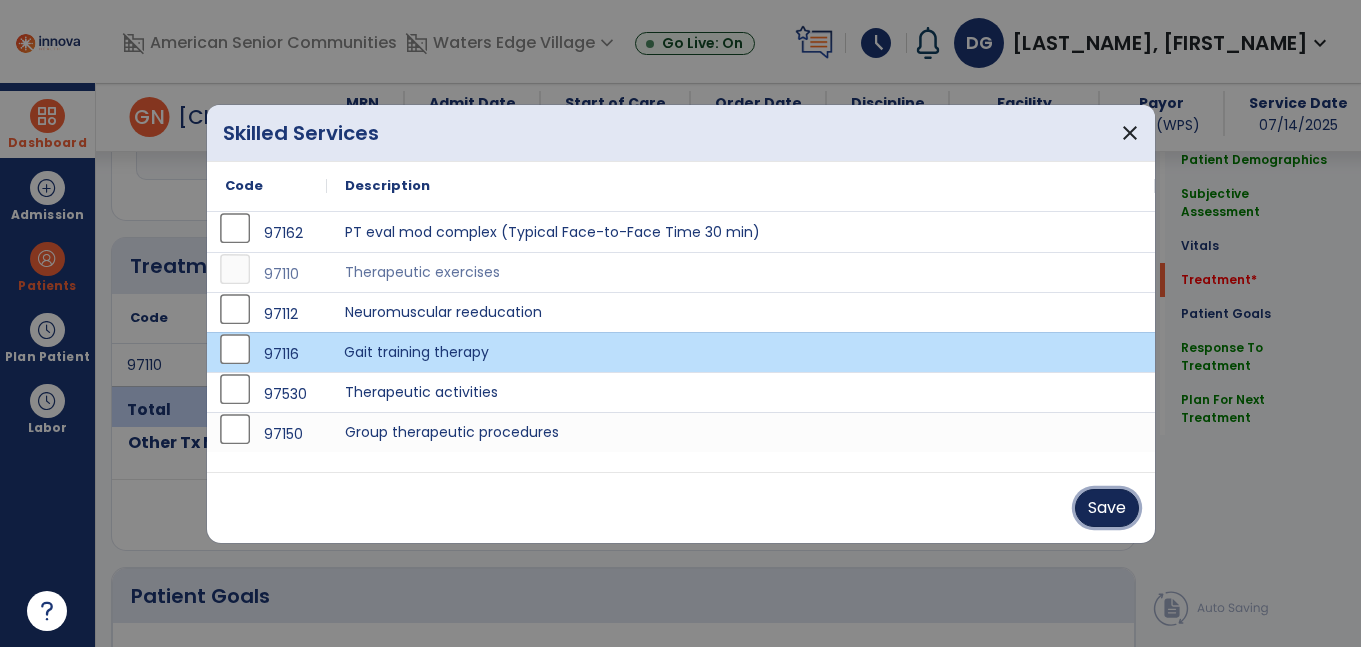 click on "Save" at bounding box center [1107, 508] 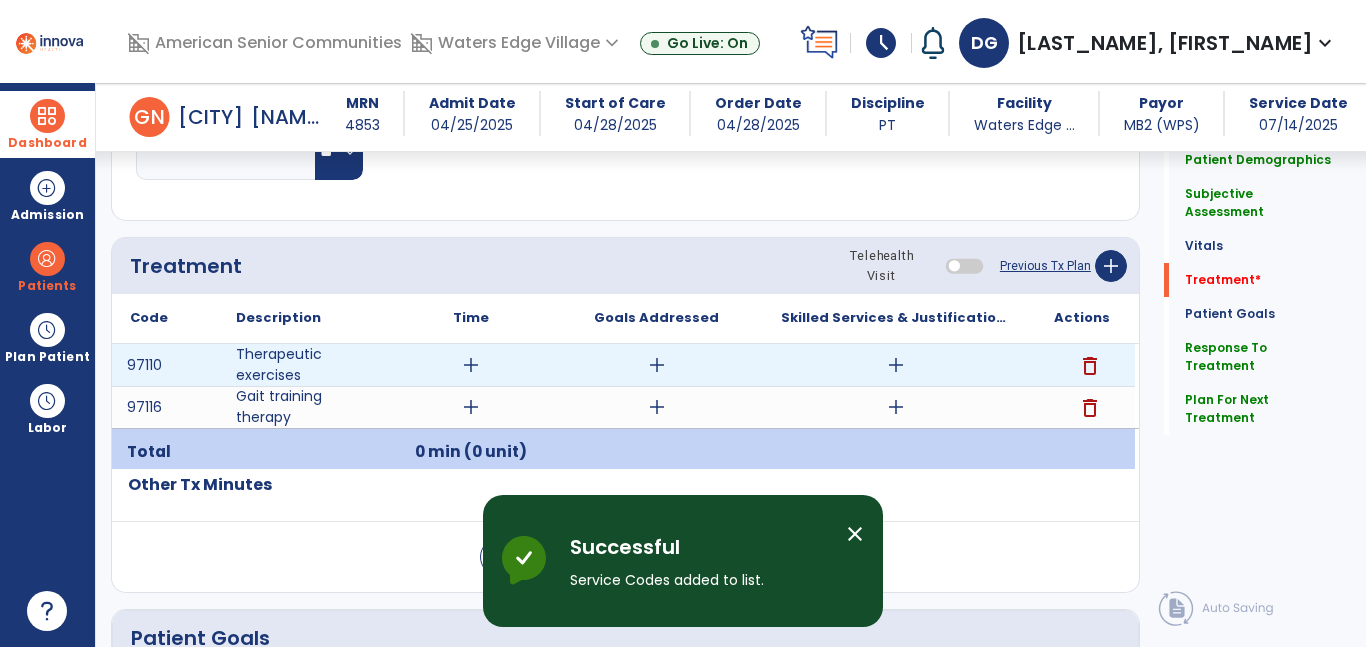 click on "add" at bounding box center (471, 365) 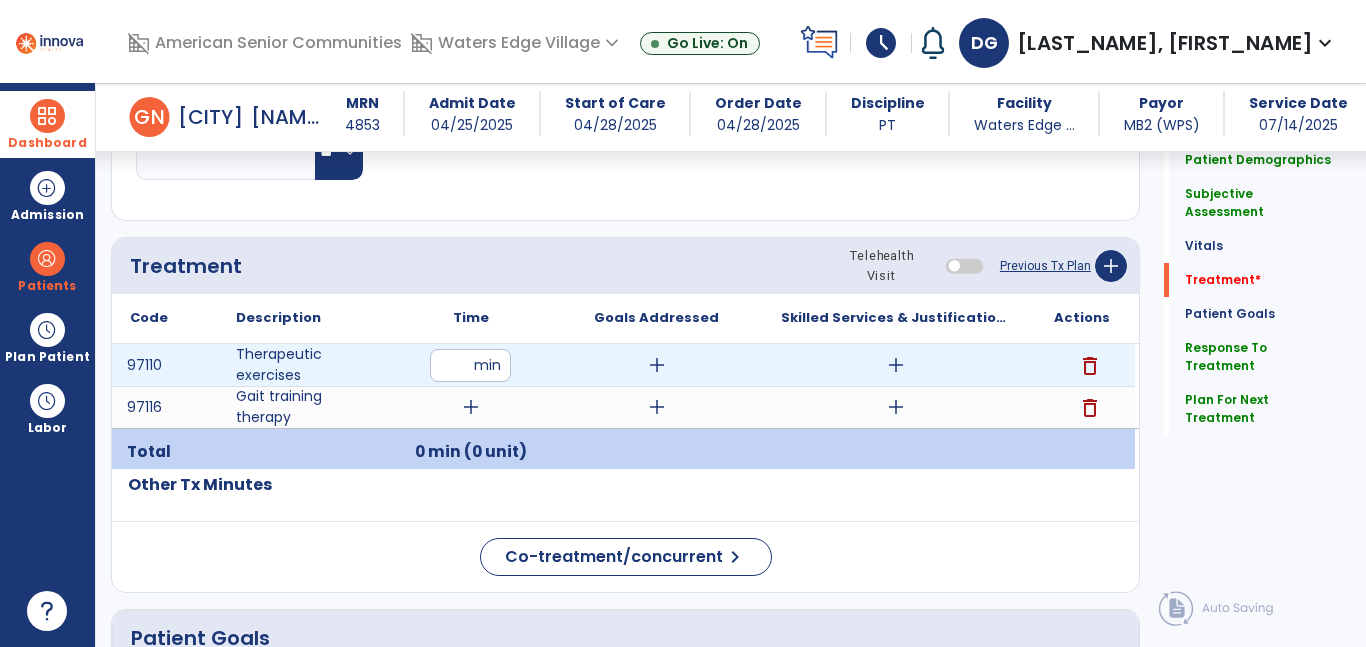 type on "**" 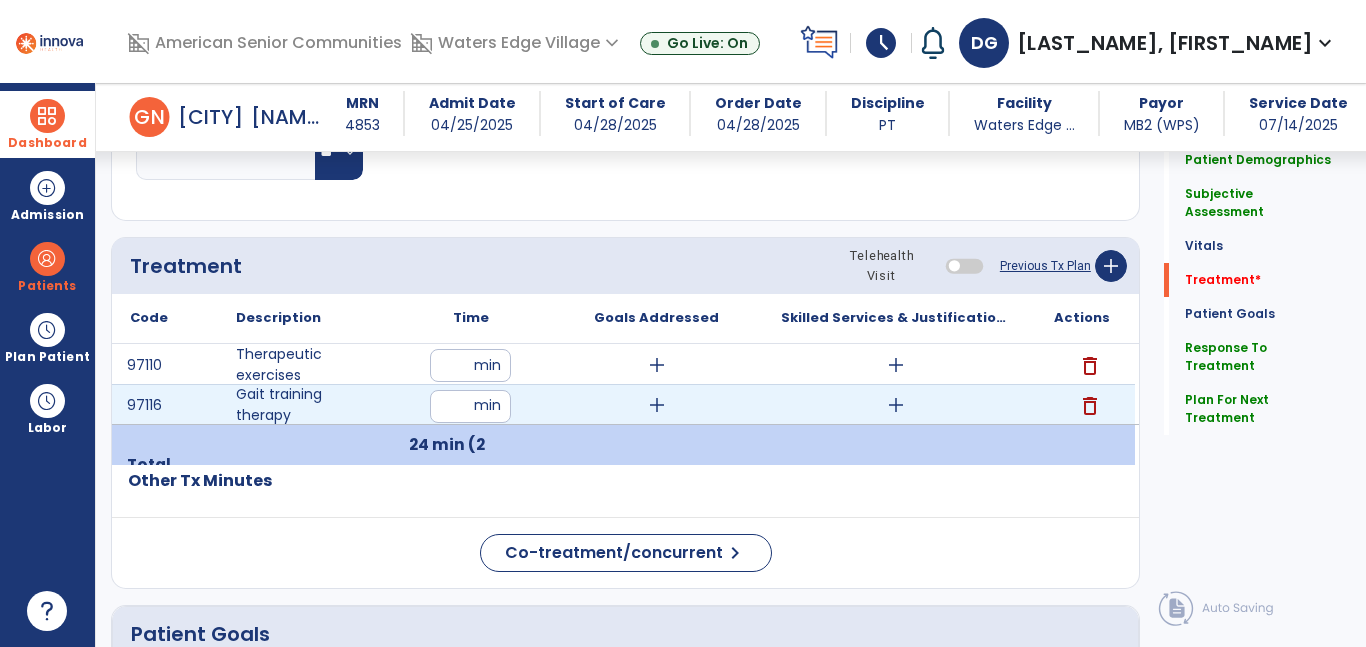 click at bounding box center (470, 406) 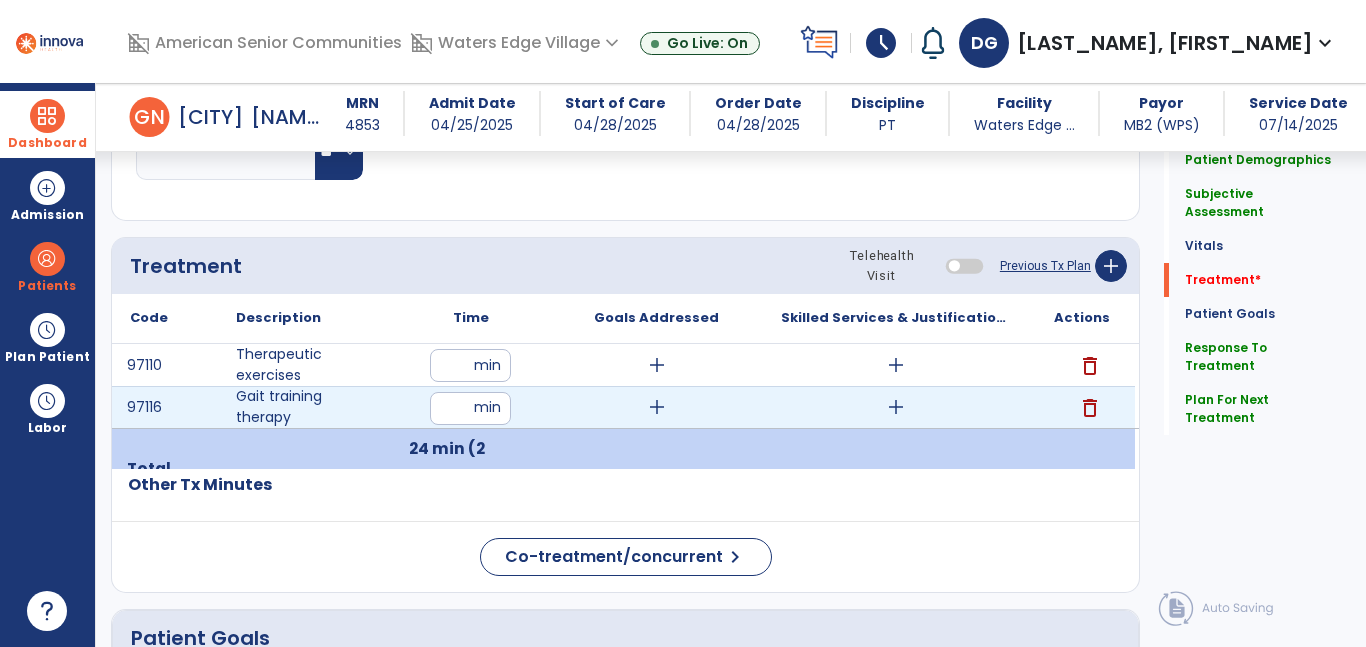 type on "**" 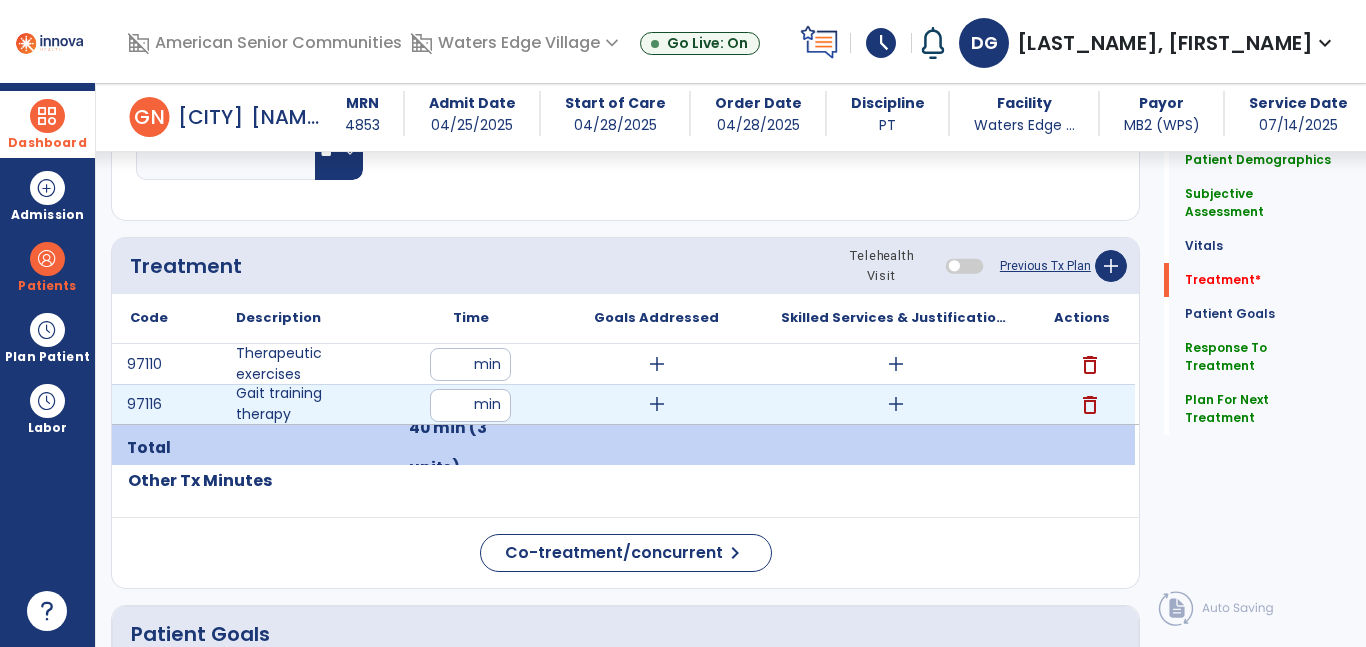 click on "add" at bounding box center (896, 404) 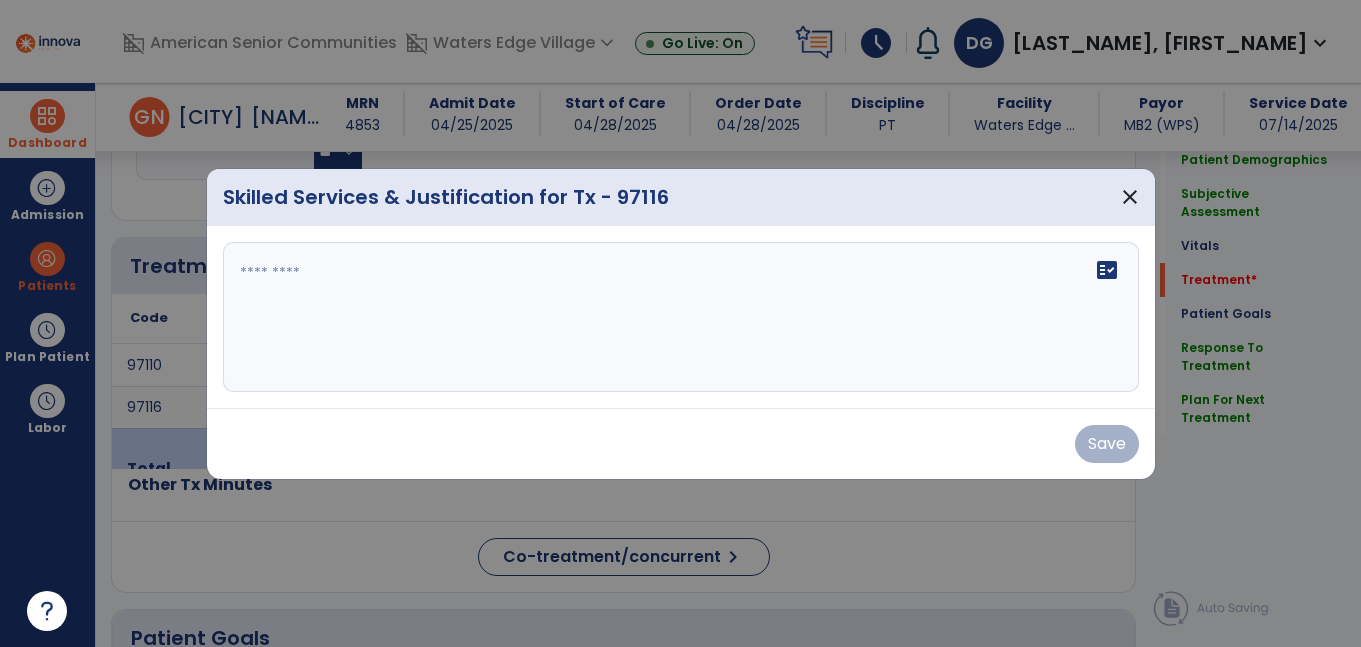 click on "fact_check" at bounding box center (681, 317) 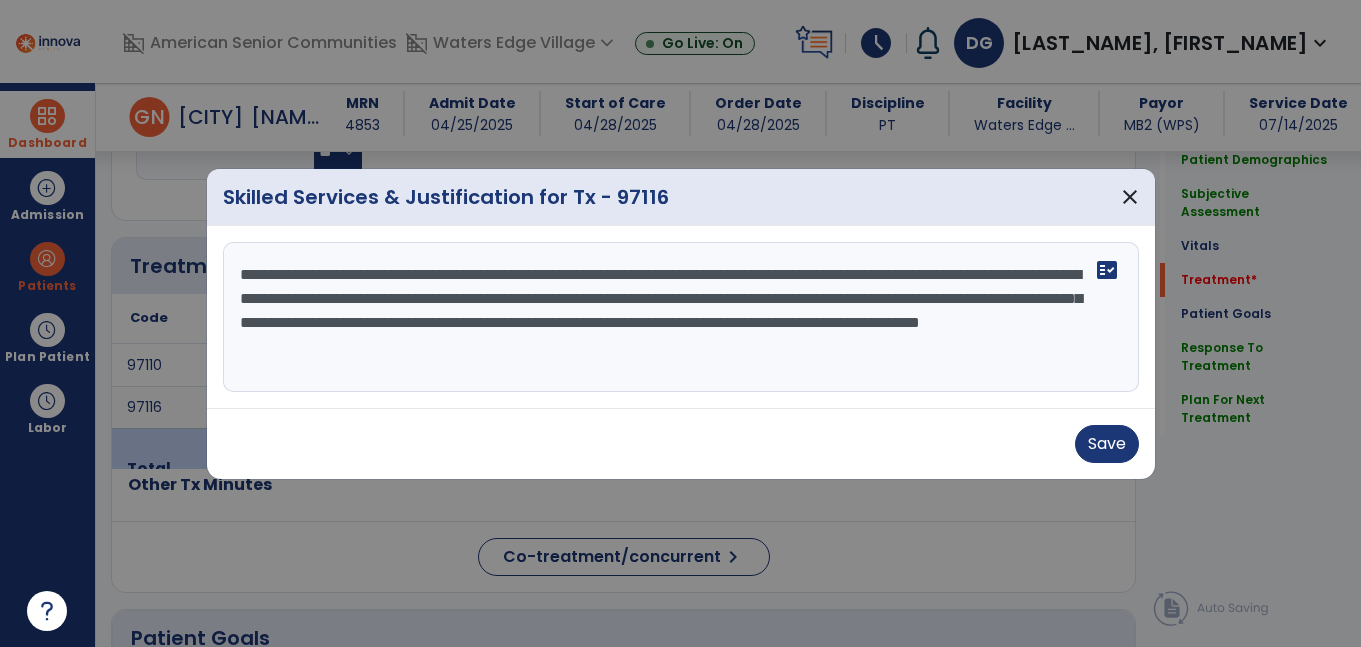 click on "**********" at bounding box center (681, 317) 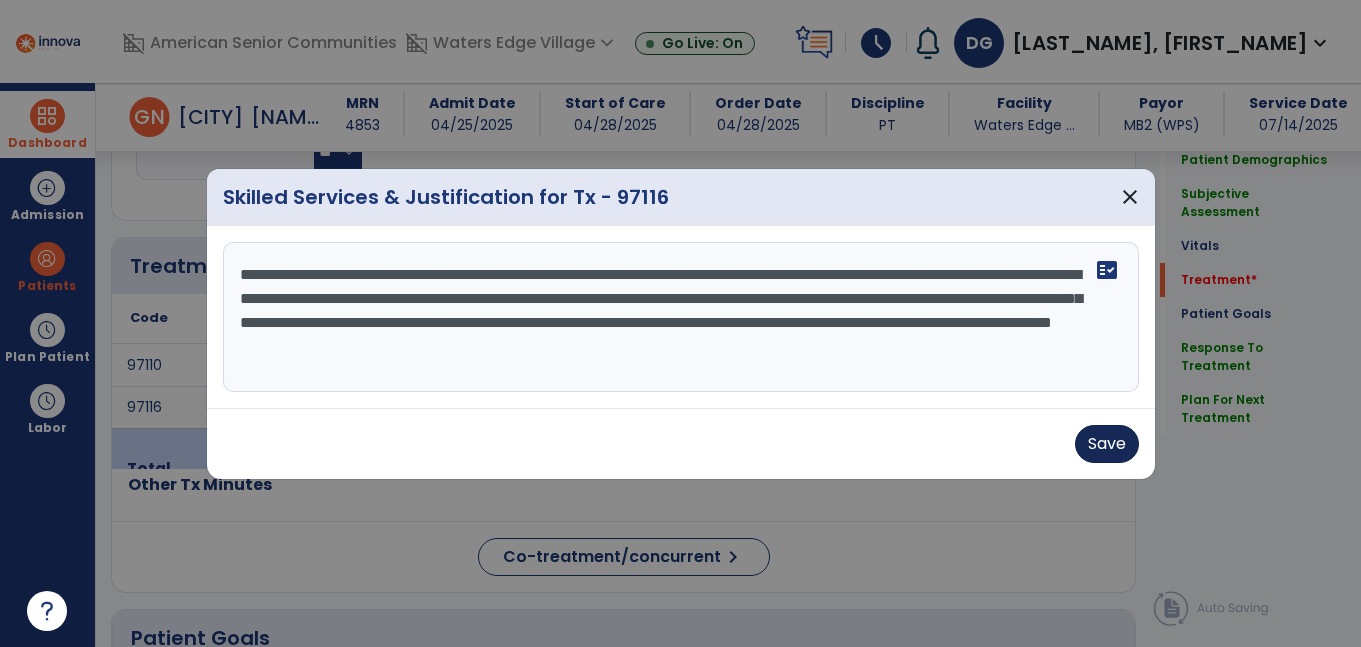 type on "**********" 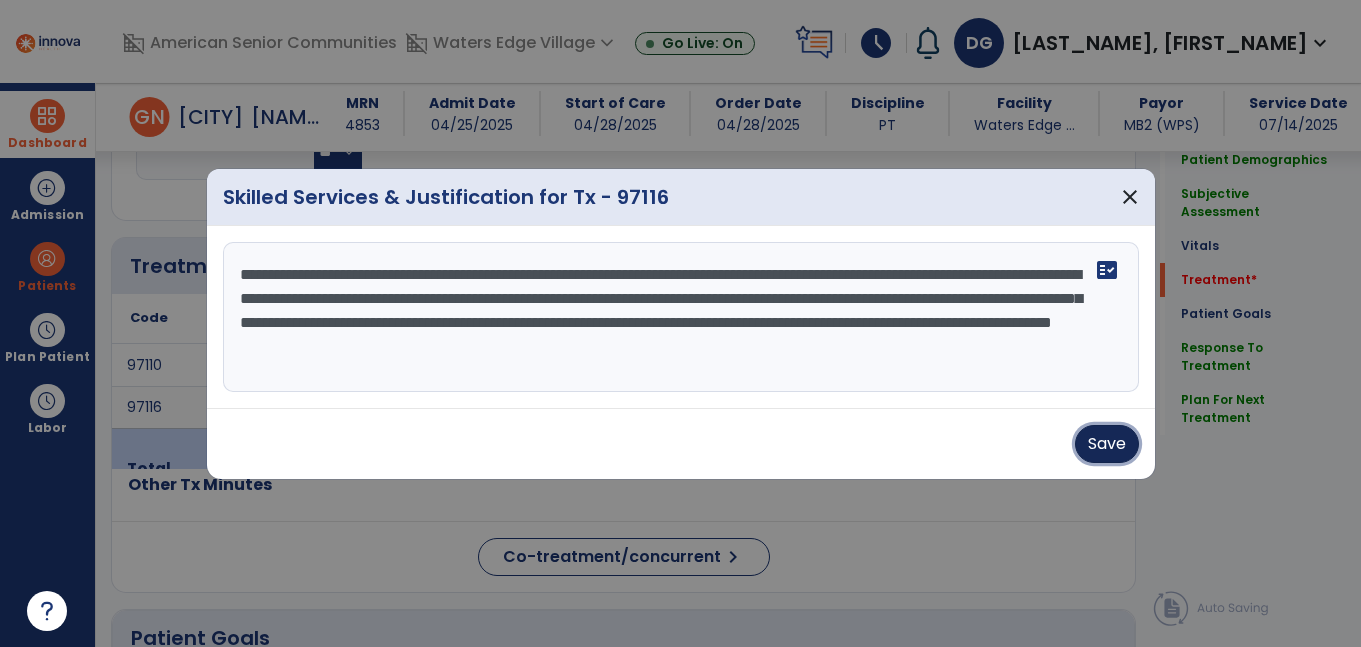 click on "Save" at bounding box center (1107, 444) 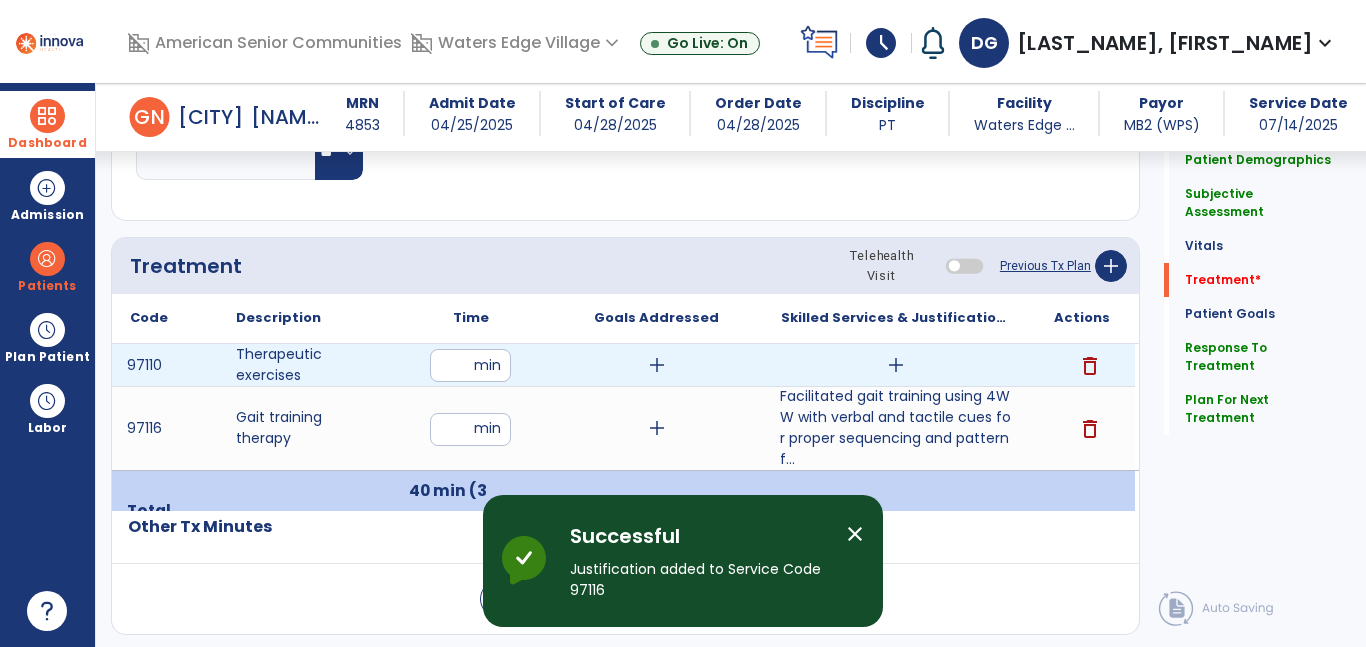 click on "add" at bounding box center (896, 365) 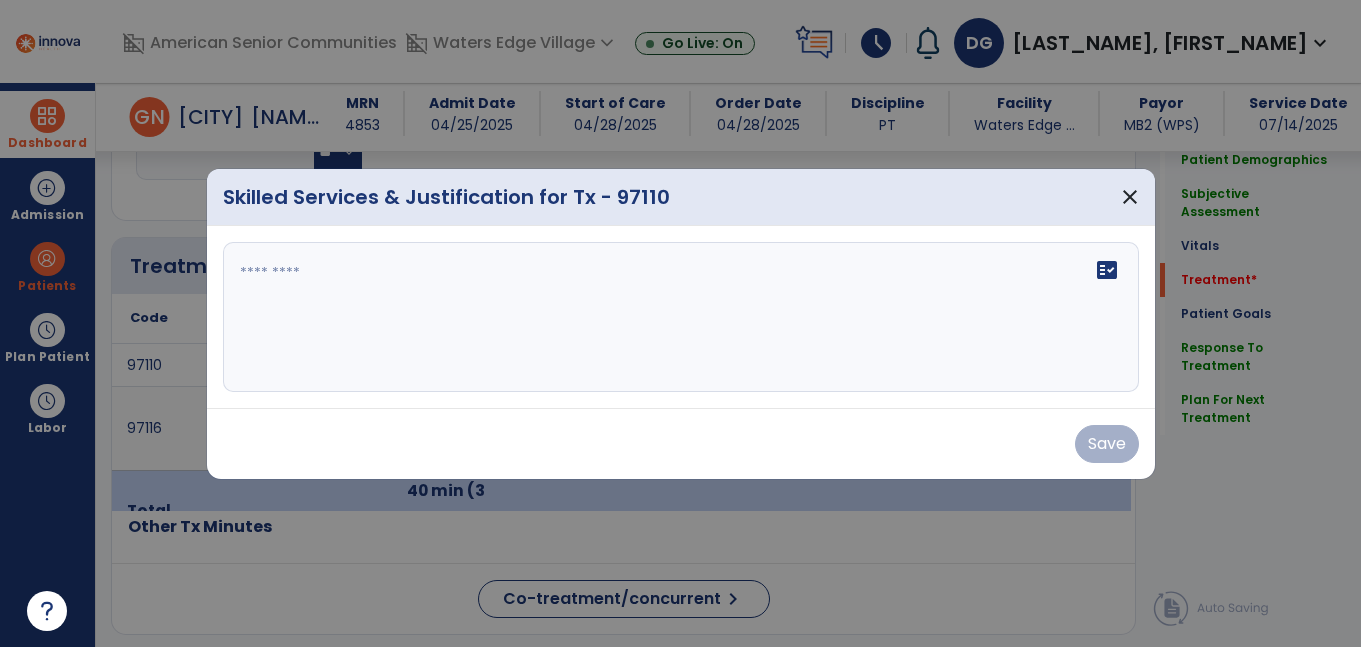 click on "fact_check" at bounding box center (681, 317) 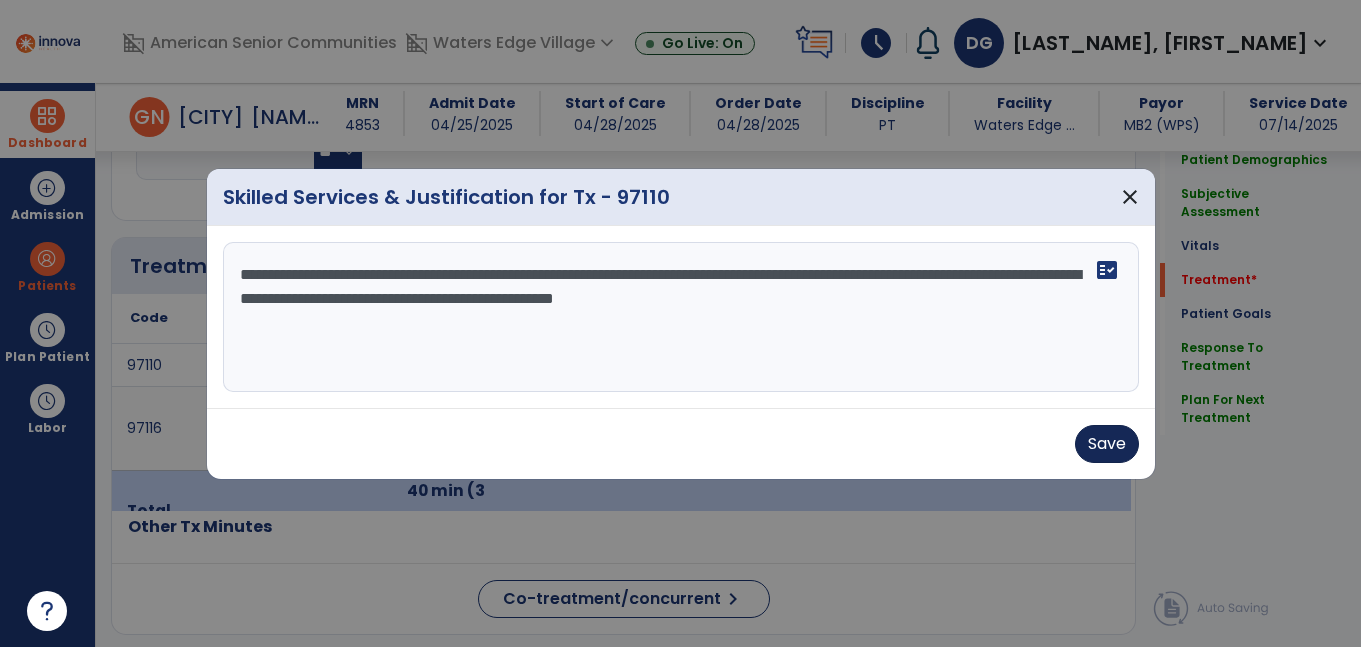 type on "**********" 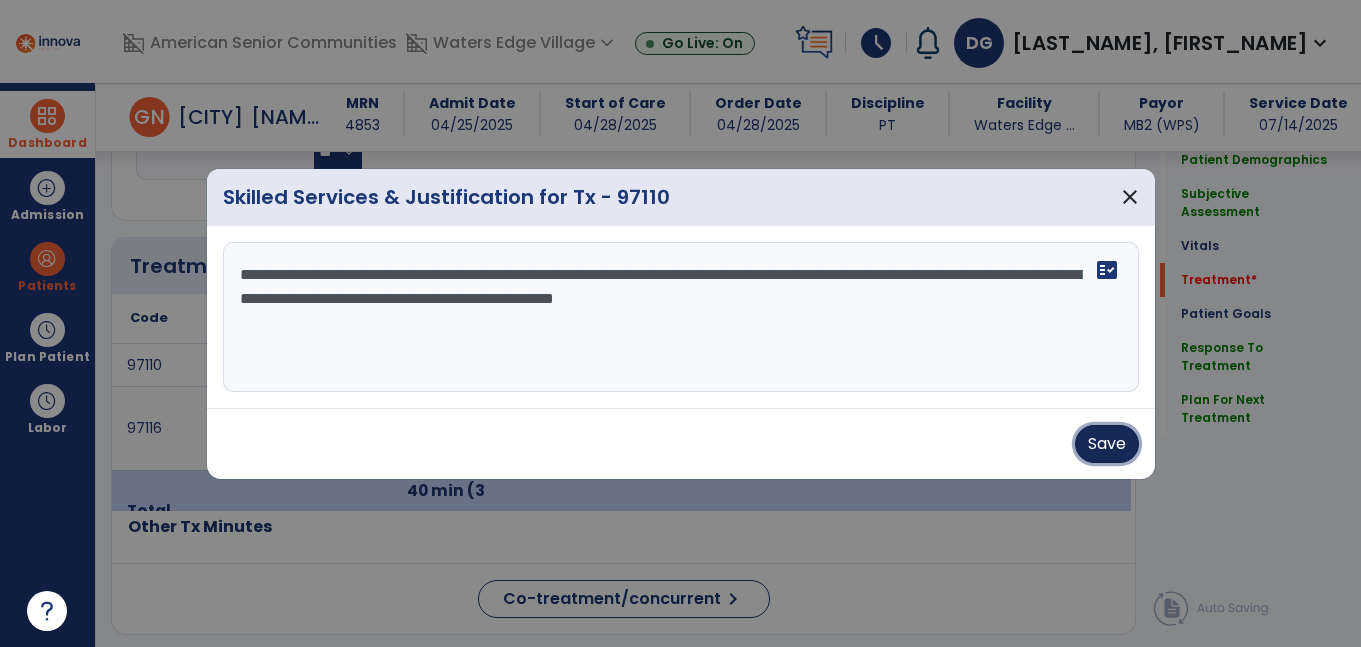 click on "Save" at bounding box center [1107, 444] 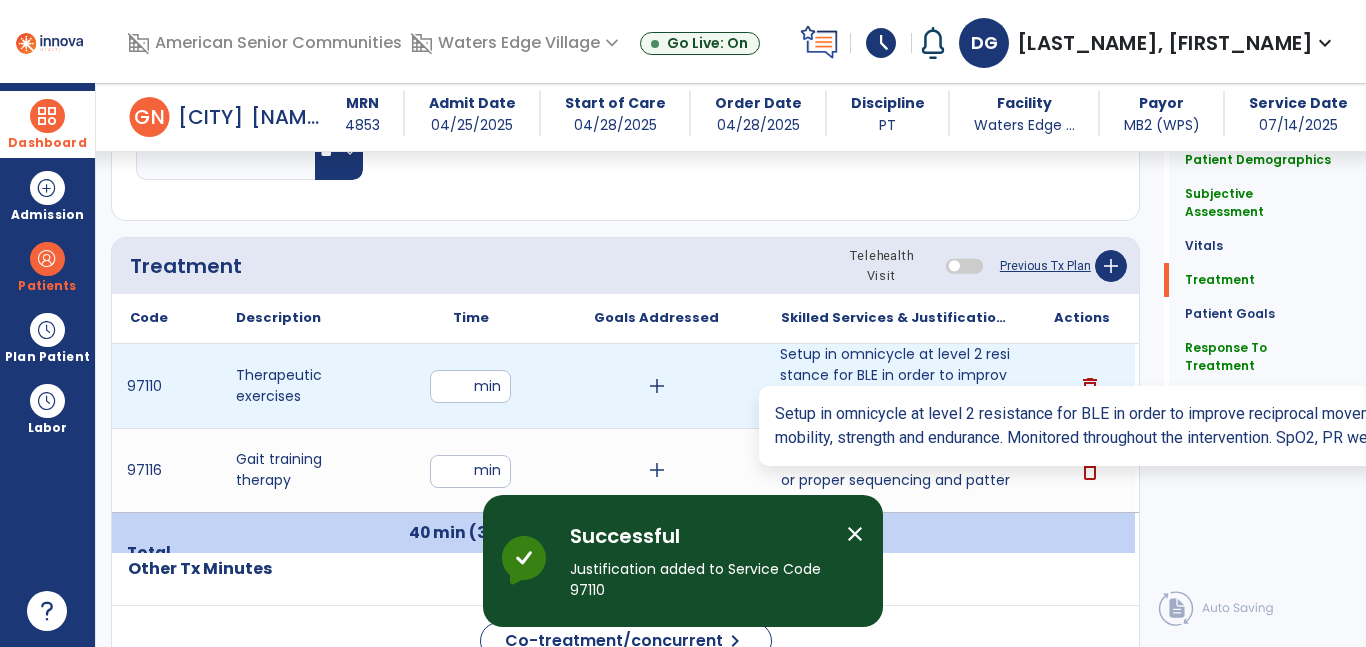 click on "Setup in omnicycle at level  2 resistance for BLE in order to improve reciprocal movement, joint mob..." at bounding box center (896, 386) 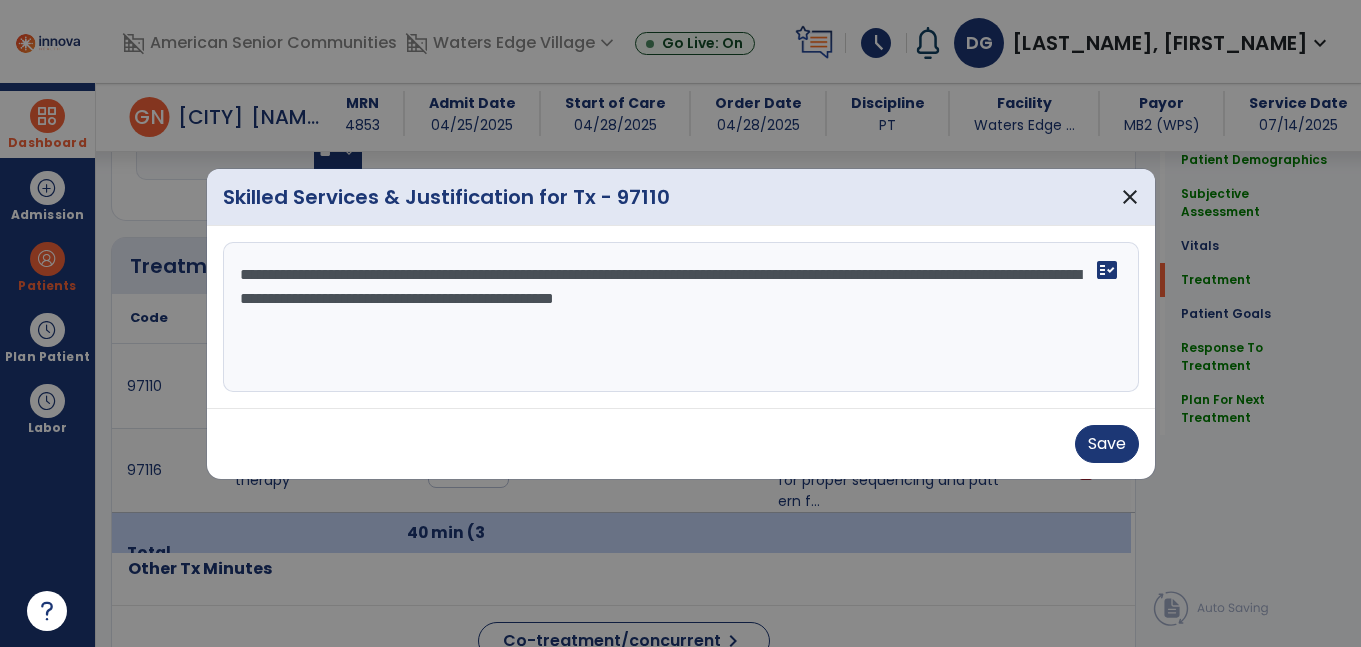 click on "**********" at bounding box center (681, 317) 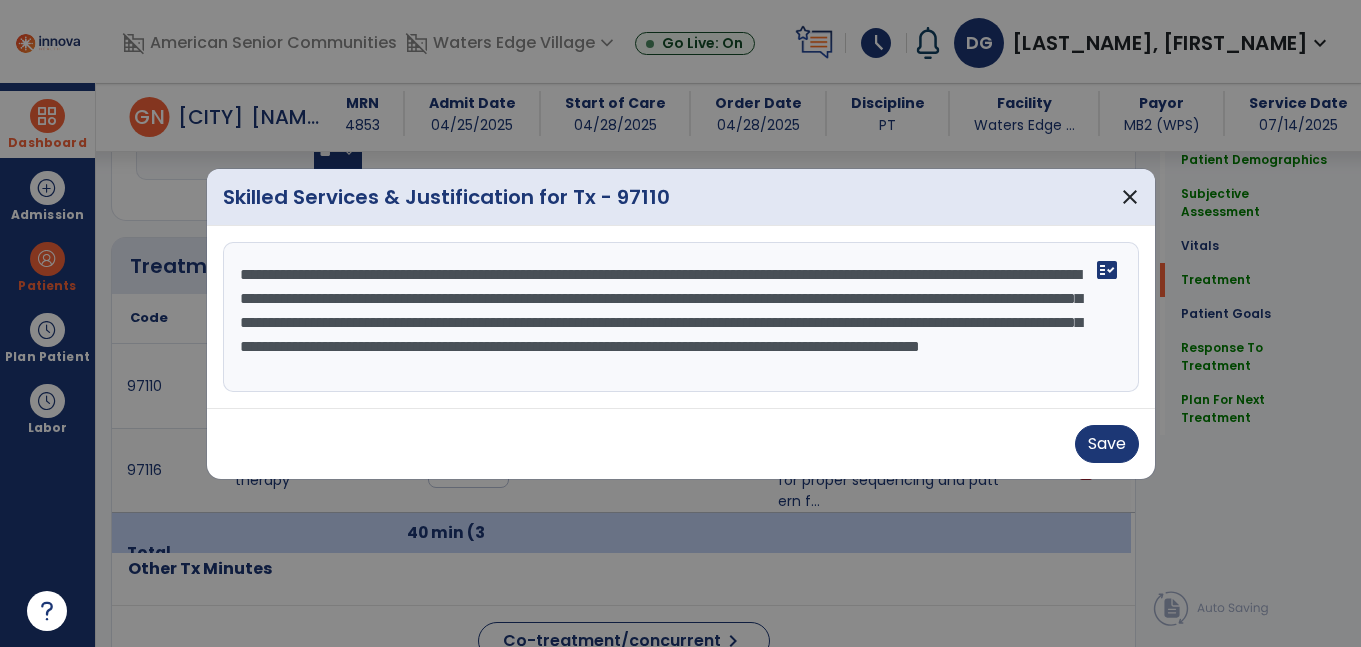 scroll, scrollTop: 16, scrollLeft: 0, axis: vertical 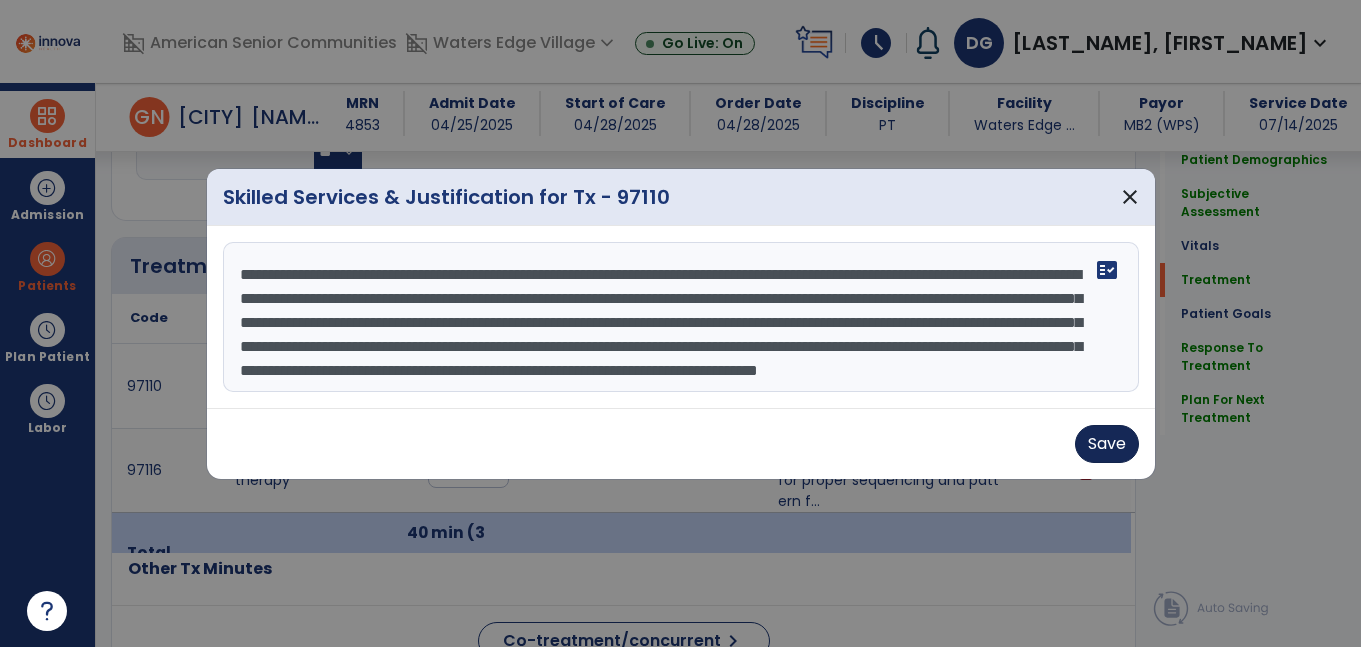 type on "**********" 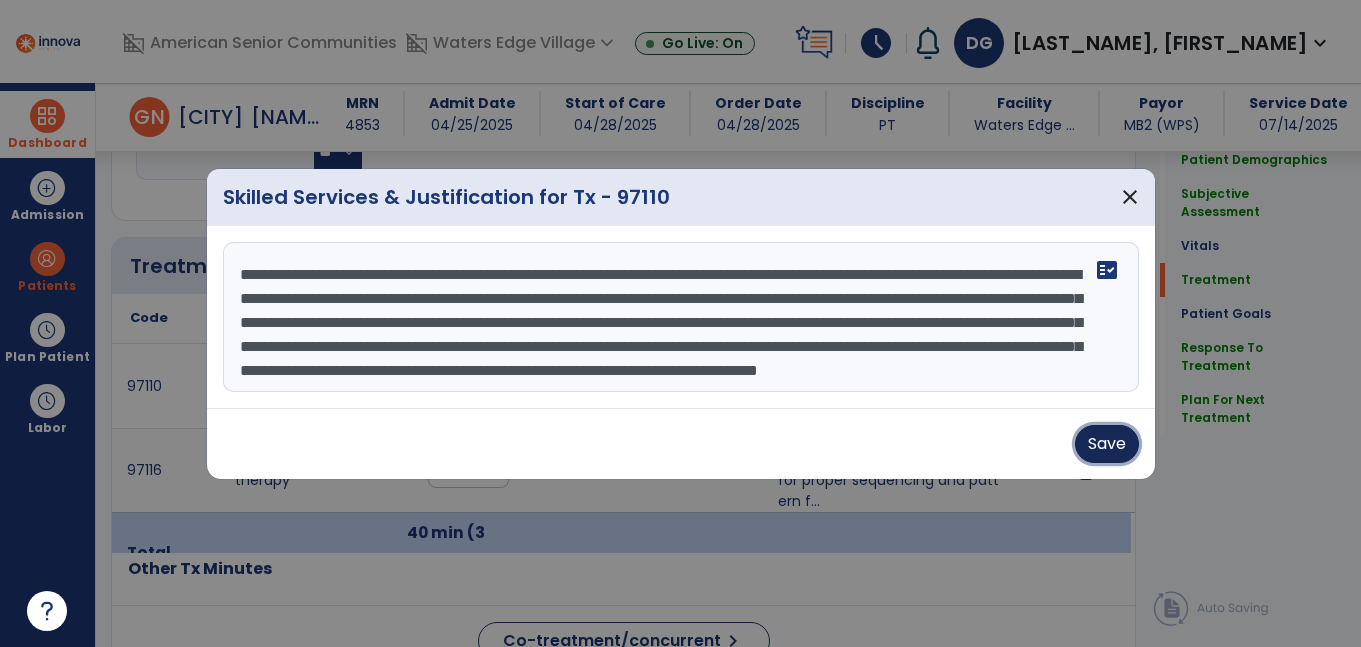 click on "Save" at bounding box center [1107, 444] 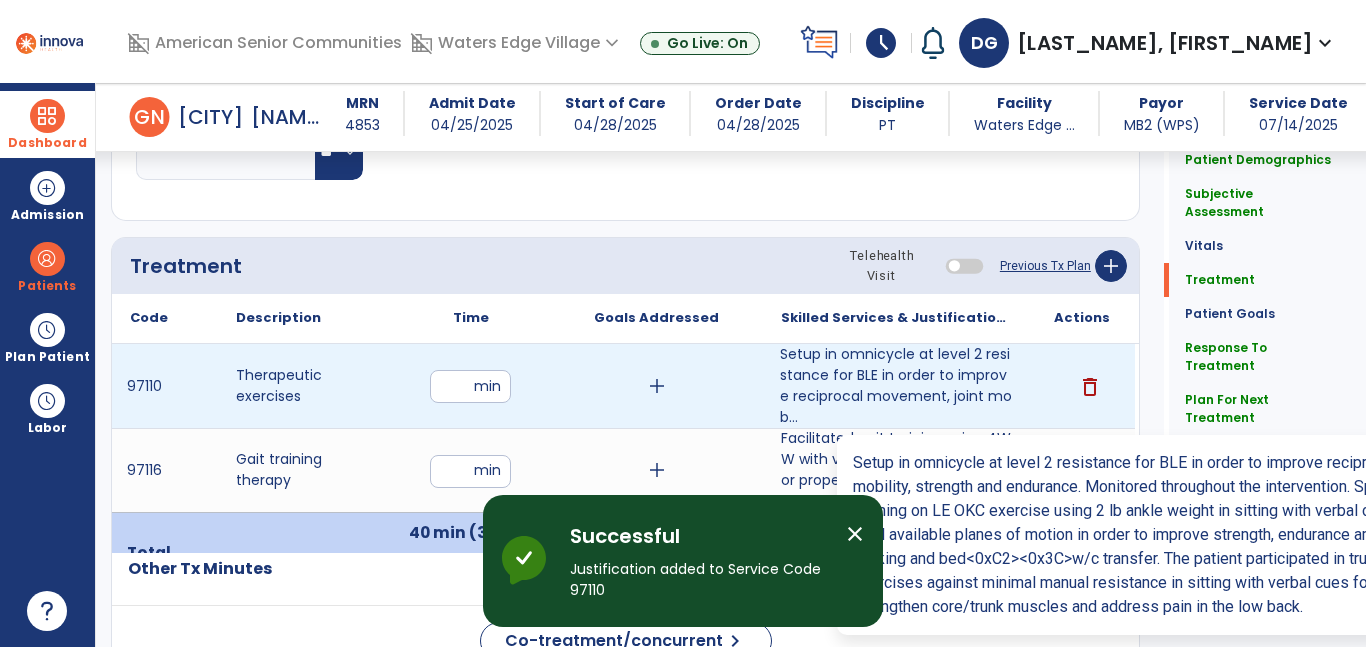 click on "Setup in omnicycle at level  2 resistance for BLE in order to improve reciprocal movement, joint mob..." at bounding box center (896, 386) 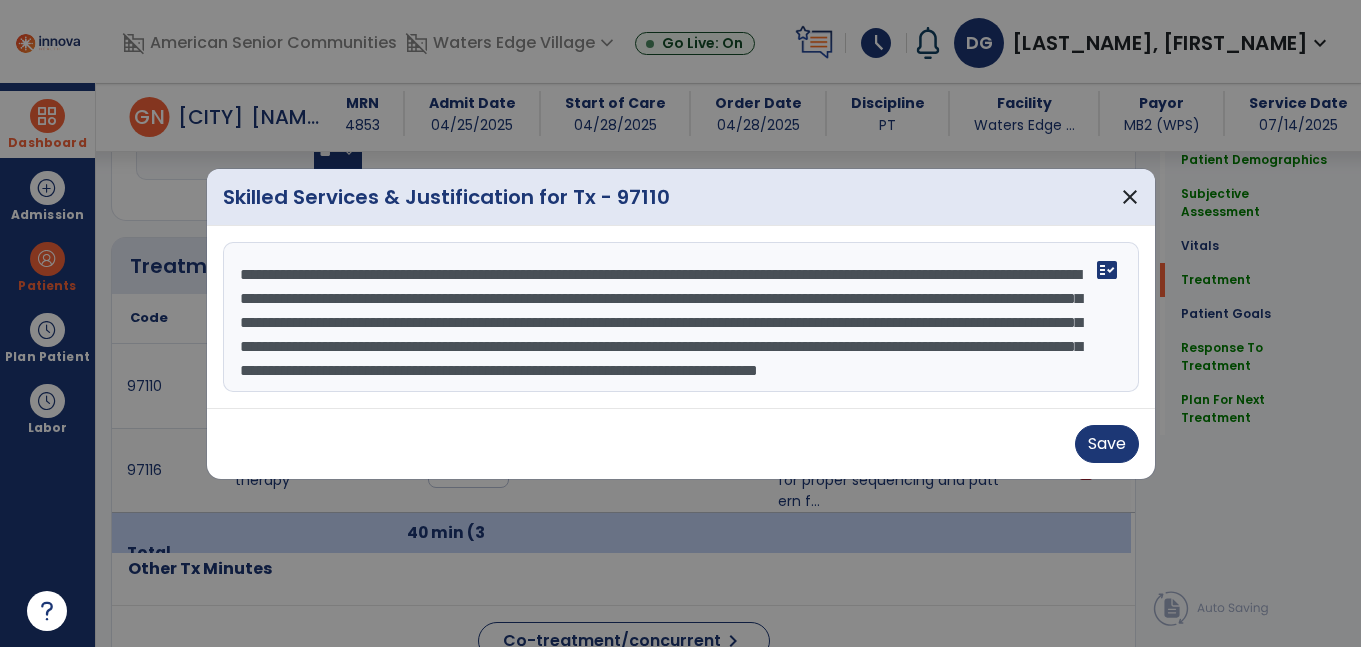 drag, startPoint x: 1149, startPoint y: 307, endPoint x: 1149, endPoint y: 331, distance: 24 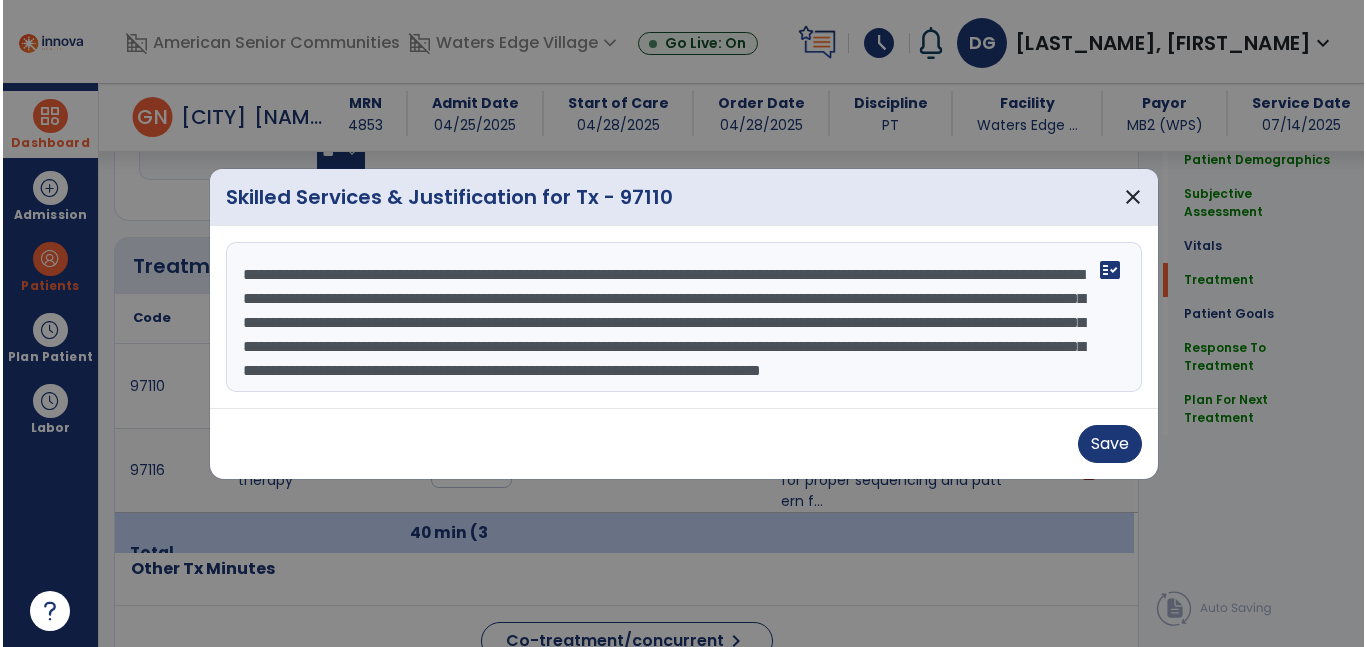 scroll, scrollTop: 48, scrollLeft: 0, axis: vertical 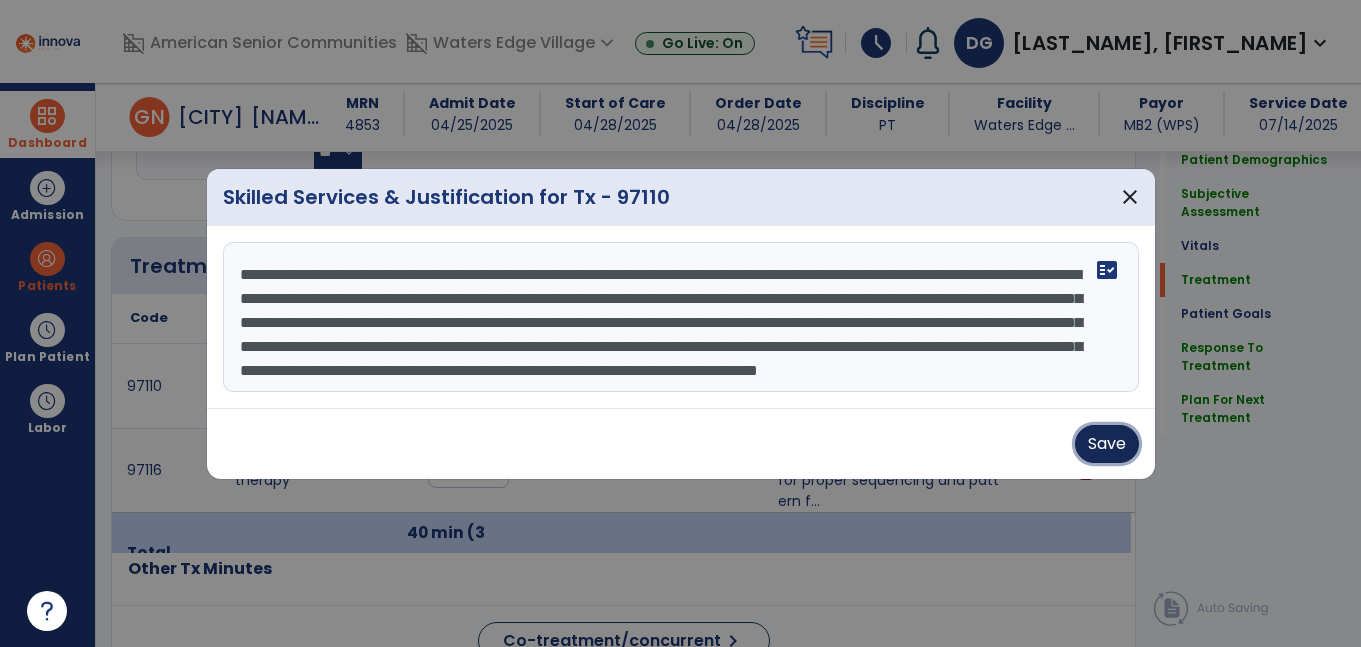 click on "Save" at bounding box center [1107, 444] 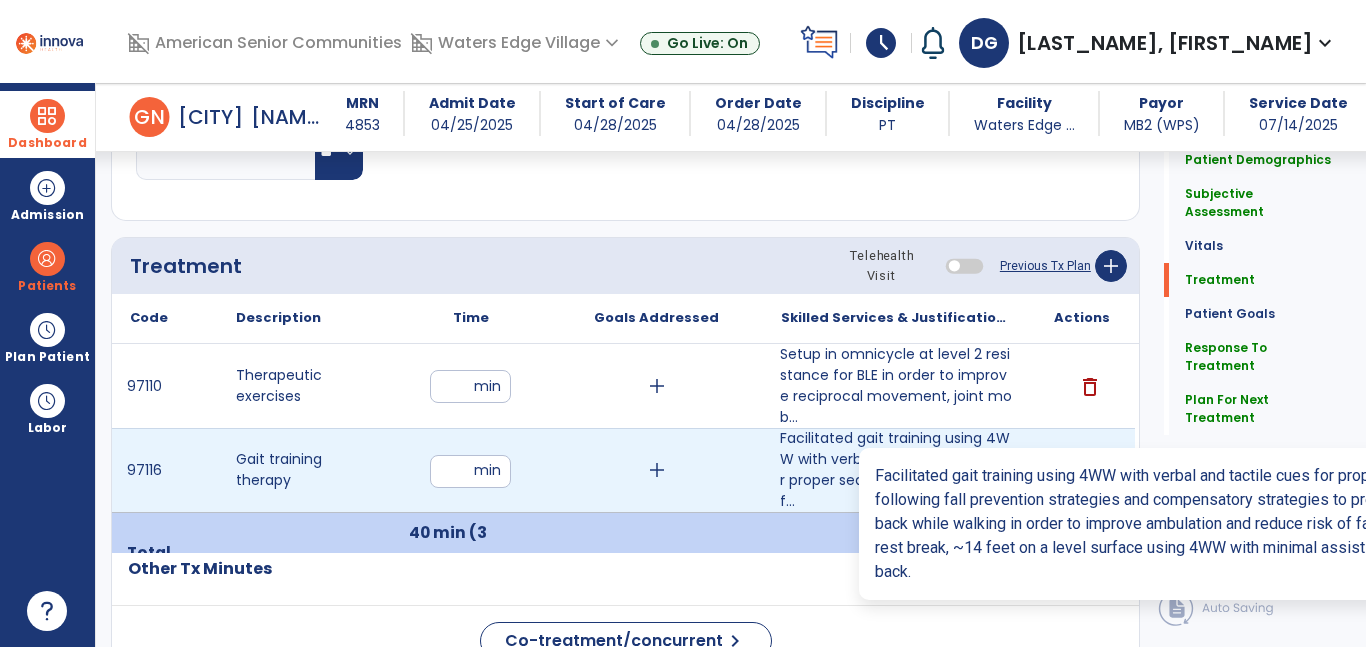 click on "Facilitated gait training using 4WW with verbal and tactile cues for proper sequencing and pattern f..." at bounding box center [896, 470] 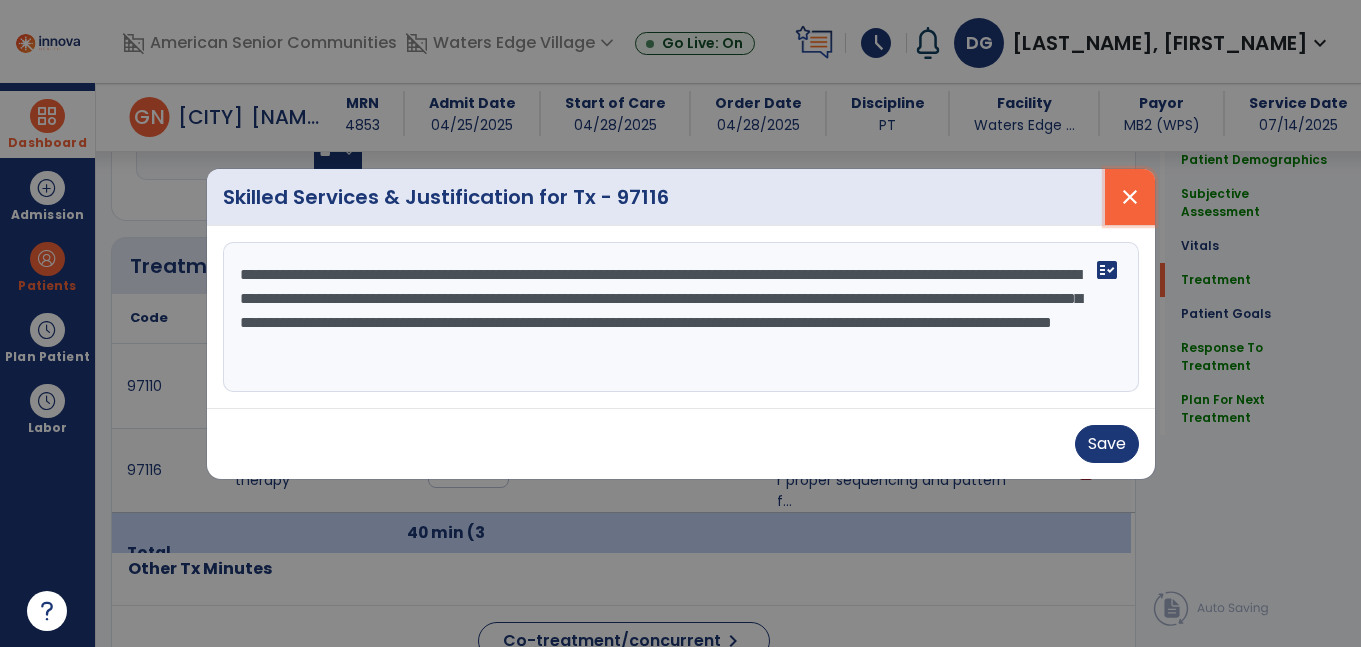 click on "close" at bounding box center [1130, 197] 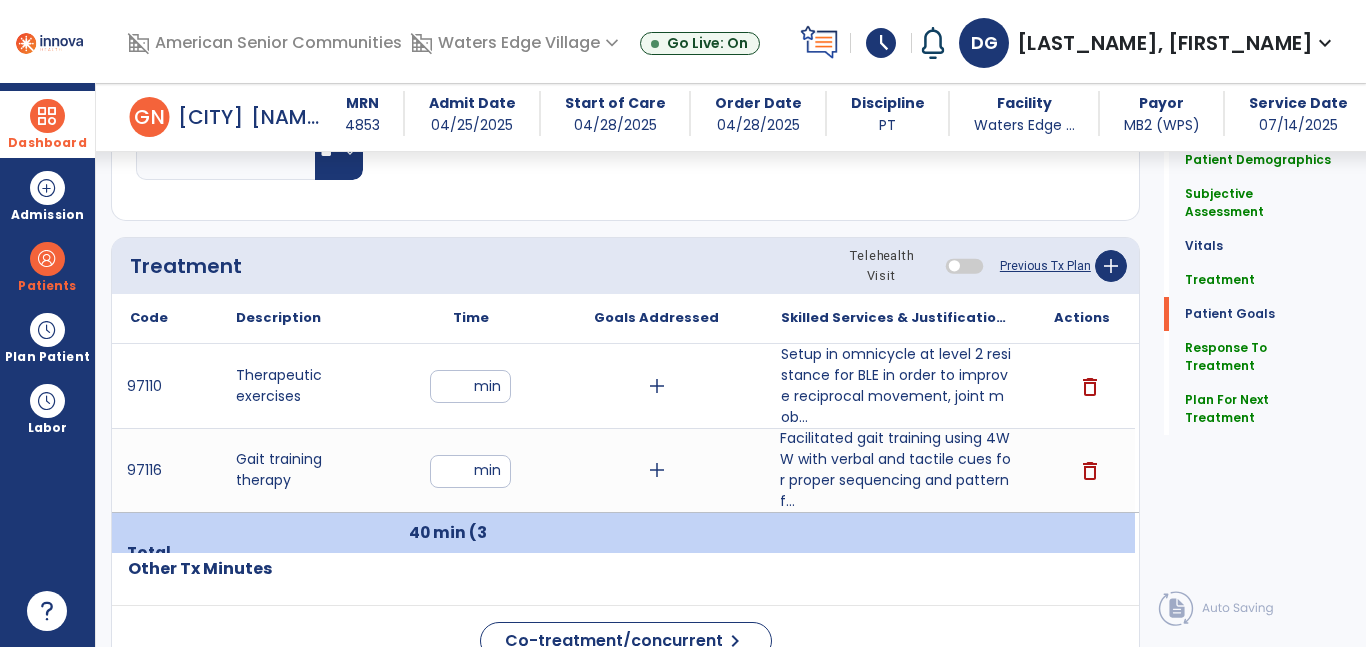 scroll, scrollTop: 1891, scrollLeft: 0, axis: vertical 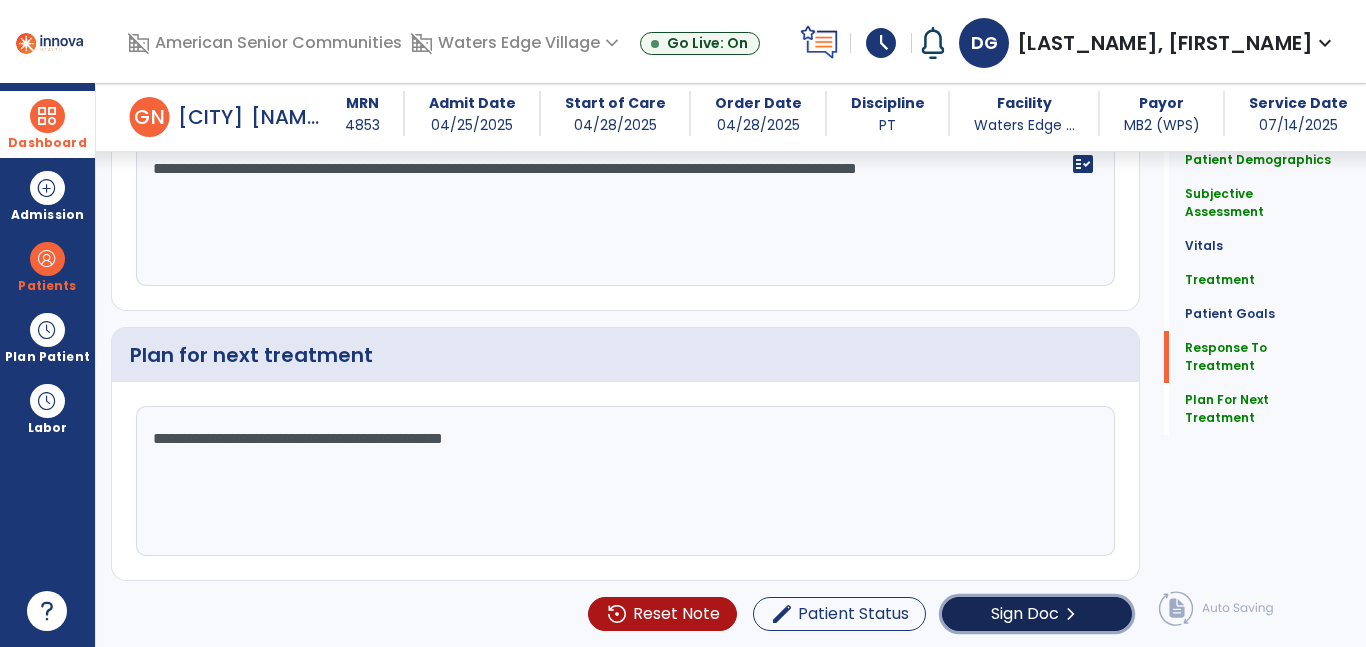 click on "Sign Doc" 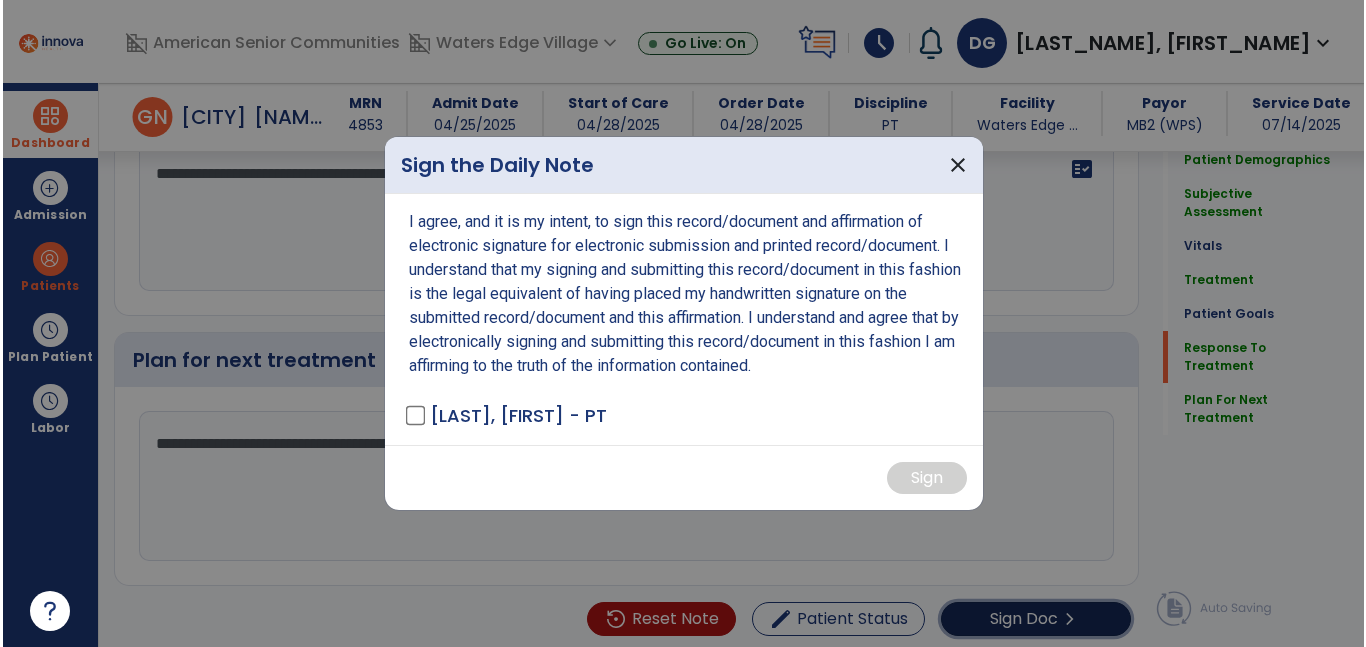scroll, scrollTop: 3414, scrollLeft: 0, axis: vertical 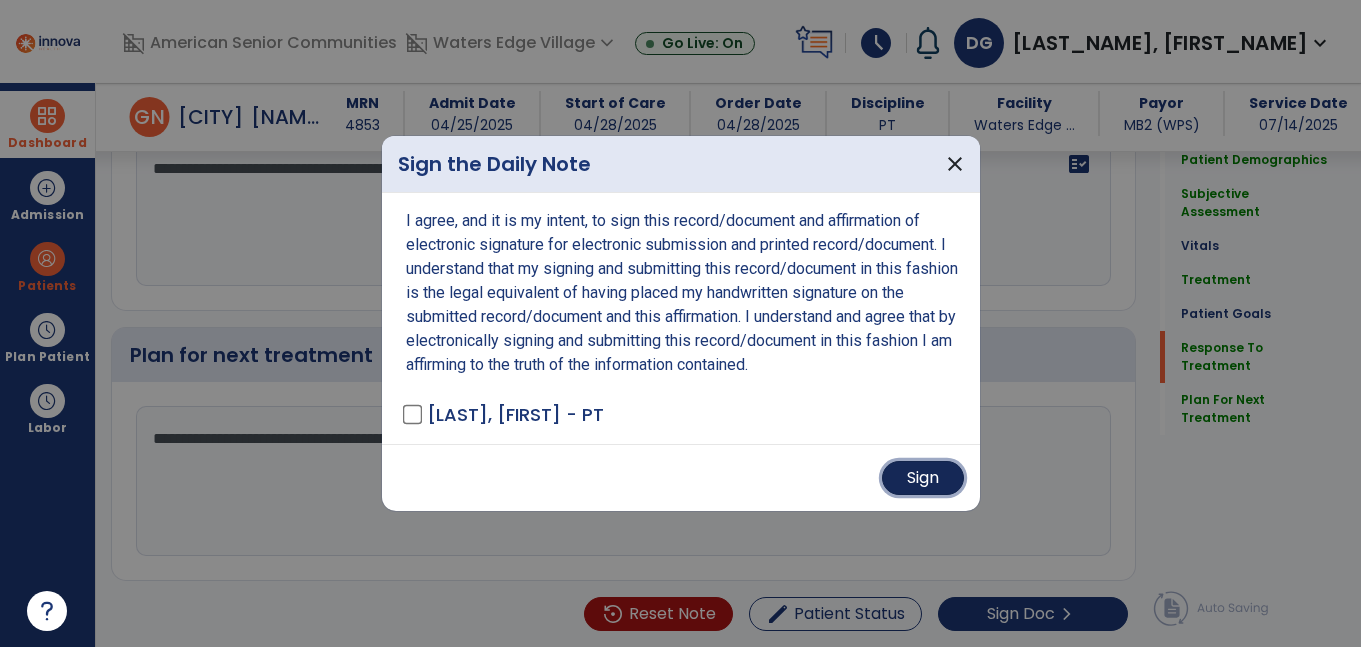 click on "Sign" at bounding box center (923, 478) 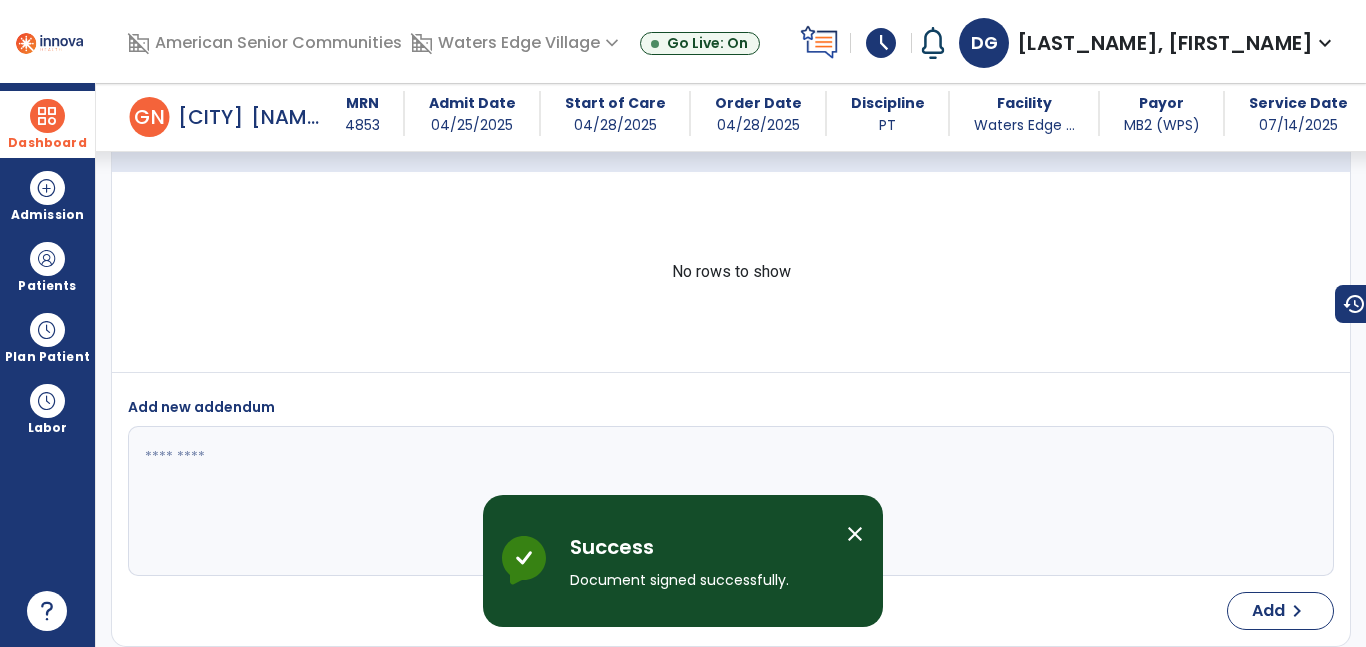 scroll, scrollTop: 5353, scrollLeft: 0, axis: vertical 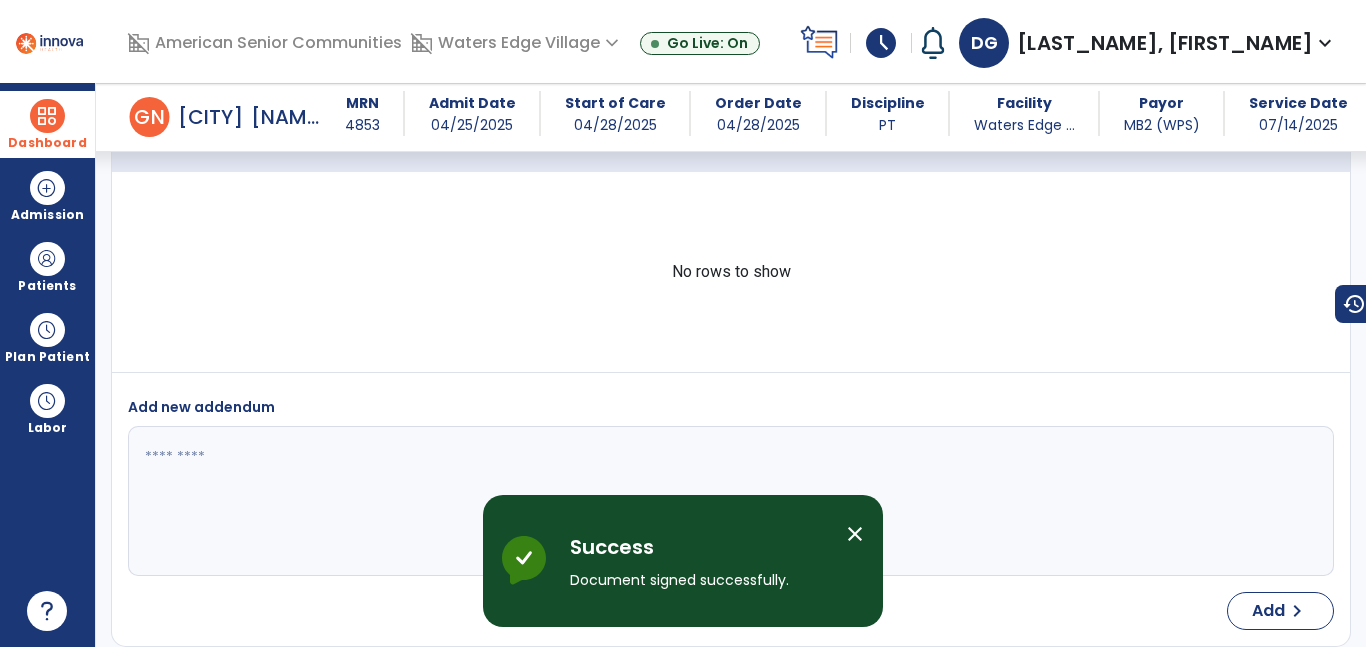 click on "Dashboard" at bounding box center (47, 124) 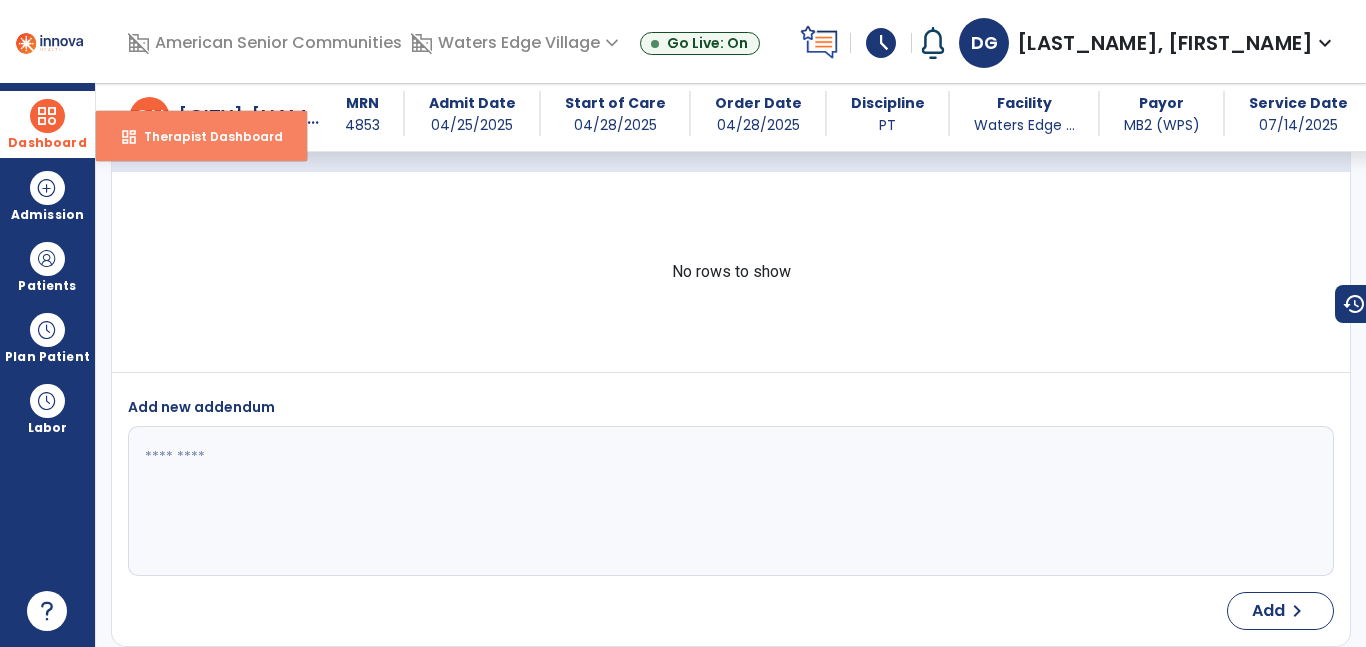 click on "dashboard  Therapist Dashboard" at bounding box center [201, 136] 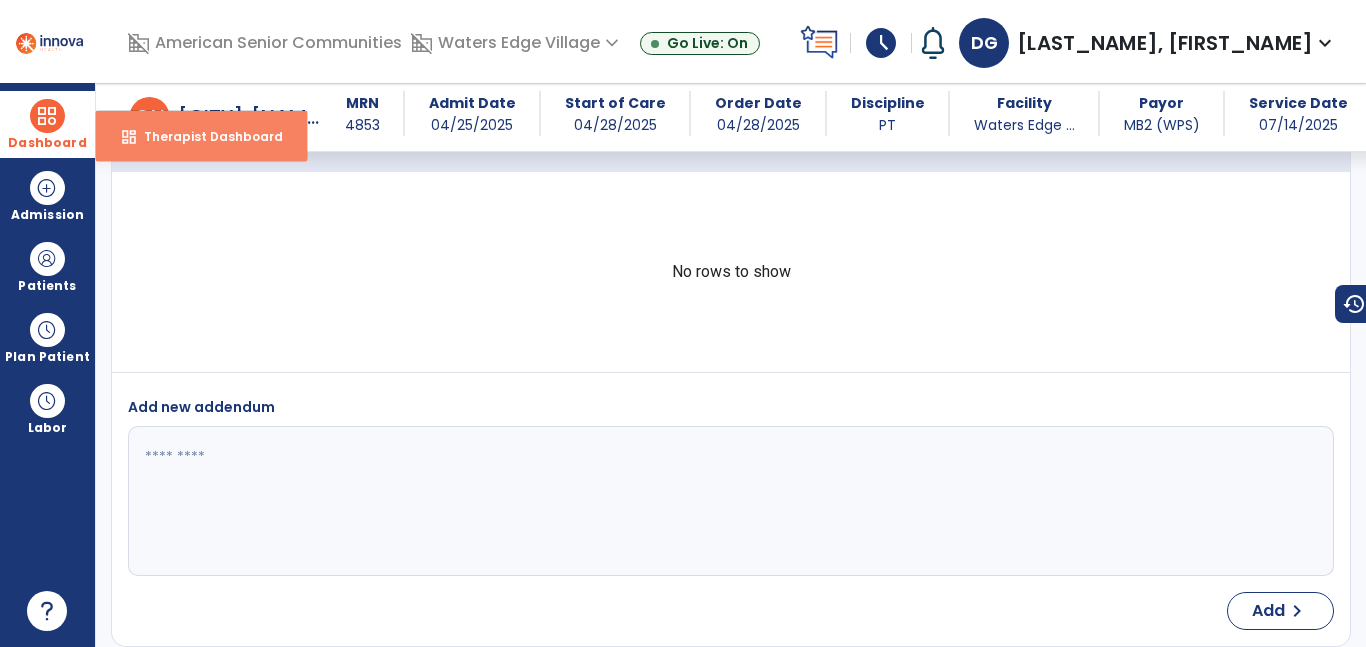 select on "****" 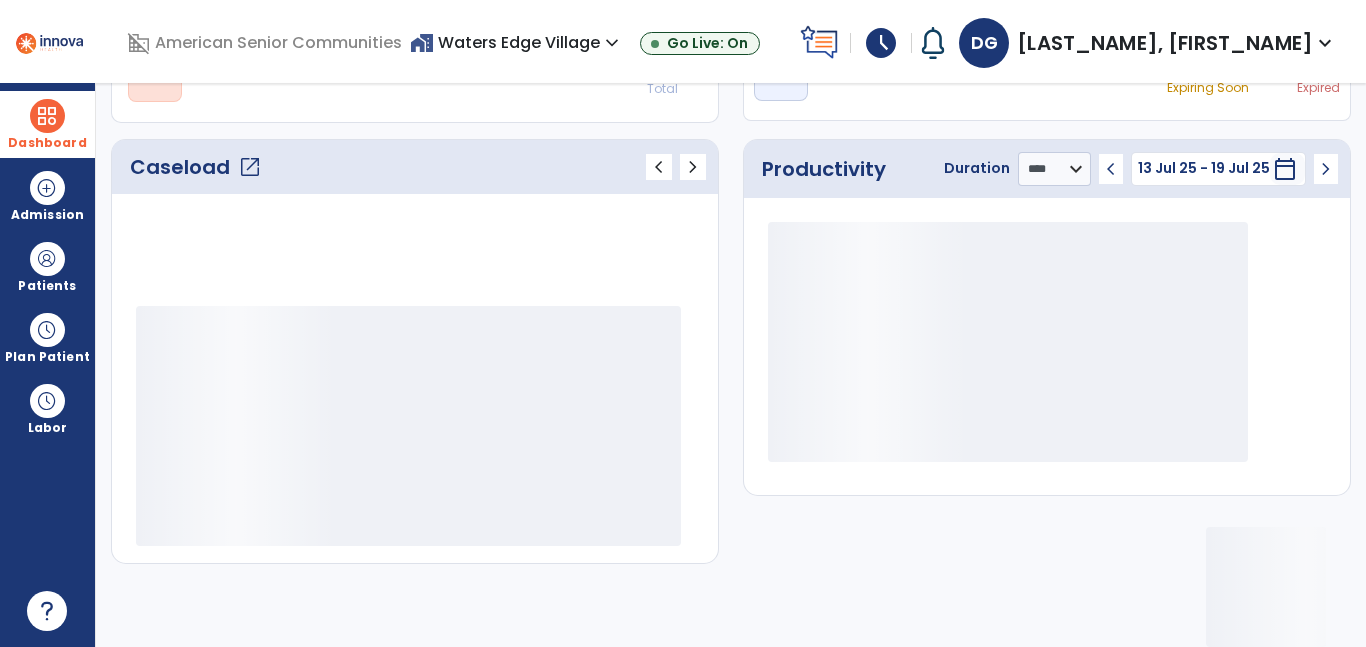 scroll, scrollTop: 230, scrollLeft: 0, axis: vertical 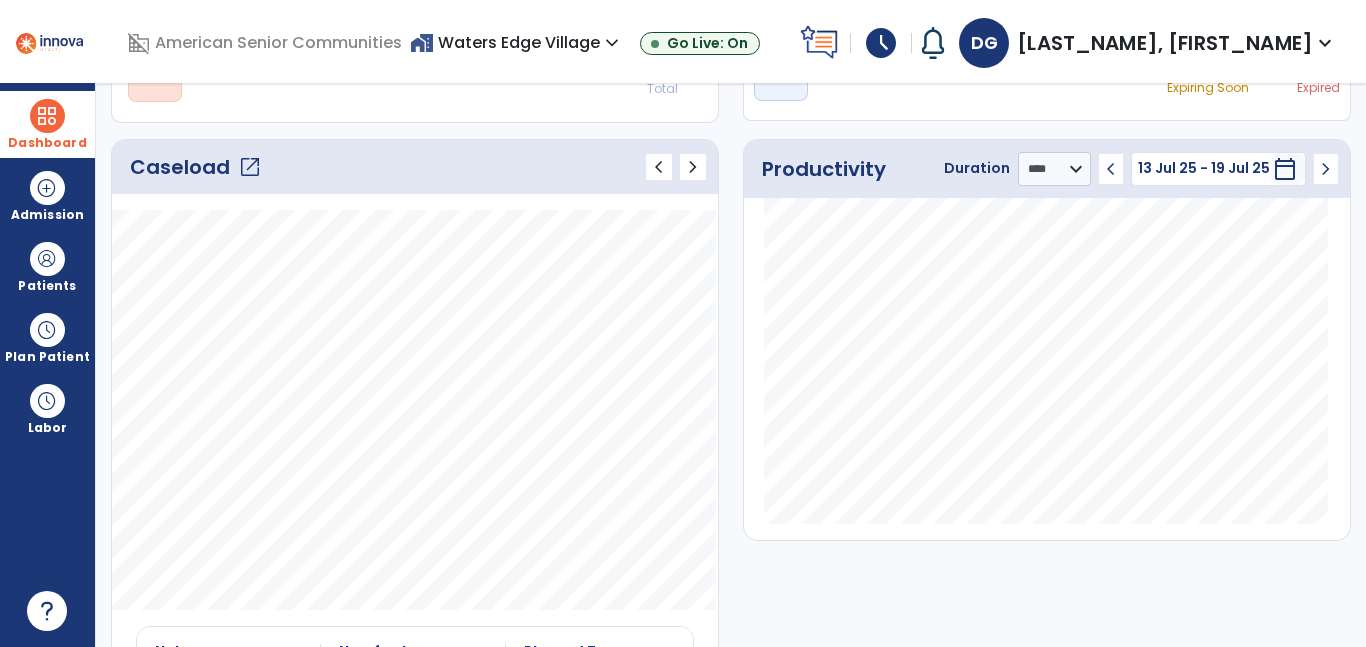 click on "open_in_new" 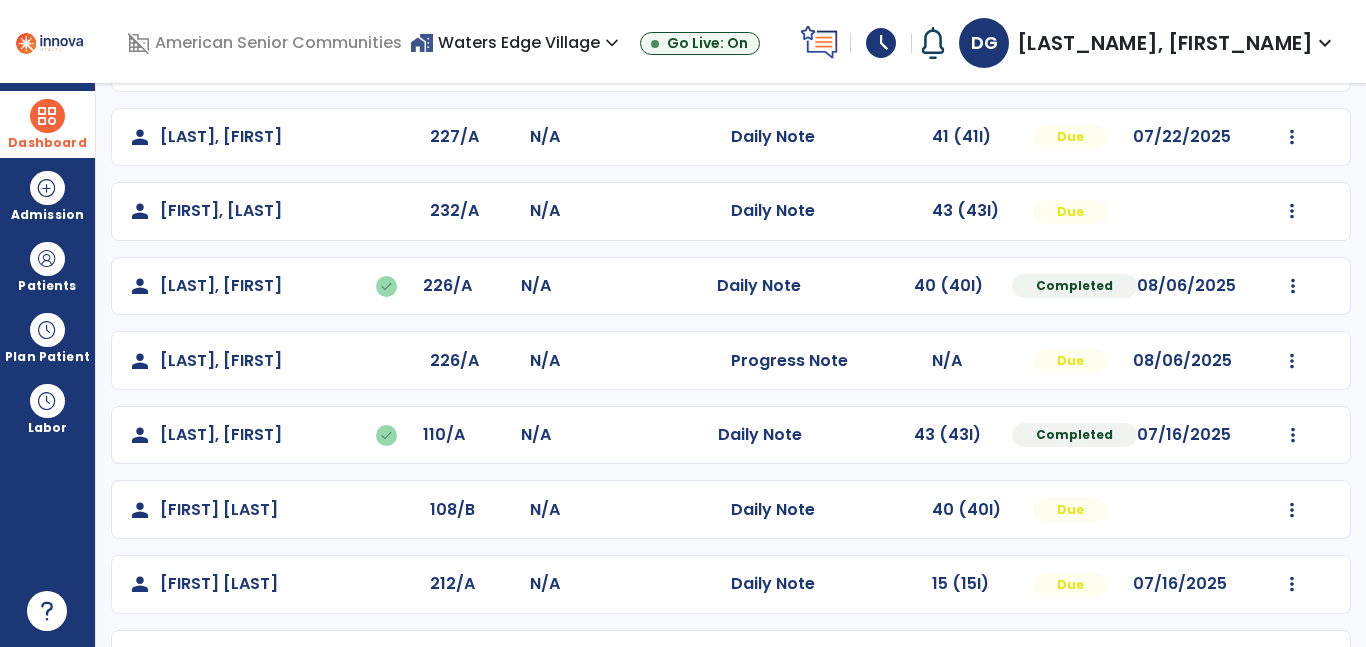 scroll, scrollTop: 738, scrollLeft: 0, axis: vertical 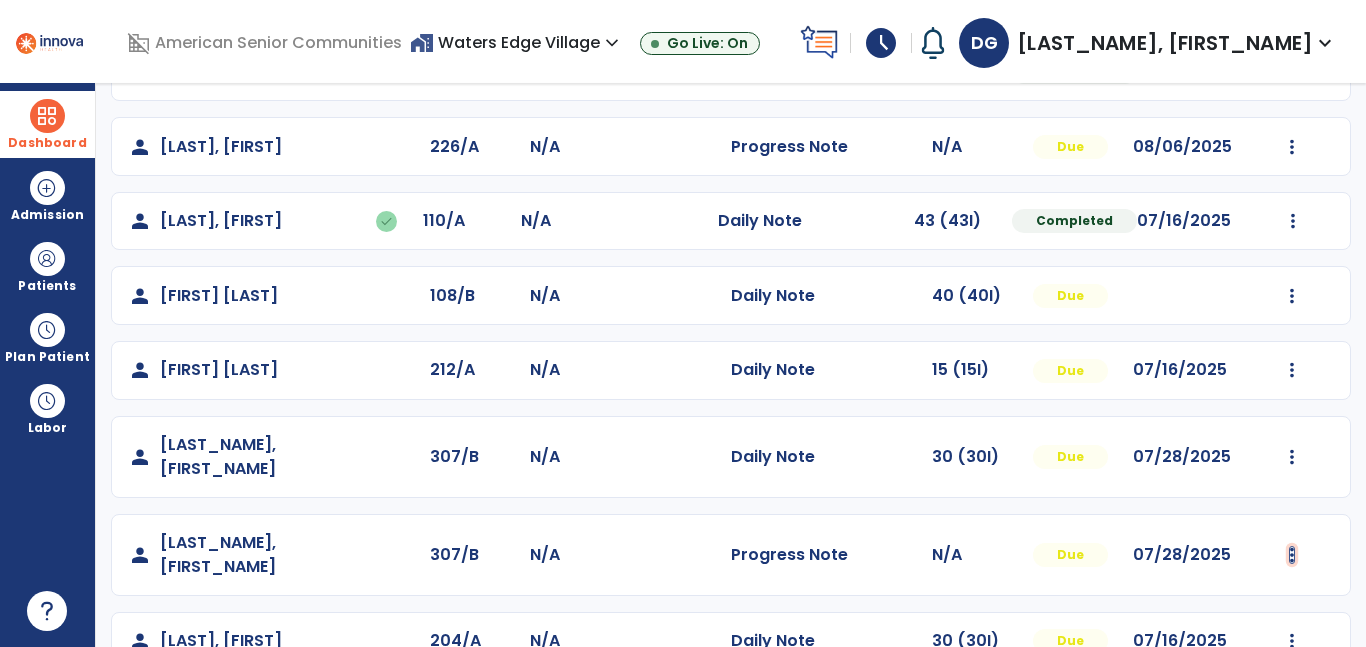 click at bounding box center [1292, -450] 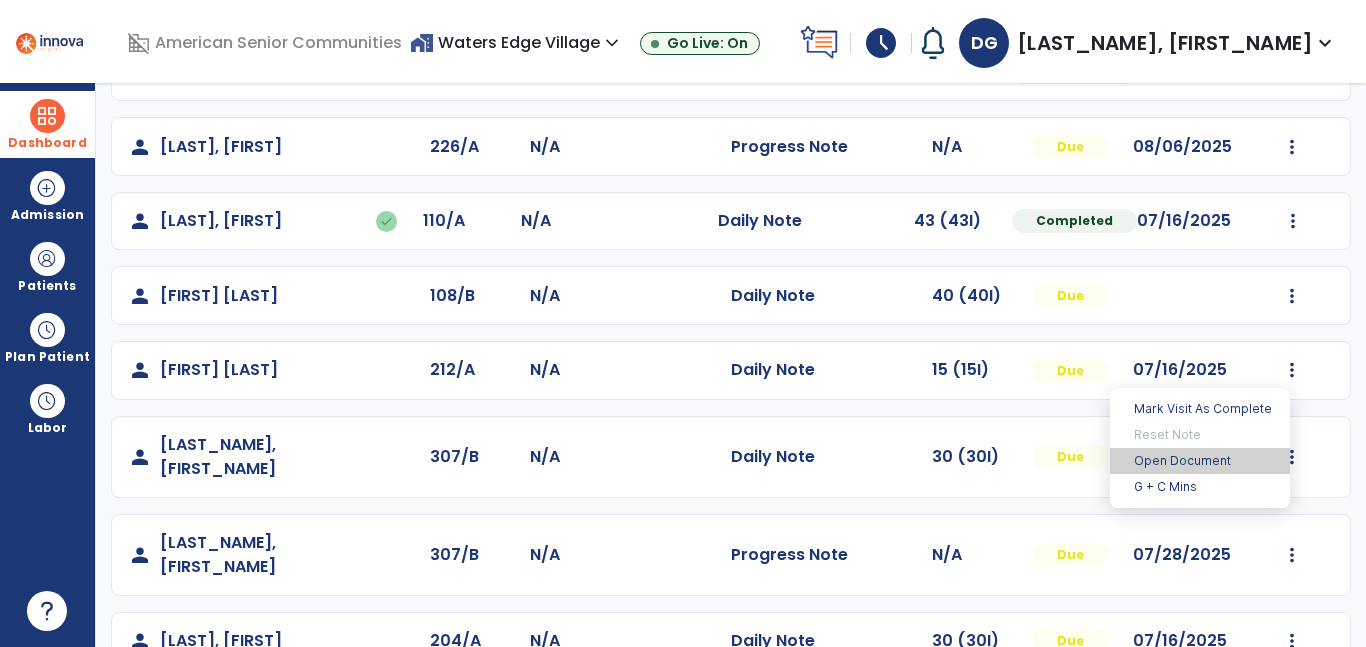 click on "Open Document" at bounding box center (1200, 461) 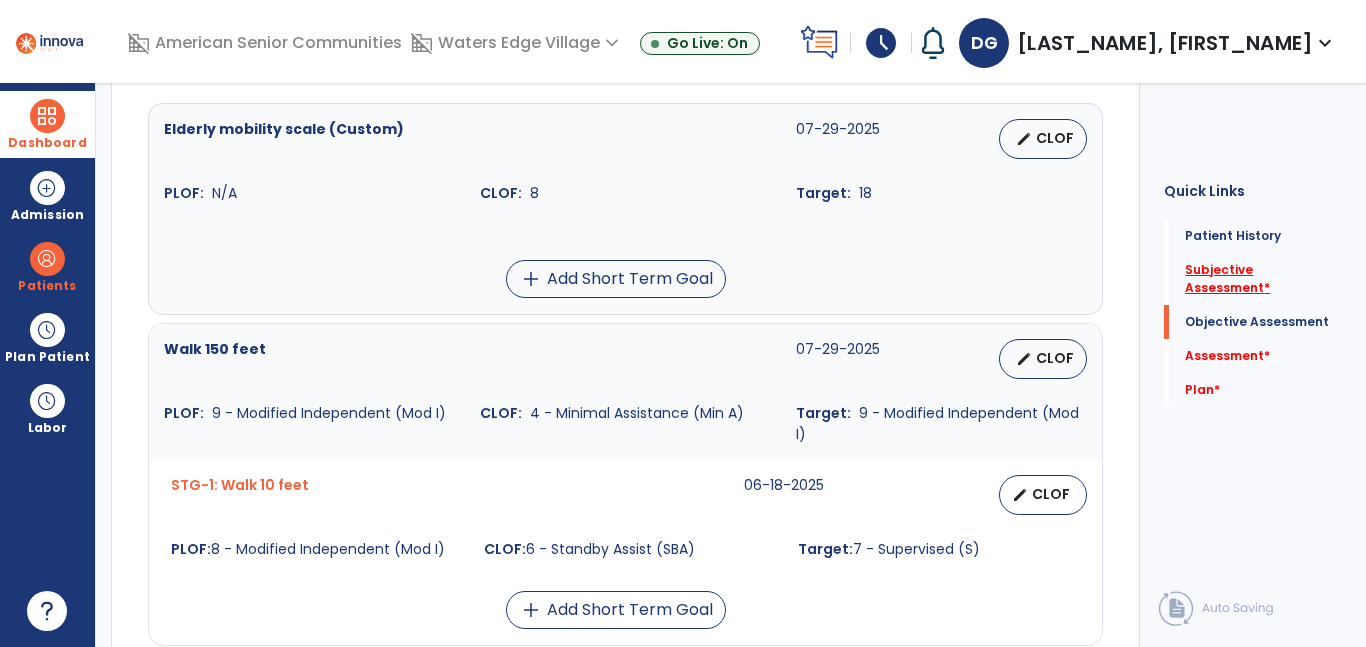click on "Subjective Assessment   *" 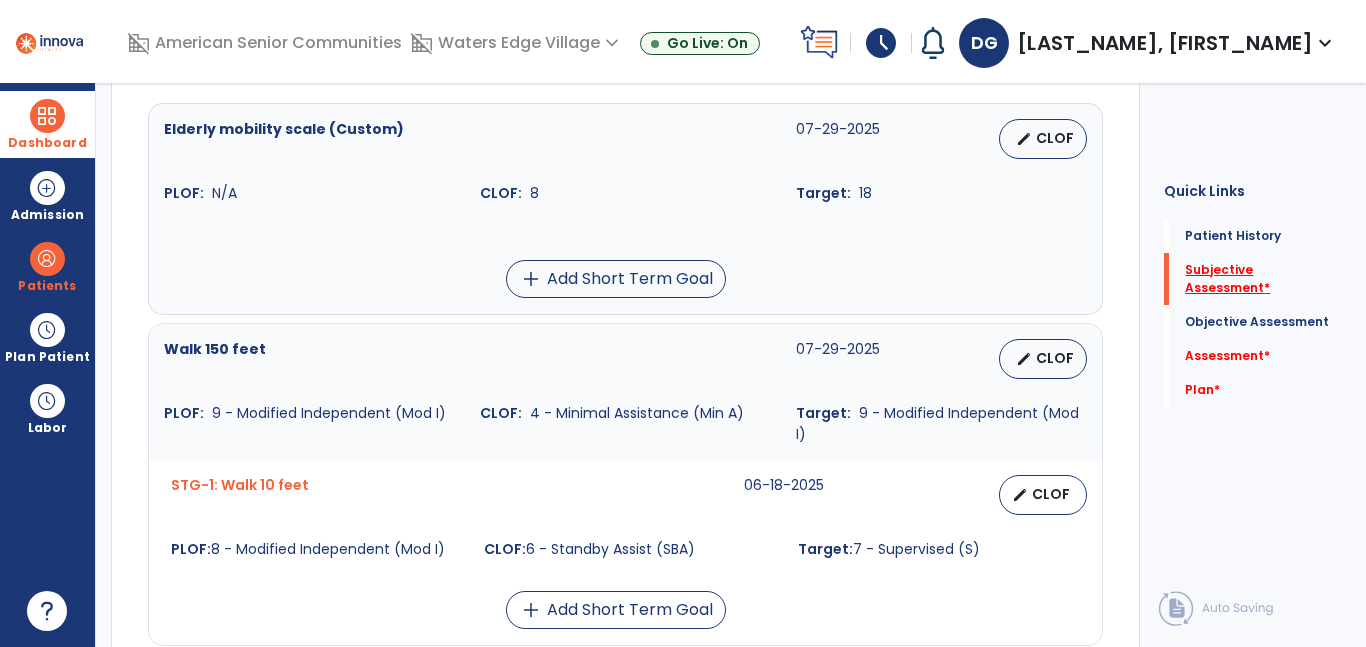 scroll, scrollTop: 42, scrollLeft: 0, axis: vertical 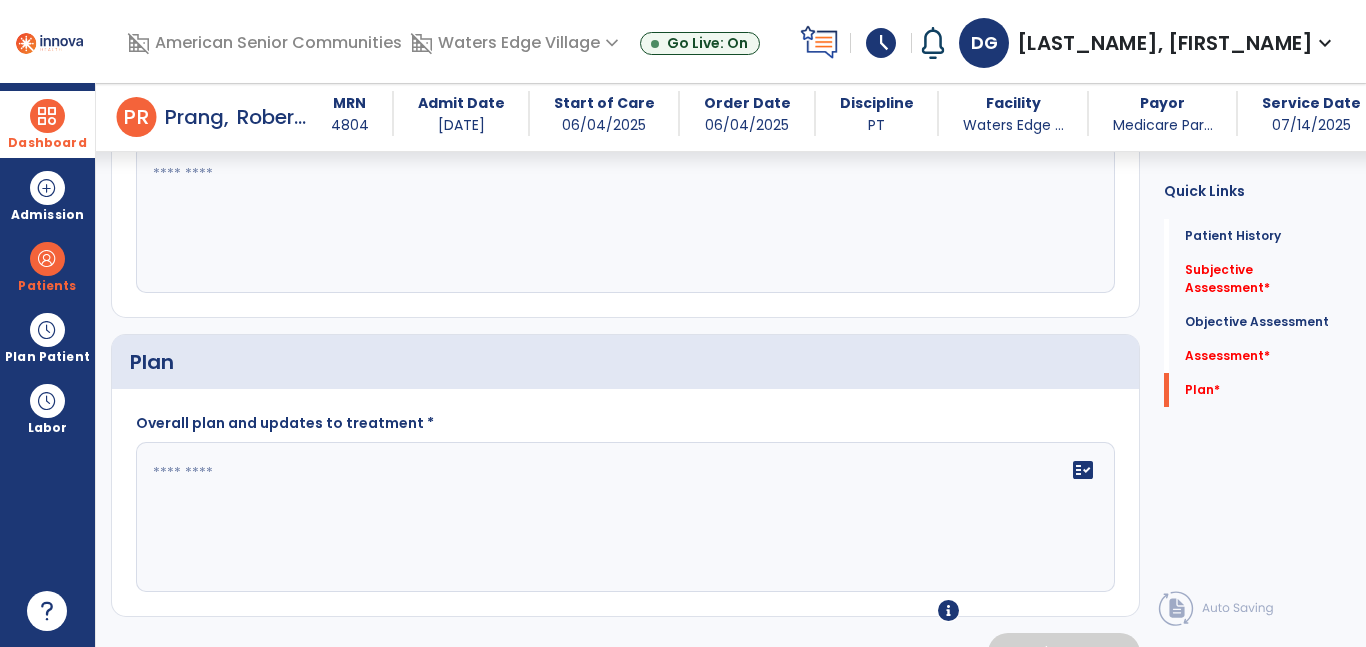 click 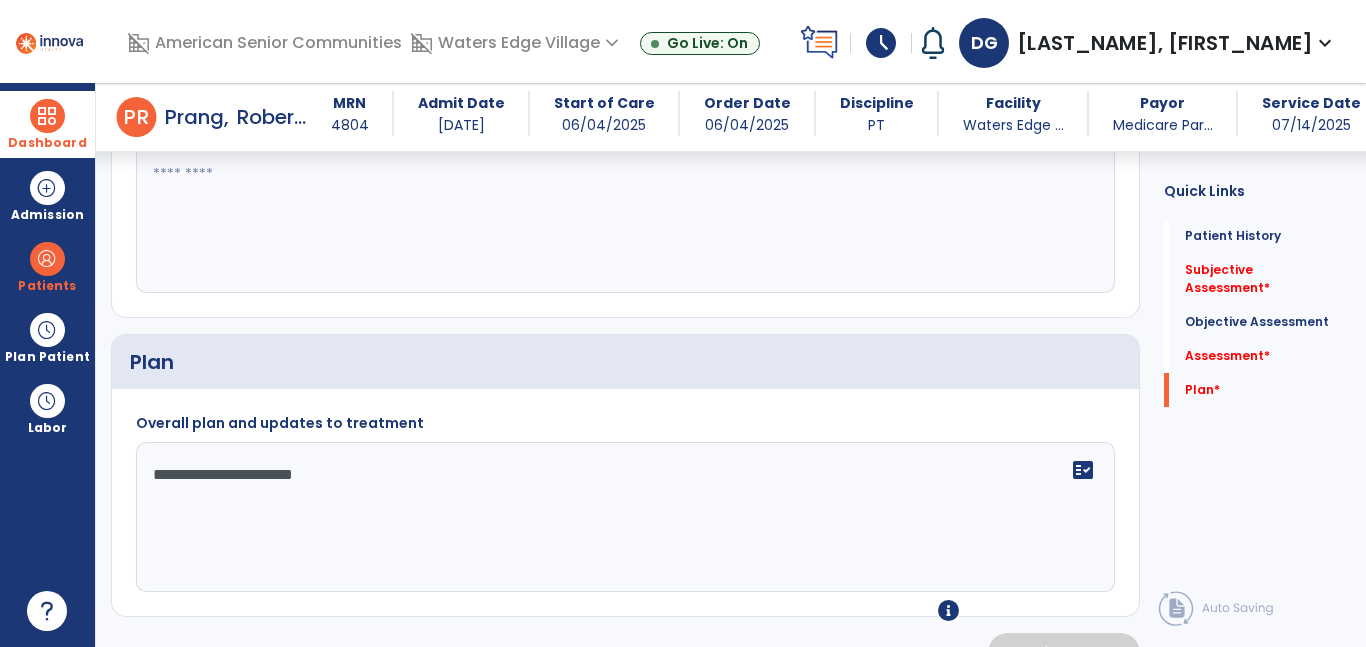 type on "**********" 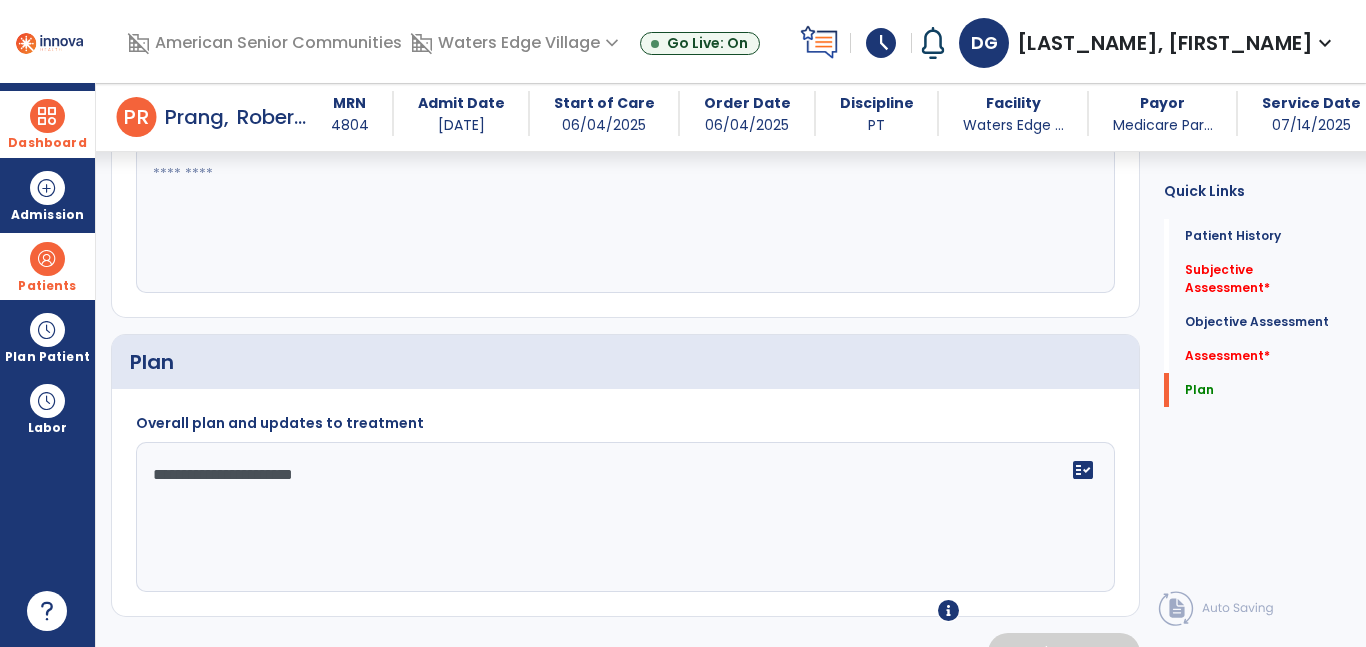 click at bounding box center (47, 259) 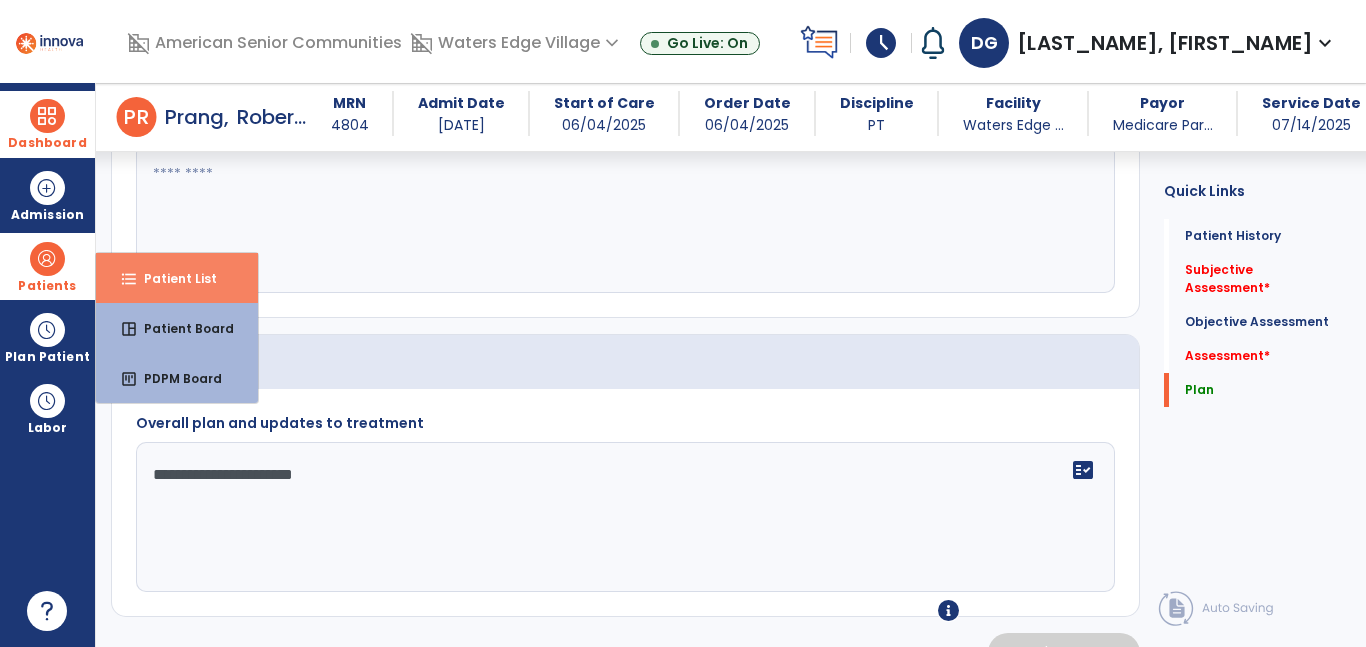 click on "Patient List" at bounding box center (172, 278) 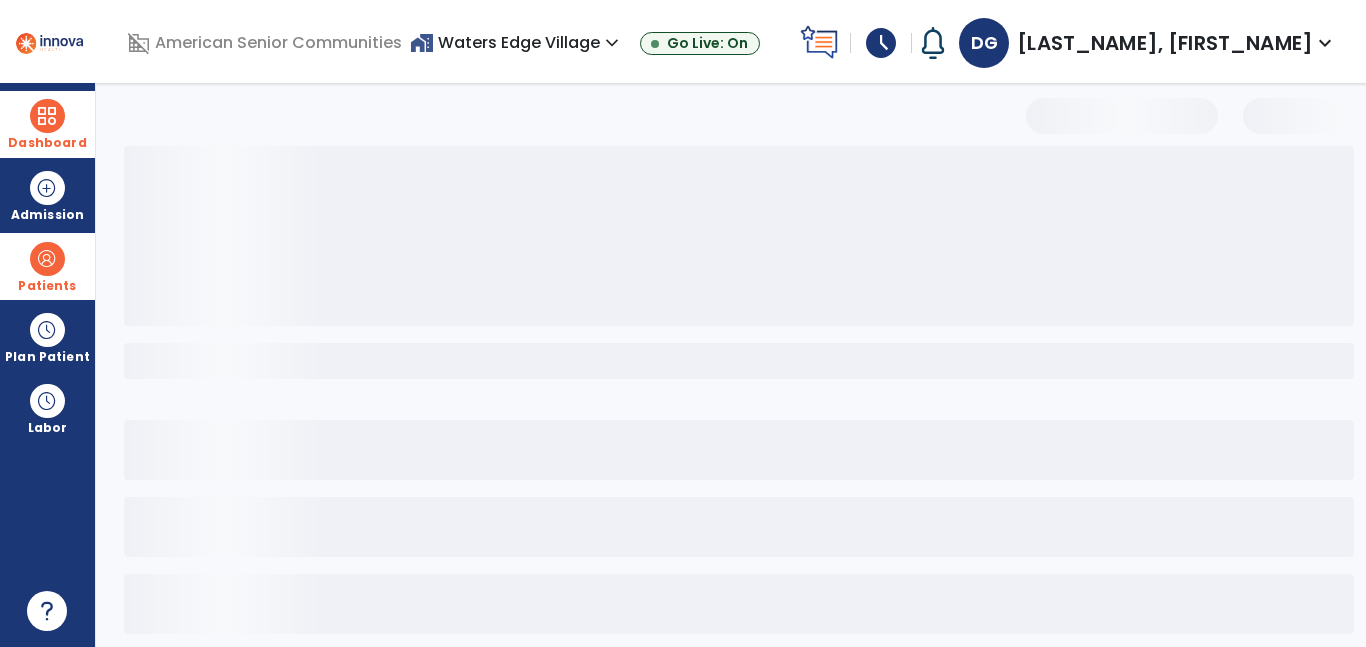 scroll, scrollTop: 0, scrollLeft: 0, axis: both 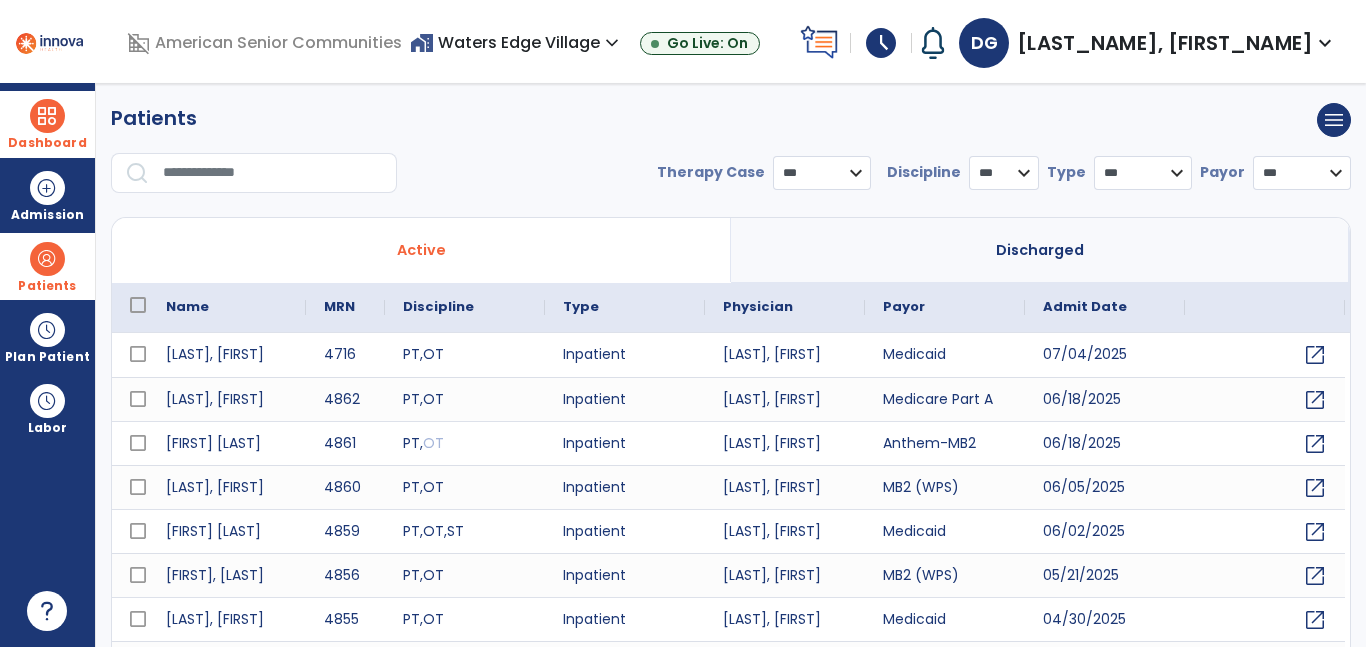 click at bounding box center (273, 173) 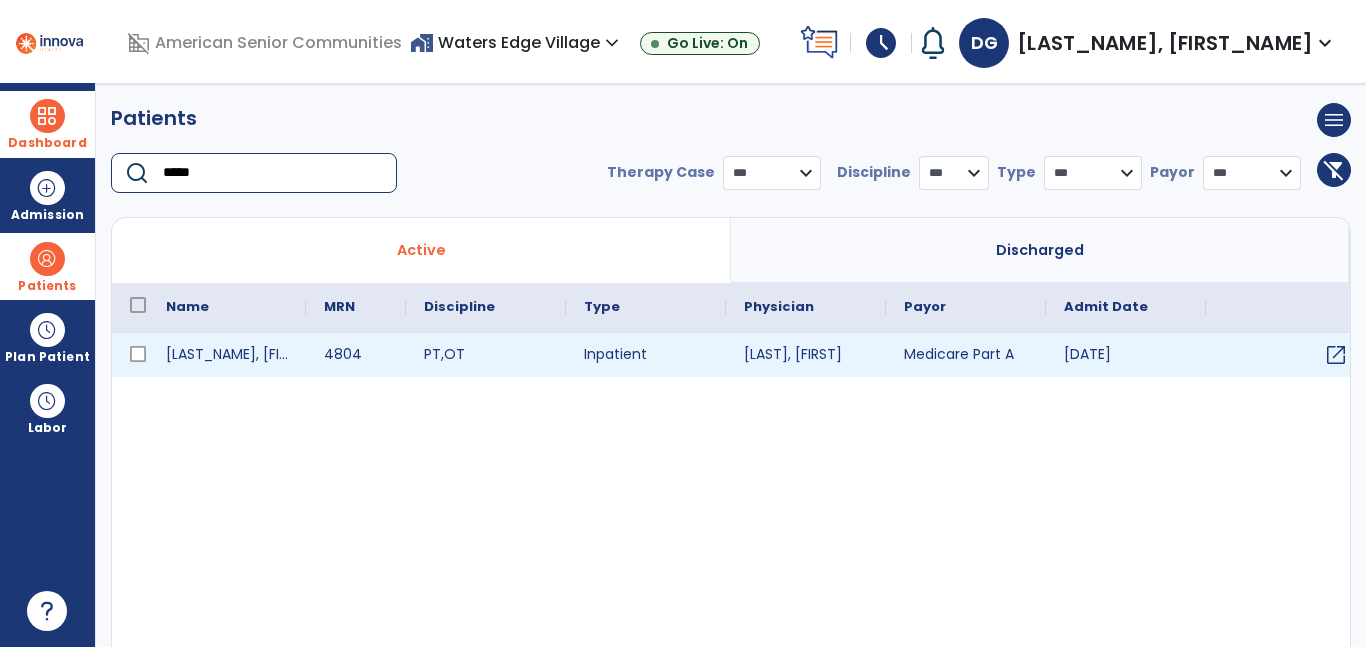 type on "*****" 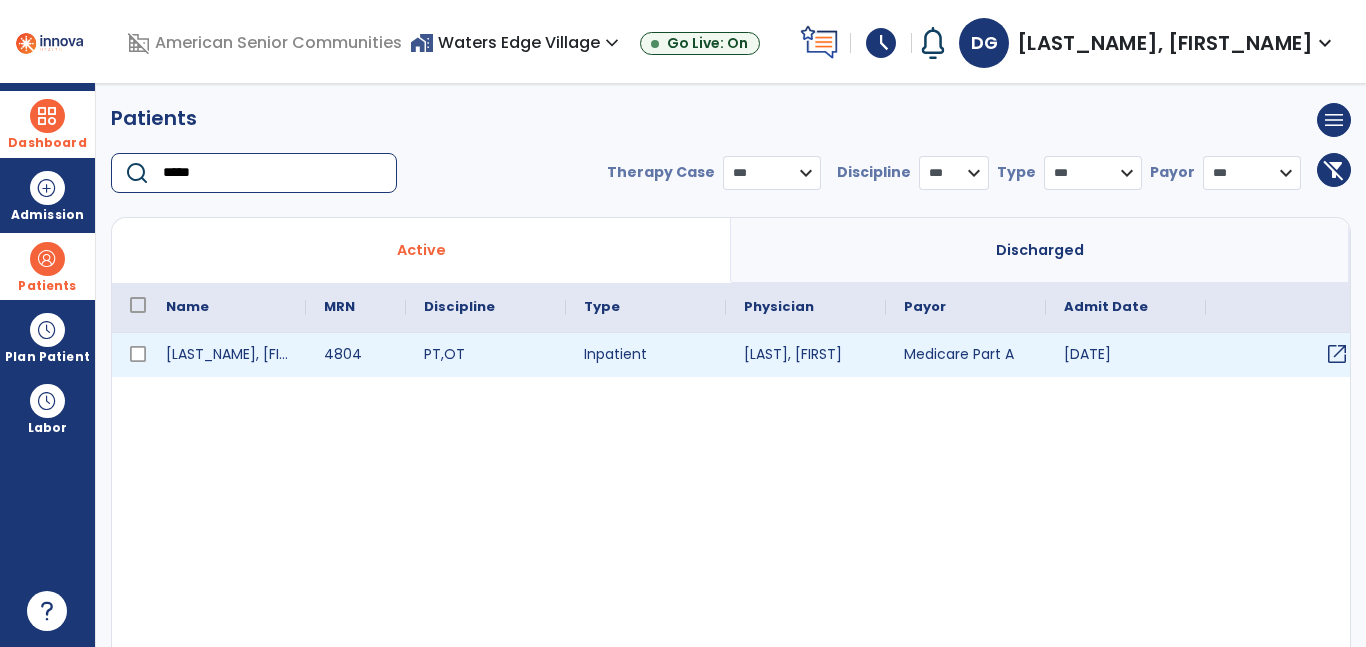click on "open_in_new" at bounding box center [1337, 354] 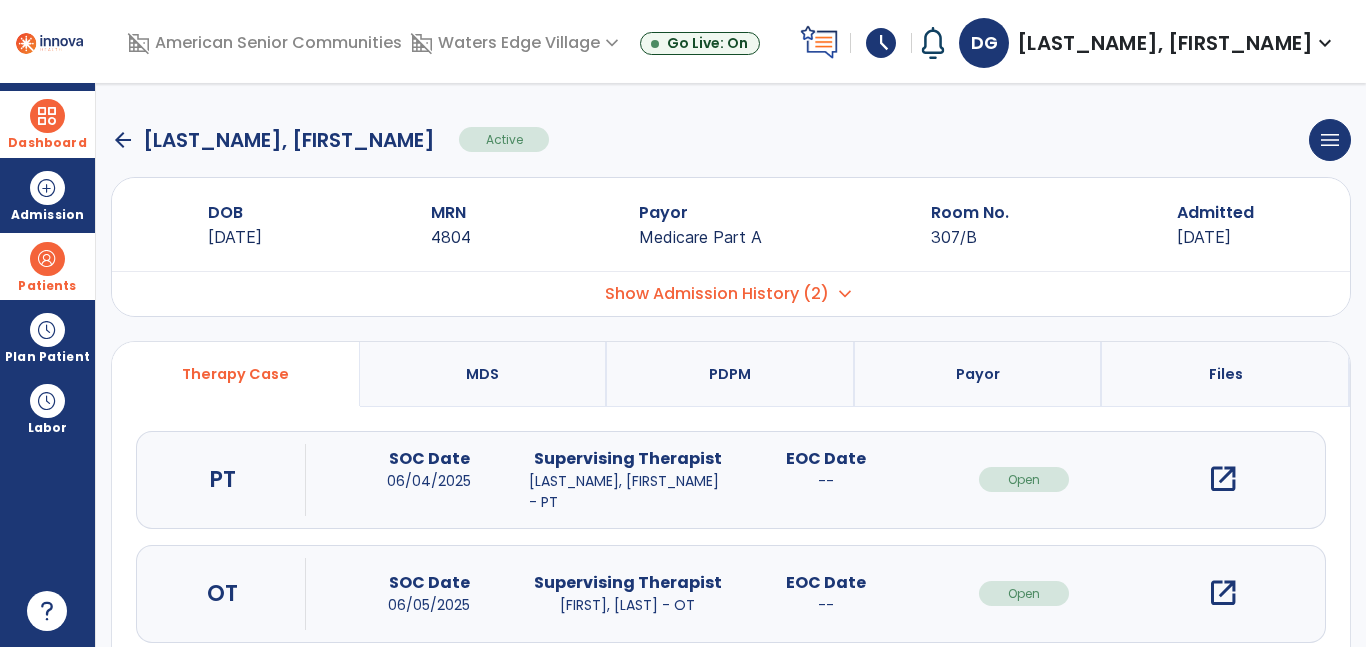 click on "open_in_new" at bounding box center (1223, 479) 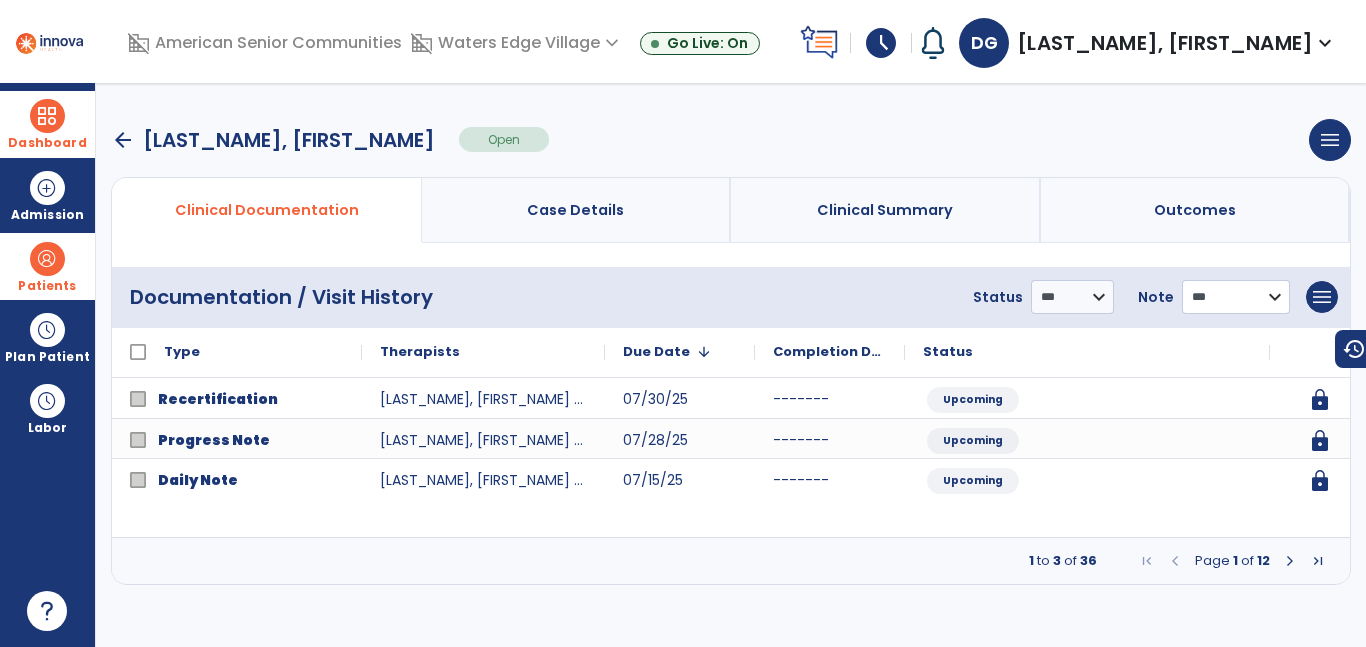 click on "**********" at bounding box center (1072, 297) 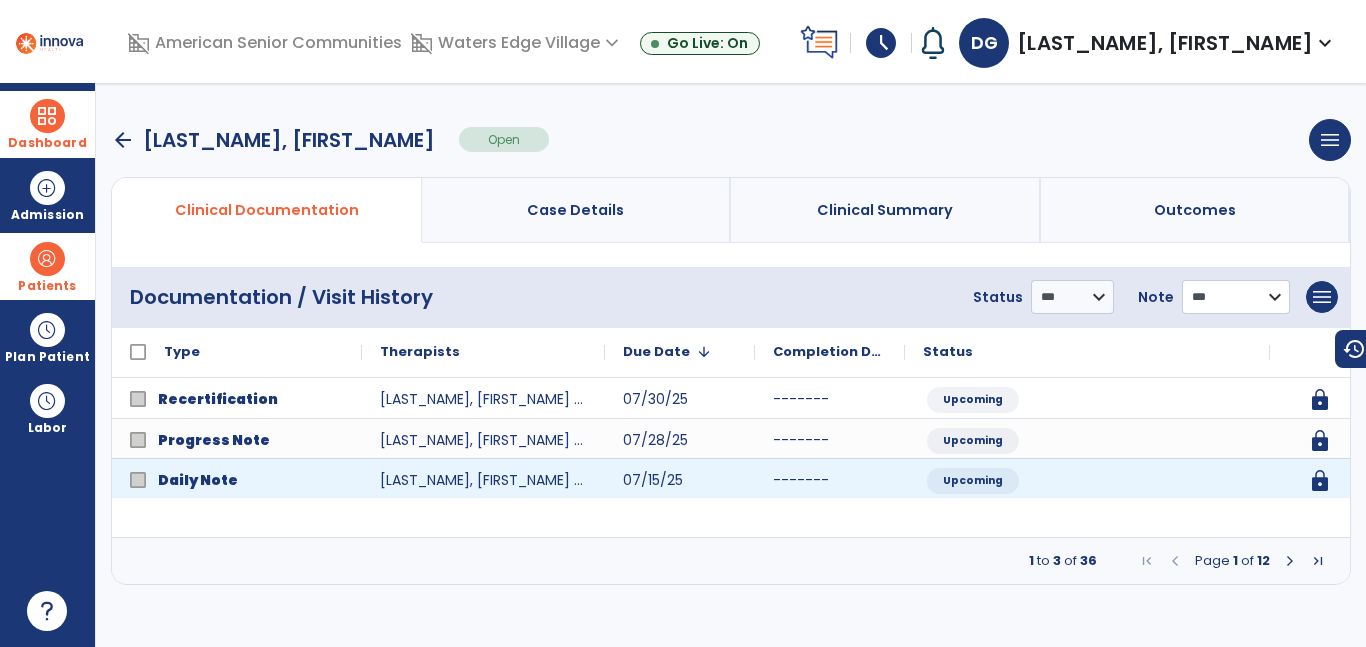 select on "********" 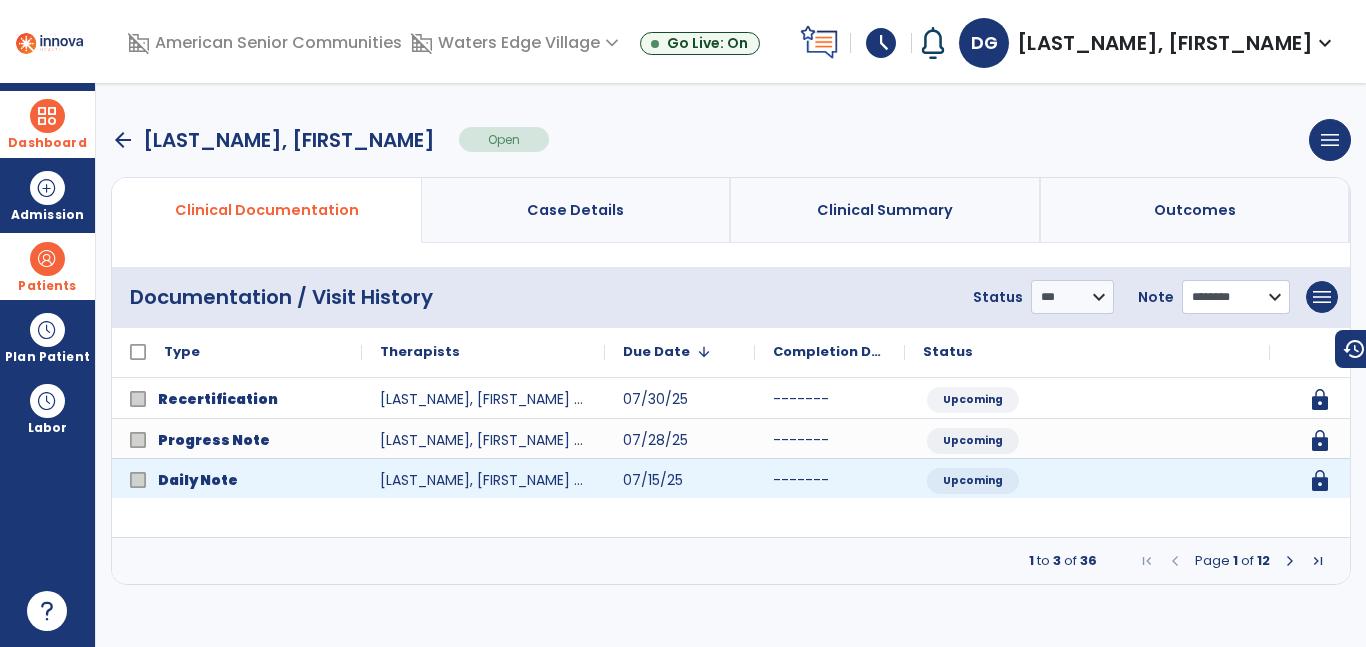 click on "**********" at bounding box center [1072, 297] 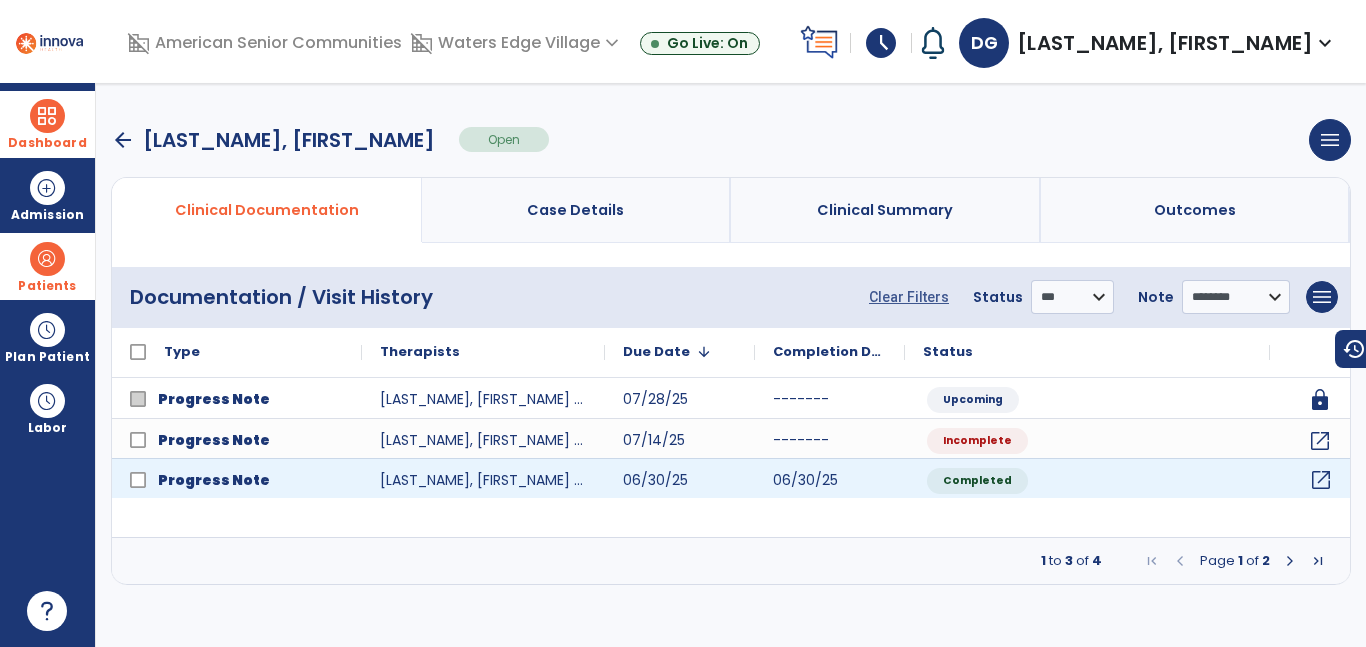 click on "open_in_new" 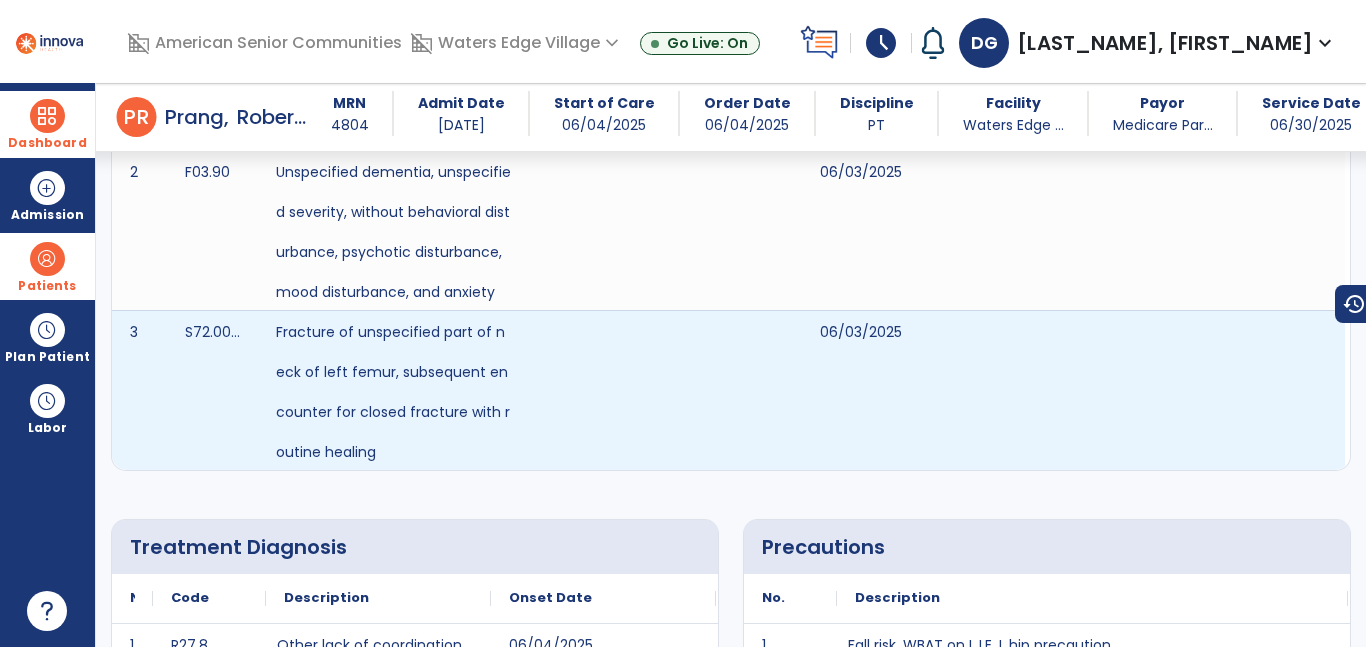 scroll, scrollTop: 0, scrollLeft: 0, axis: both 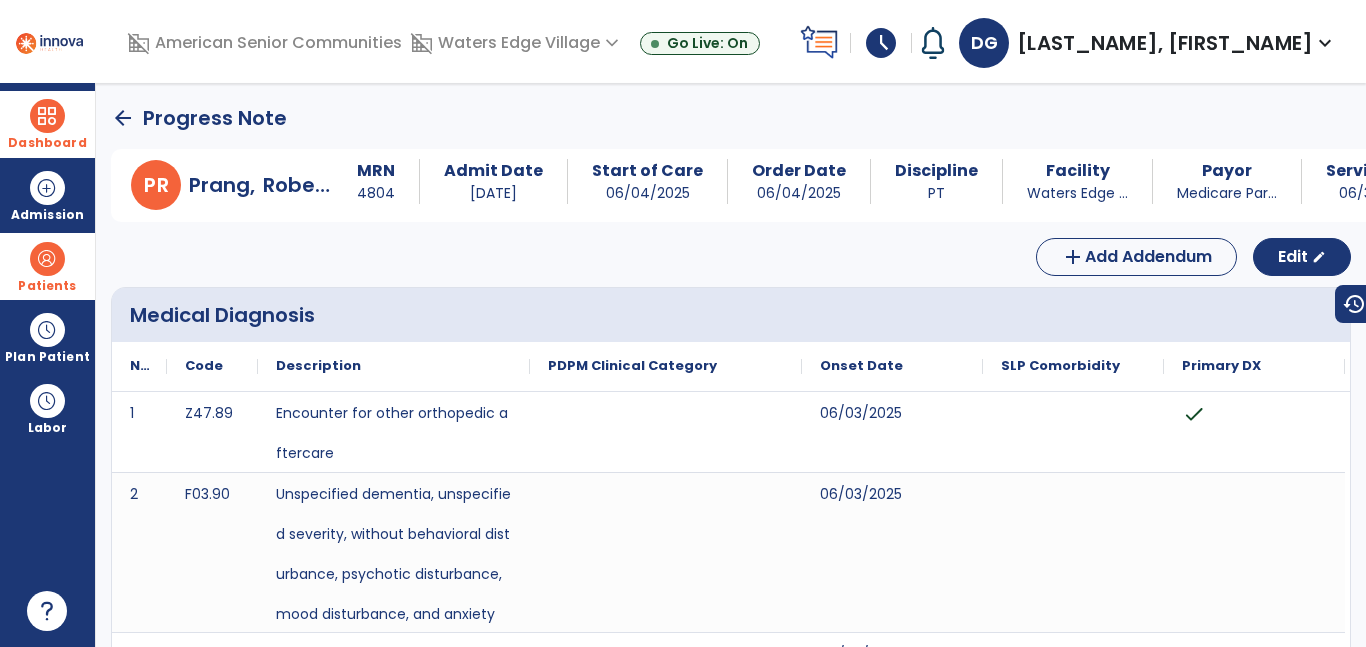 click on "arrow_back" 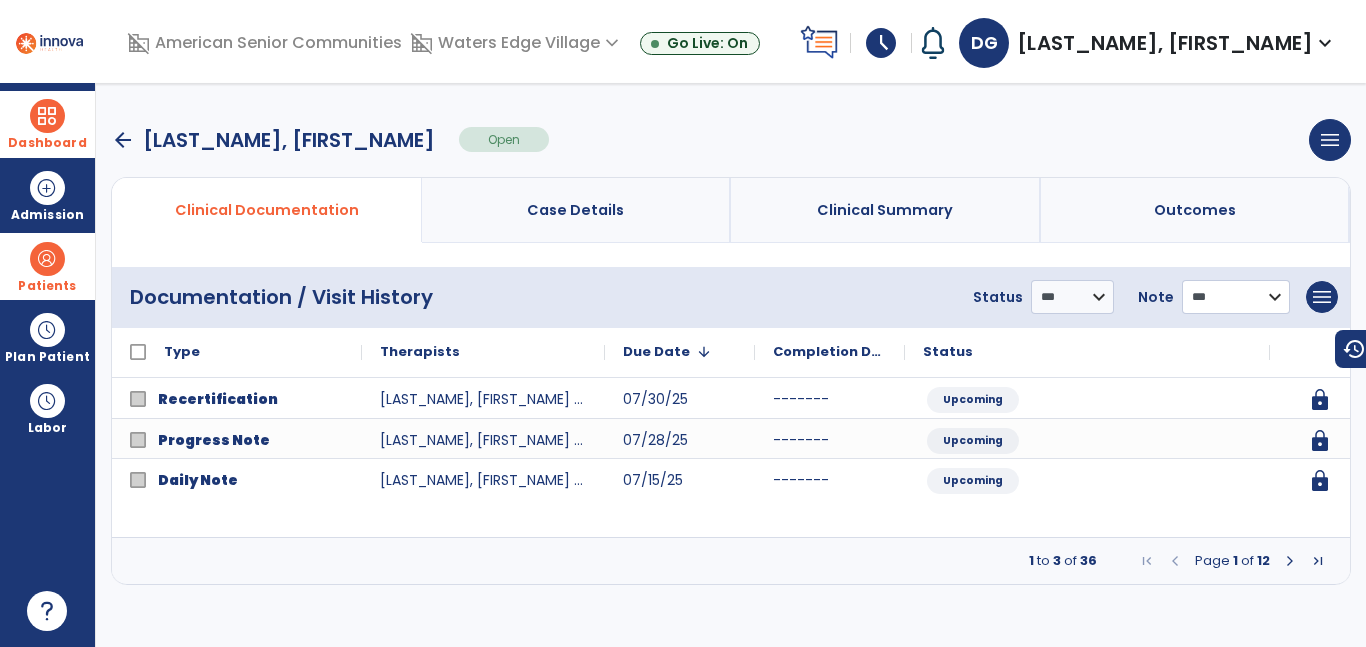 click on "**********" at bounding box center [1072, 297] 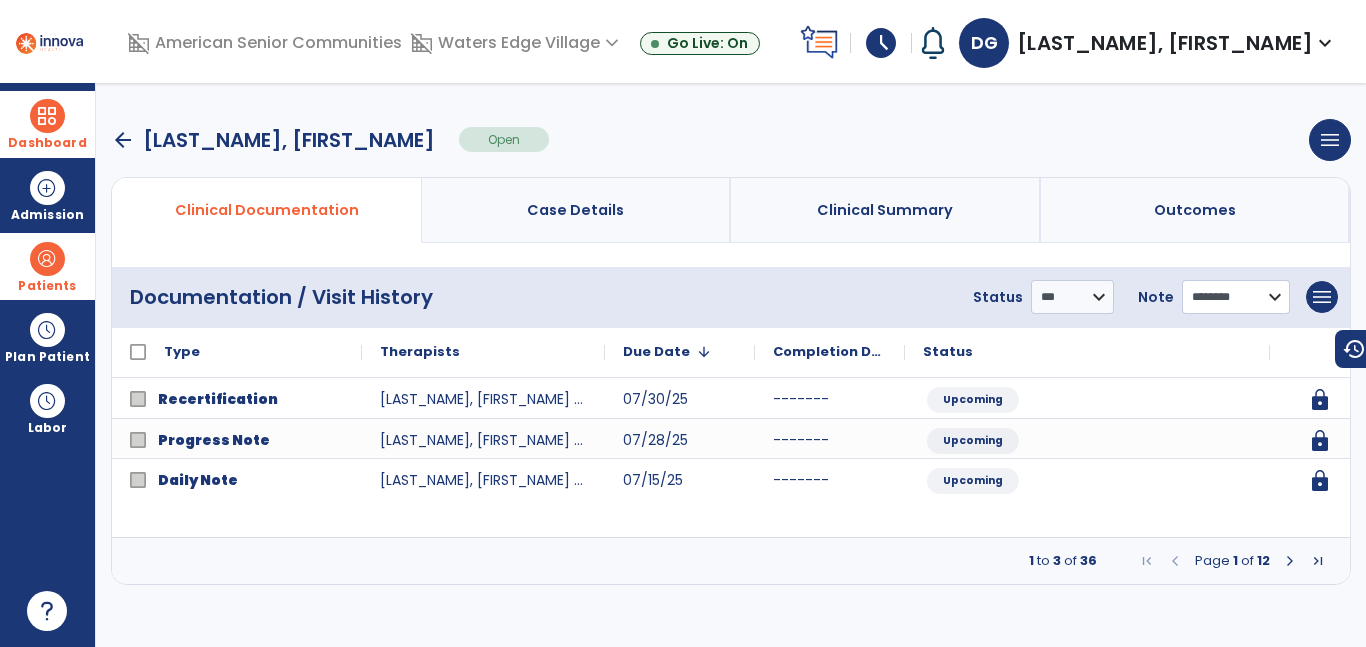 click on "**********" at bounding box center [1072, 297] 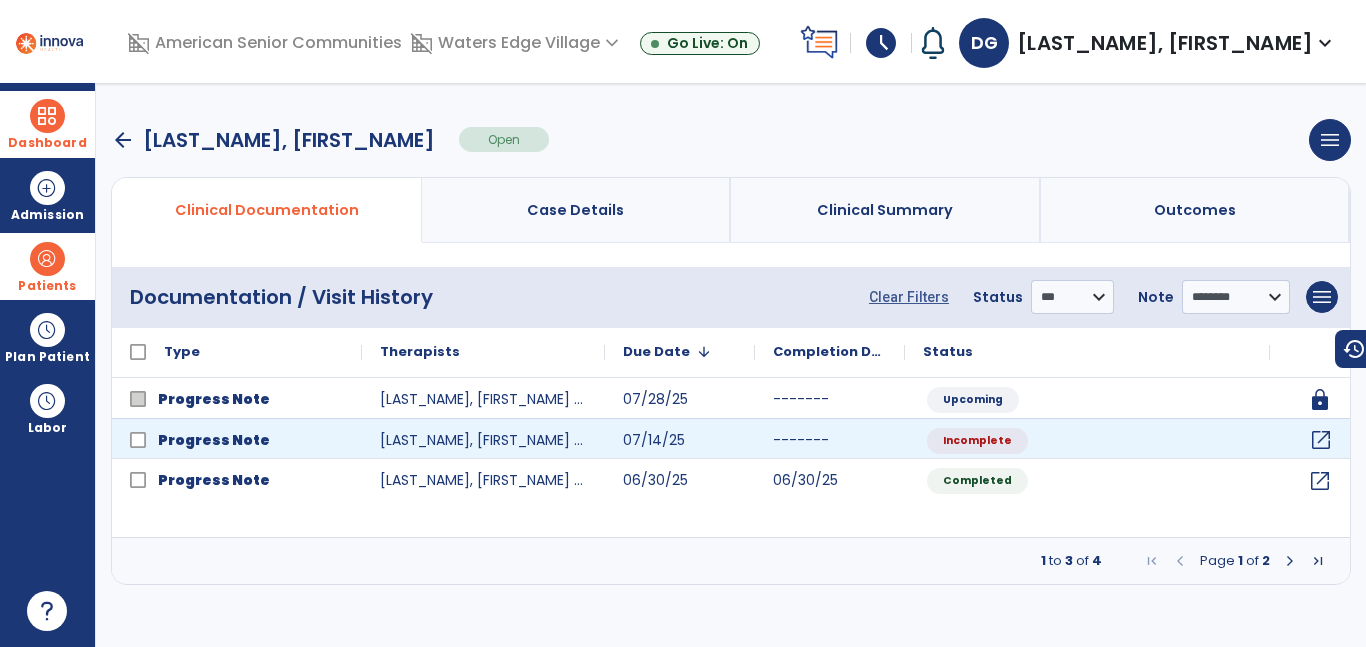 click on "open_in_new" 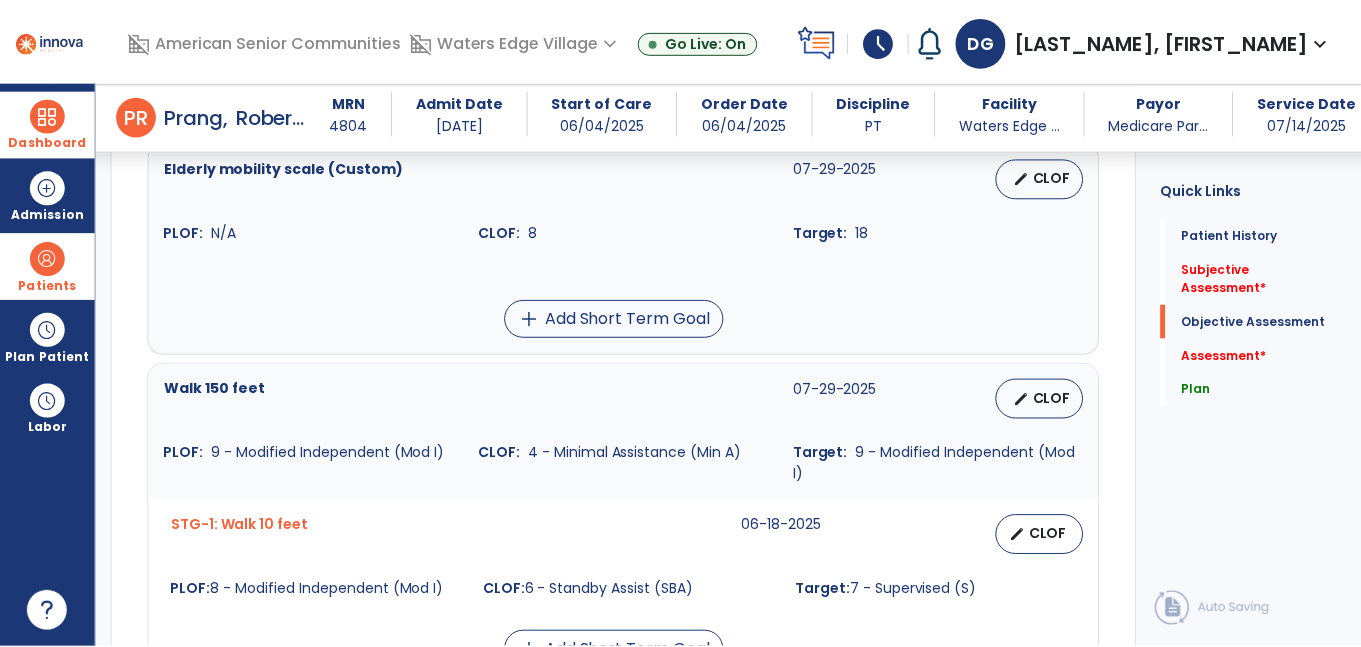 scroll, scrollTop: 730, scrollLeft: 0, axis: vertical 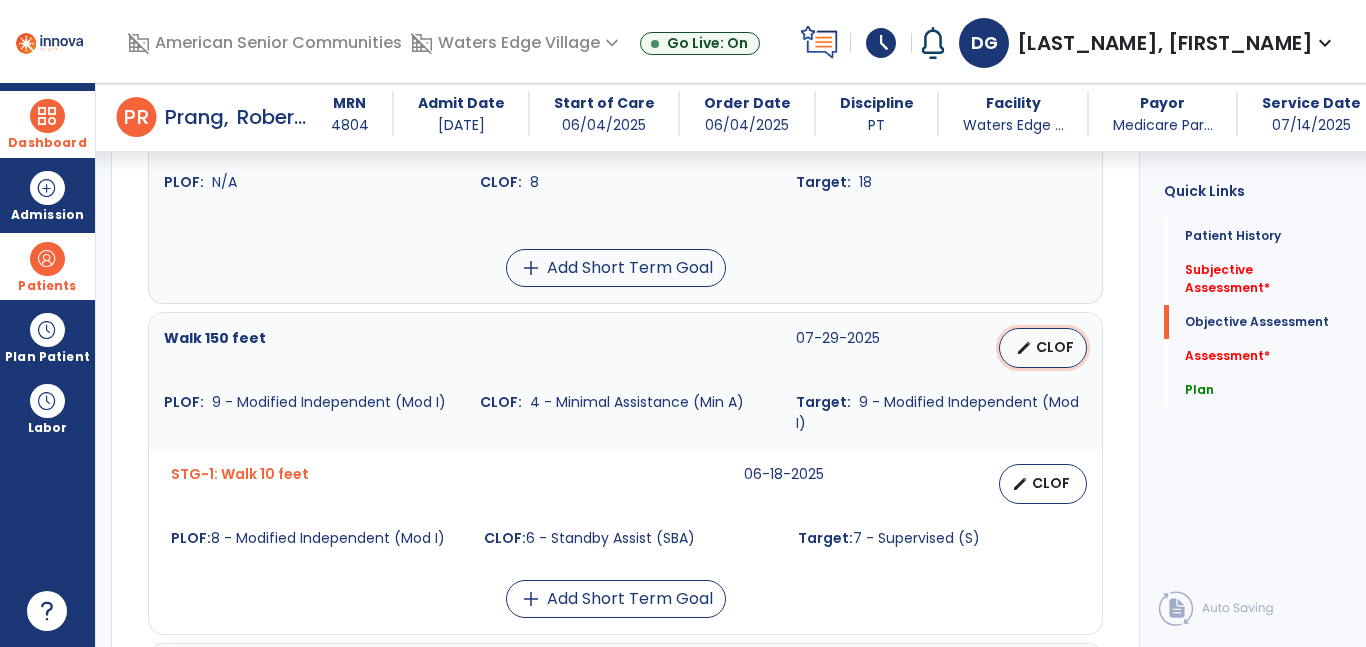 click on "edit   CLOF" at bounding box center (1043, 348) 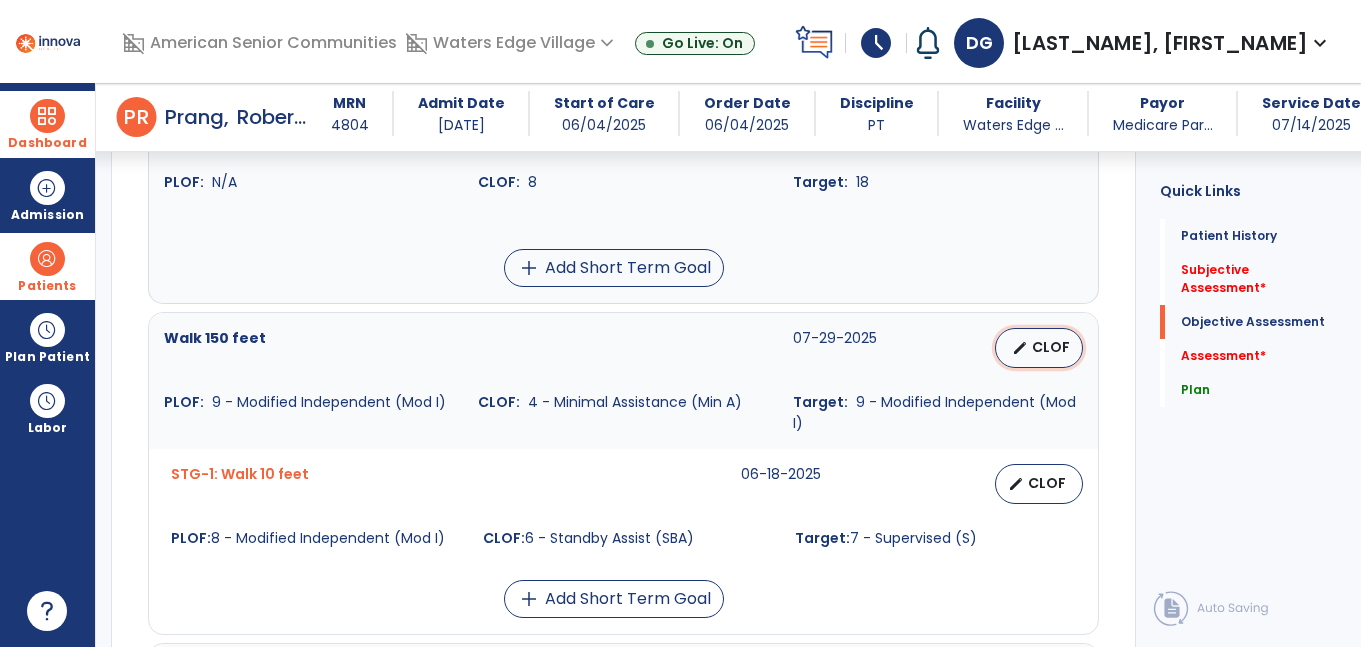 select on "**********" 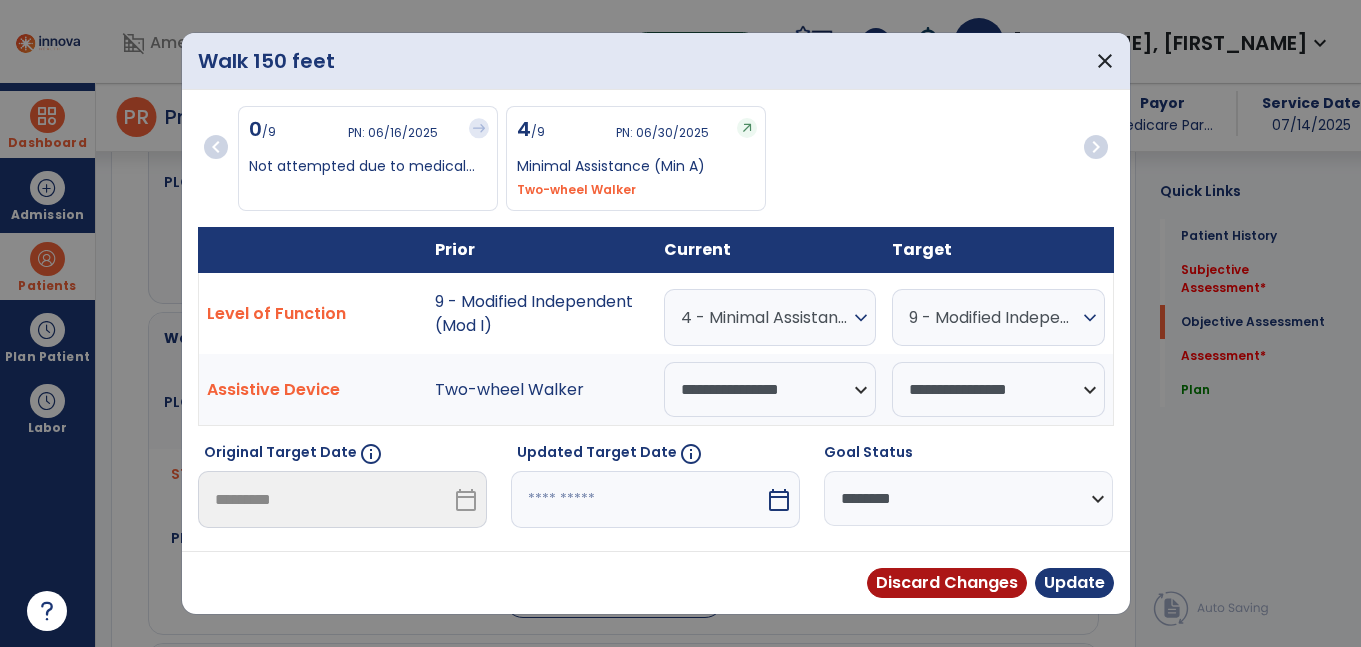 click on "4 - Minimal Assistance (Min A)" at bounding box center [765, 317] 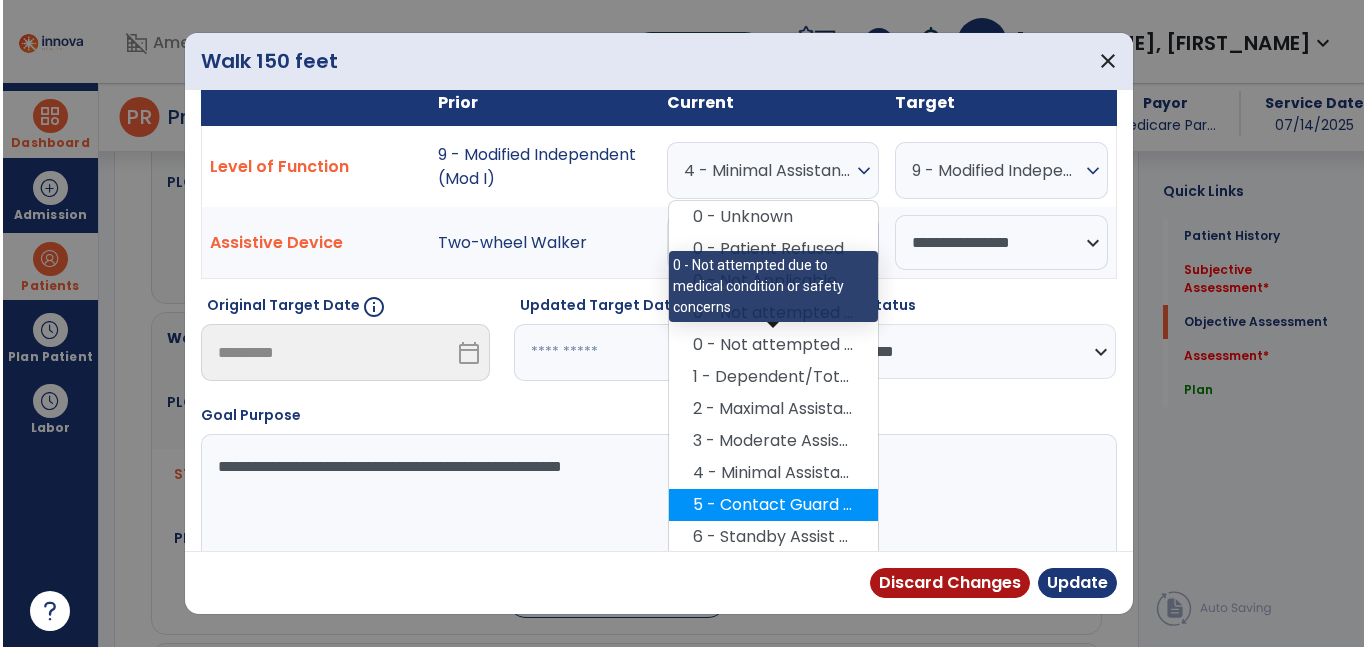 scroll, scrollTop: 150, scrollLeft: 0, axis: vertical 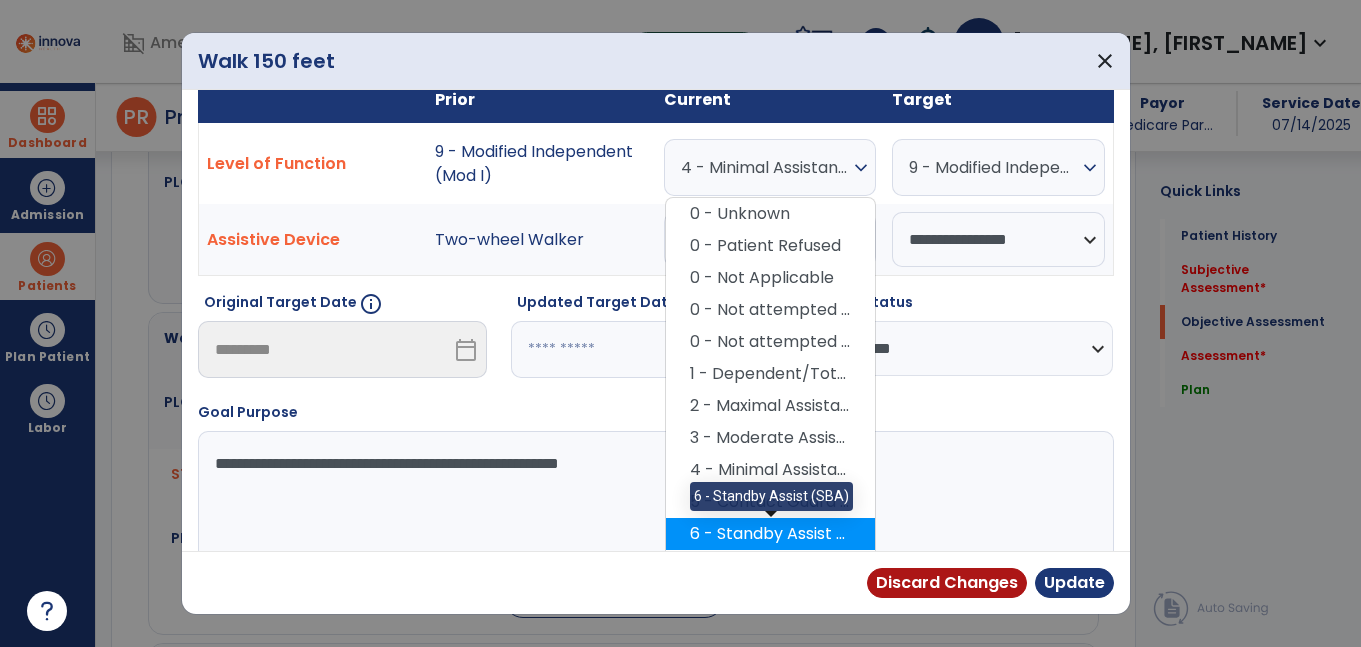 click on "6 - Standby Assist (SBA)" at bounding box center (770, 534) 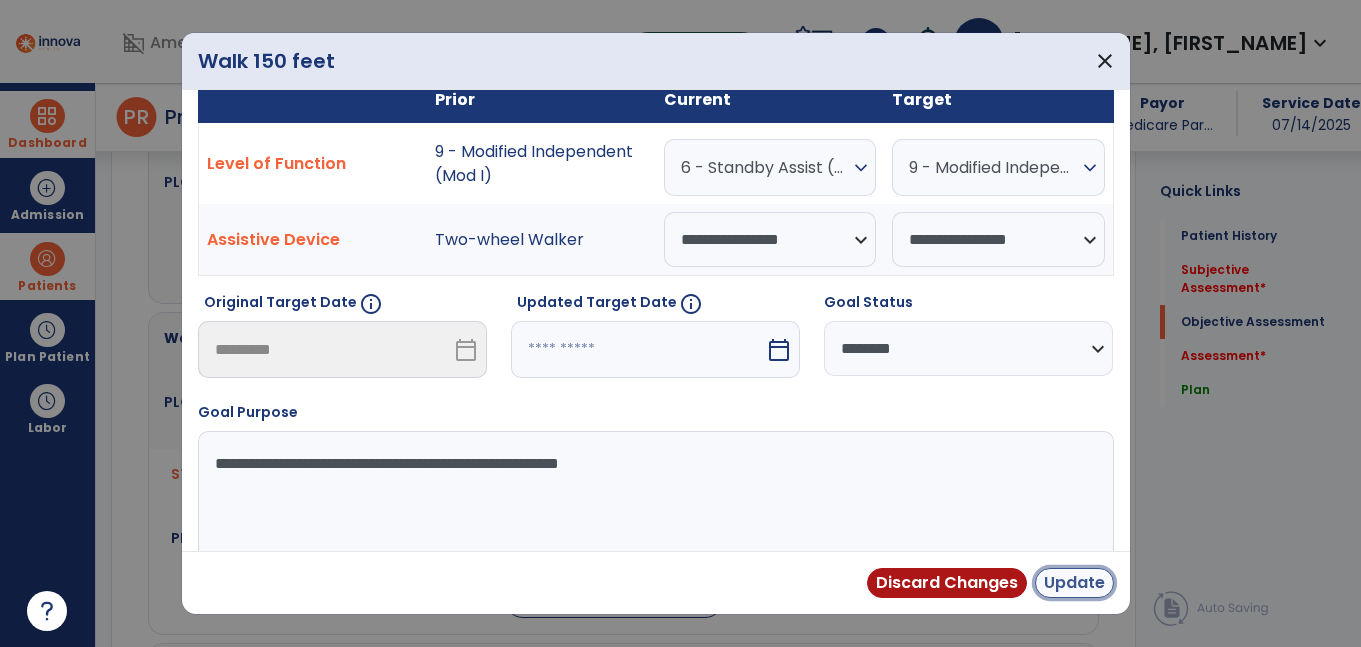 click on "Update" at bounding box center [1074, 583] 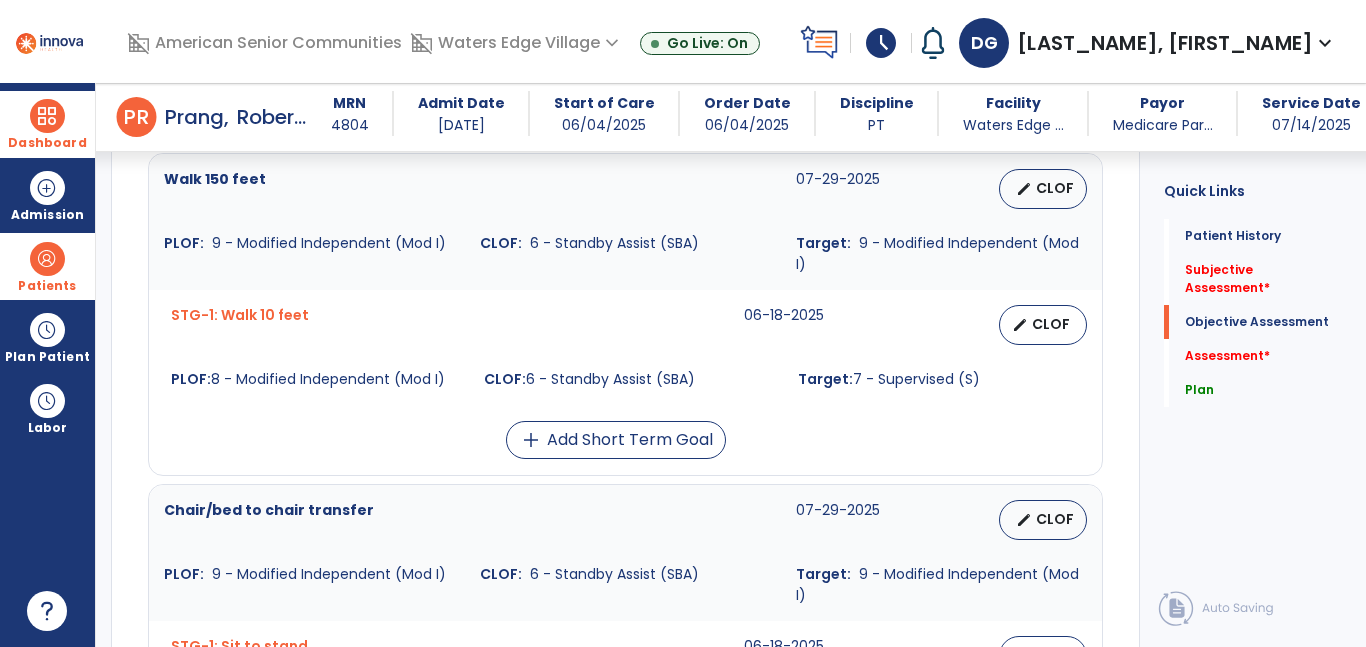 scroll, scrollTop: 896, scrollLeft: 0, axis: vertical 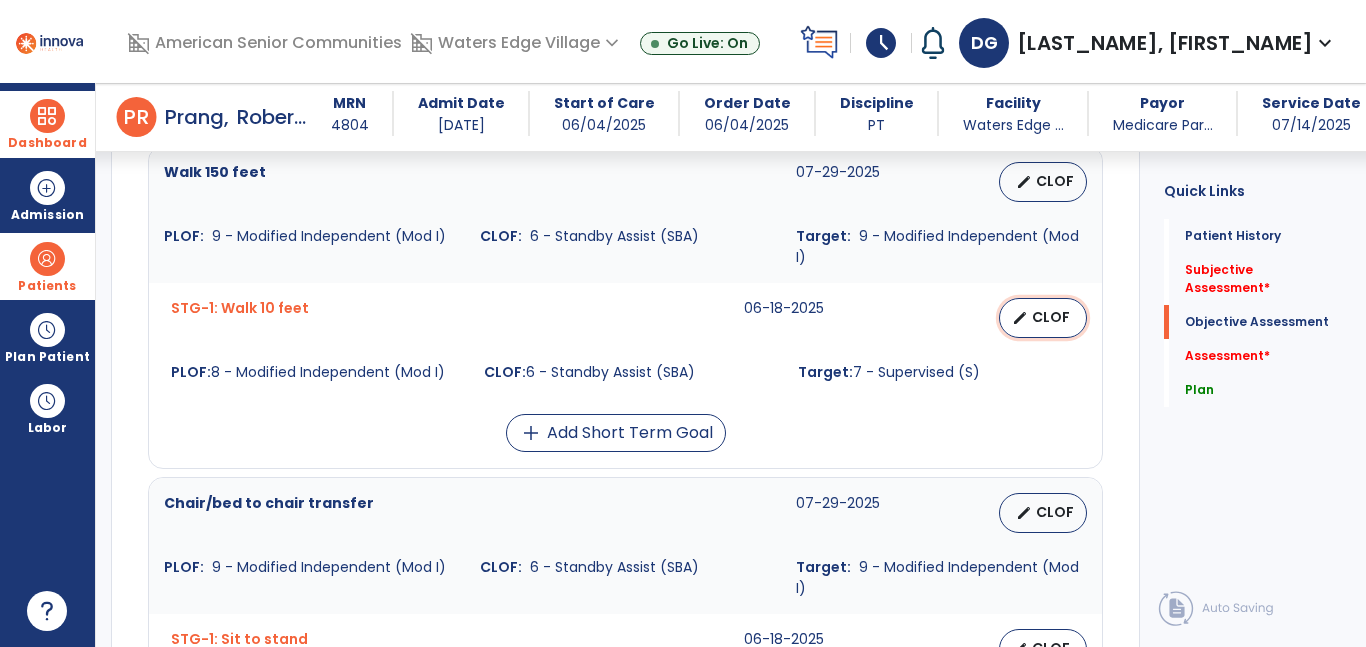 click on "CLOF" at bounding box center (1051, 317) 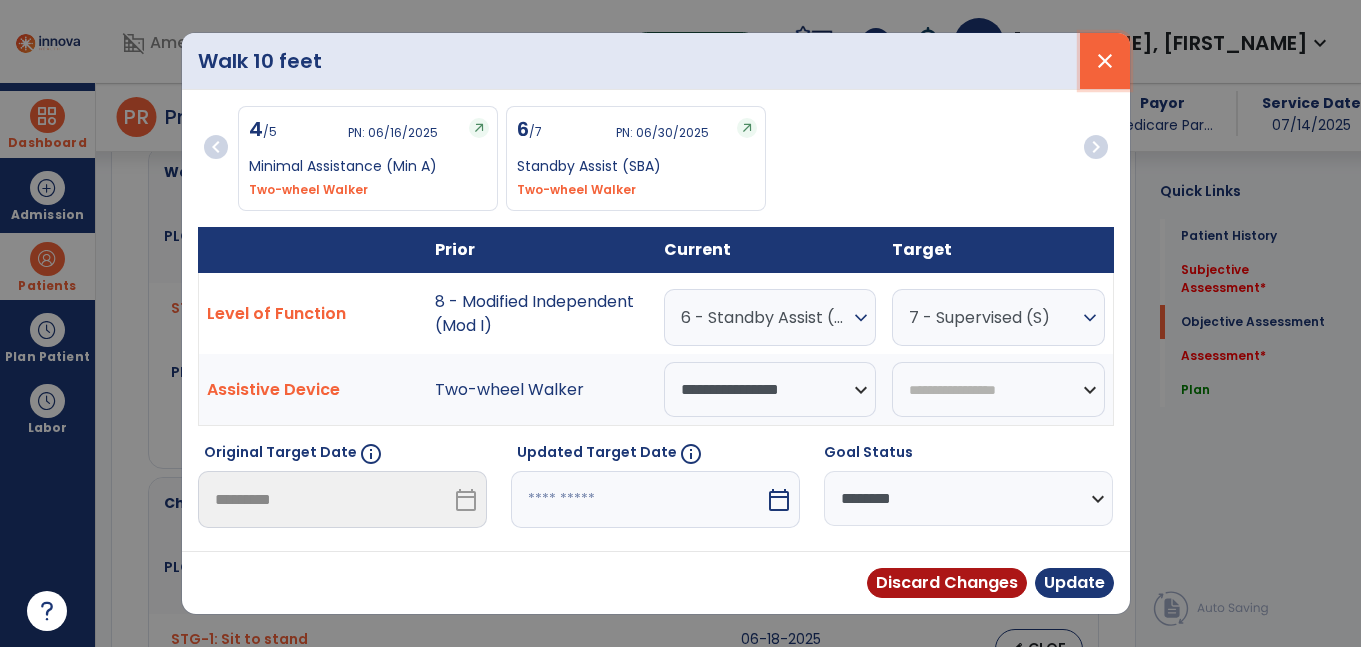 click on "close" at bounding box center [1105, 61] 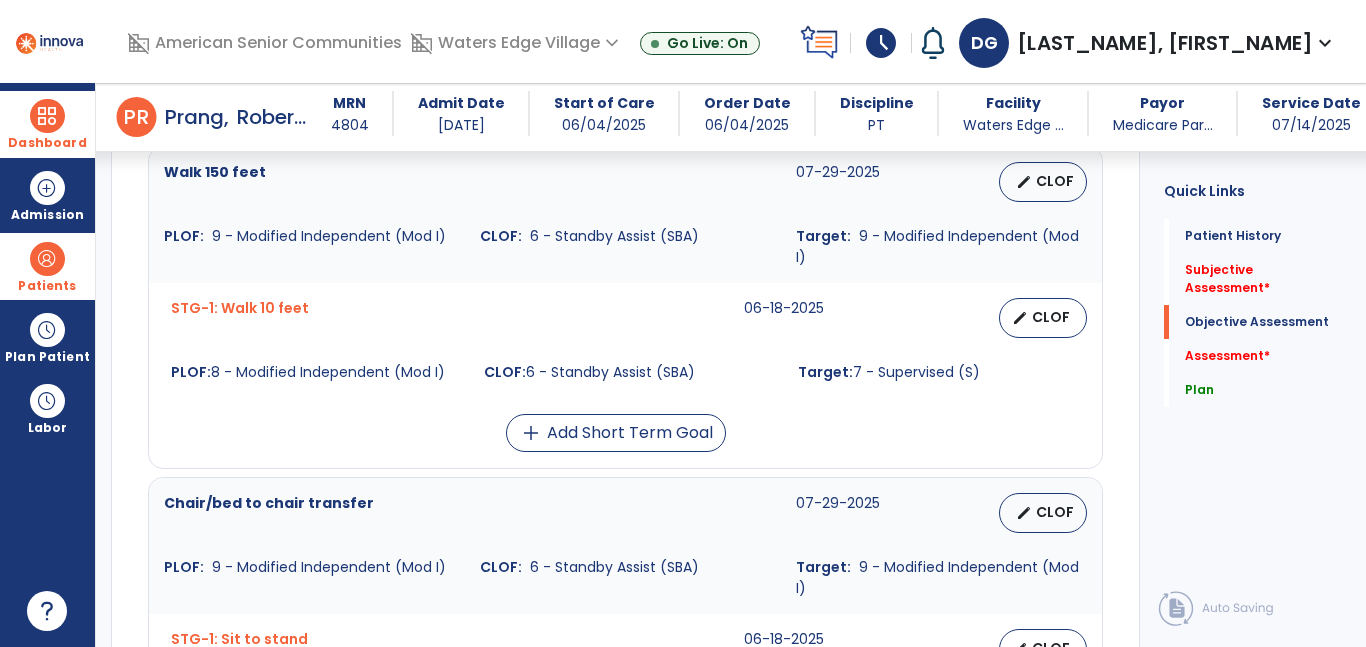 click on "Elderly mobility scale (Custom)  07-29-2025   edit   CLOF PLOF:    N/A CLOF:    8 Target:    18 add  Add Short Term Goal  Walk 150 feet  07-29-2025   edit   CLOF PLOF:    9 - Modified Independent (Mod I) CLOF:    6 - Standby Assist (SBA) Target:    9 - Modified Independent (Mod I) STG-1: Walk 10 feet  06-18-2025   edit   CLOF PLOF:  8 - Modified Independent (Mod I)  CLOF:  6 - Standby Assist (SBA)  Target:  7 - Supervised (S)  add  Add Short Term Goal  Chair/bed to chair transfer  07-29-2025   edit   CLOF PLOF:    9 - Modified Independent (Mod I) CLOF:    6 - Standby Assist (SBA) Target:    9 - Modified Independent (Mod I) STG-1: Sit to stand  06-18-2025   edit   CLOF PLOF:  9 - Independent (I)  CLOF:  6 - Standby Assist (SBA)  Target:  7 - Supervised (S)  add  Add Short Term Goal  Sit to lying while in bed  07-29-2025   edit   CLOF PLOF:    10 - Independent (I) CLOF:    8 - Supervised (S) Target:    10 - Independent (I) add  Add Short Term Goal  Lying to sitting on side of bed" 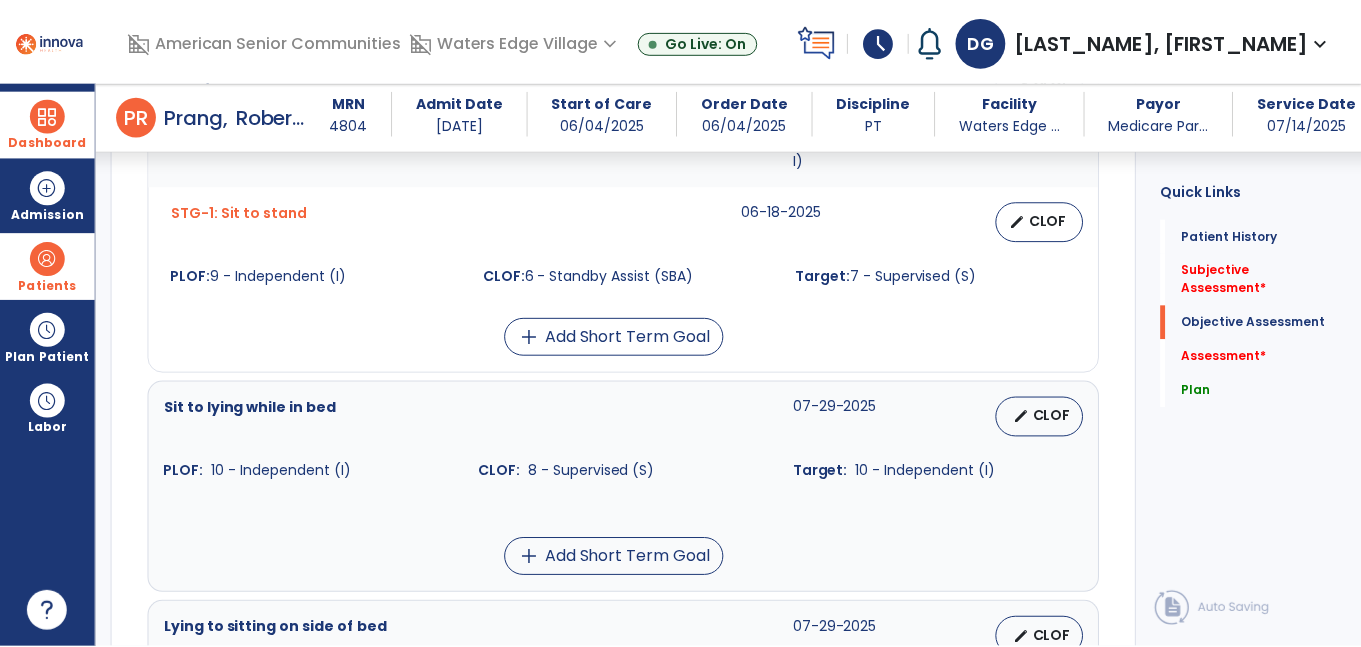 scroll, scrollTop: 1346, scrollLeft: 0, axis: vertical 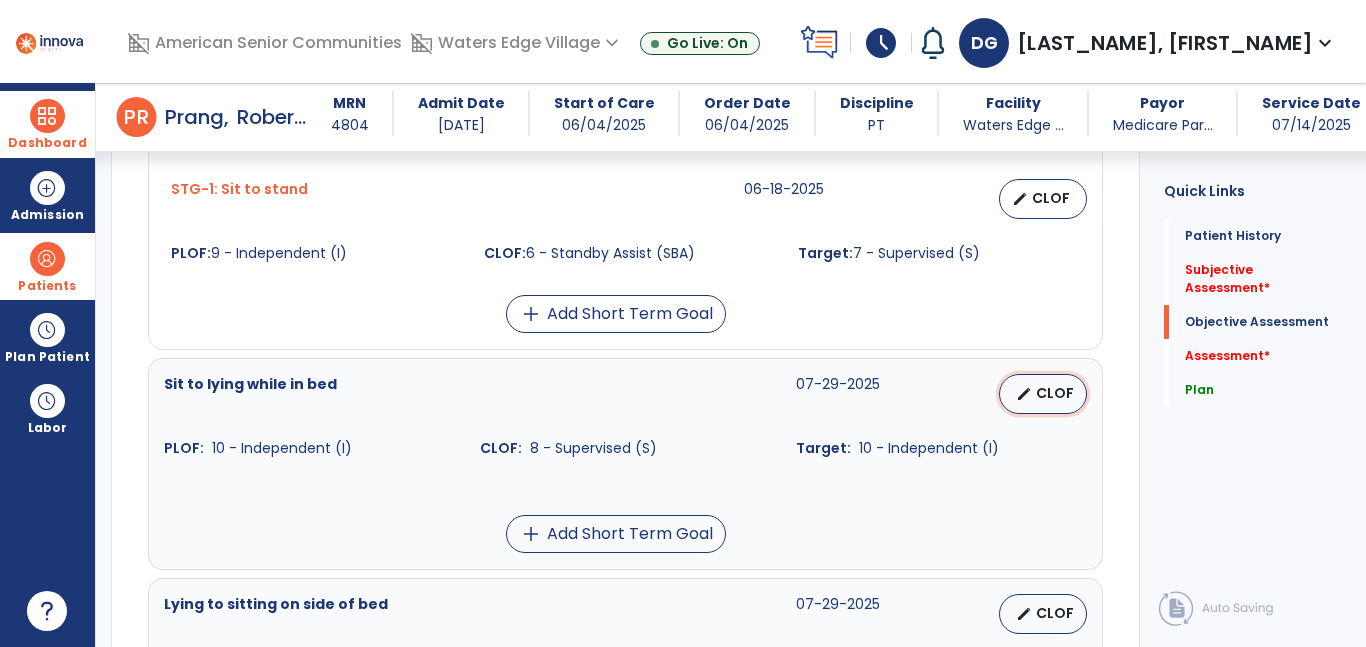 click on "CLOF" at bounding box center (1055, 393) 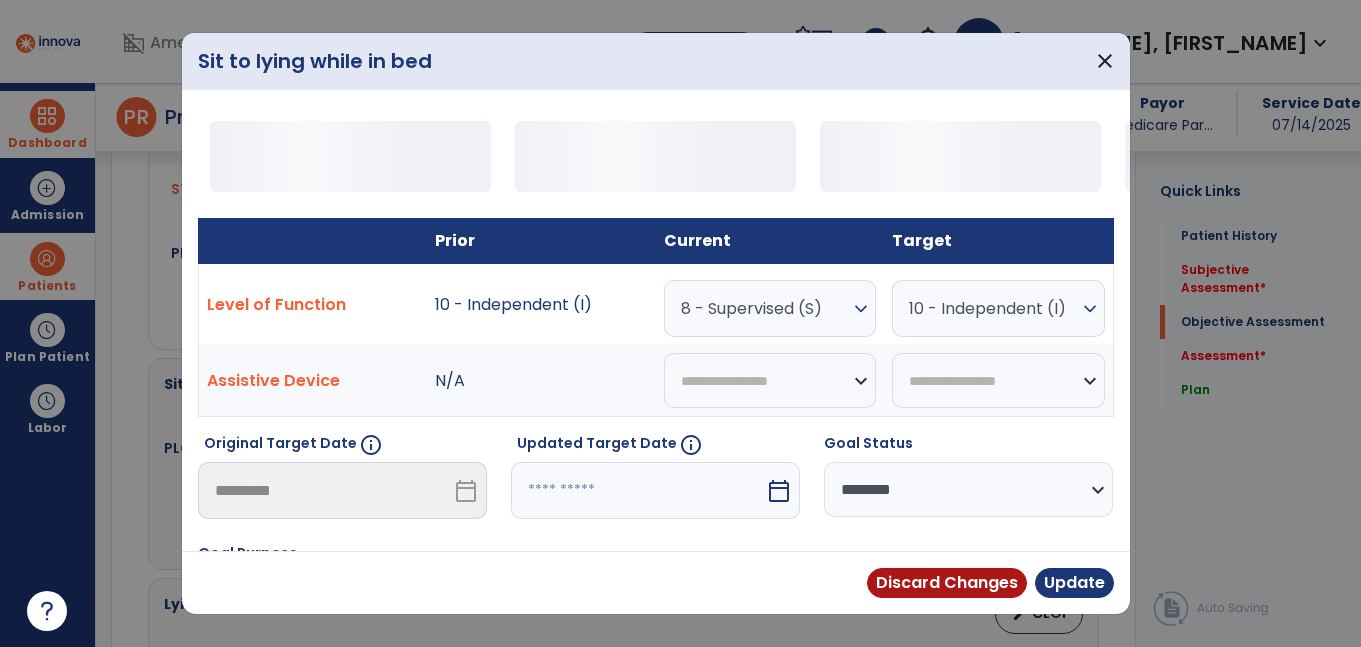scroll, scrollTop: 1367, scrollLeft: 0, axis: vertical 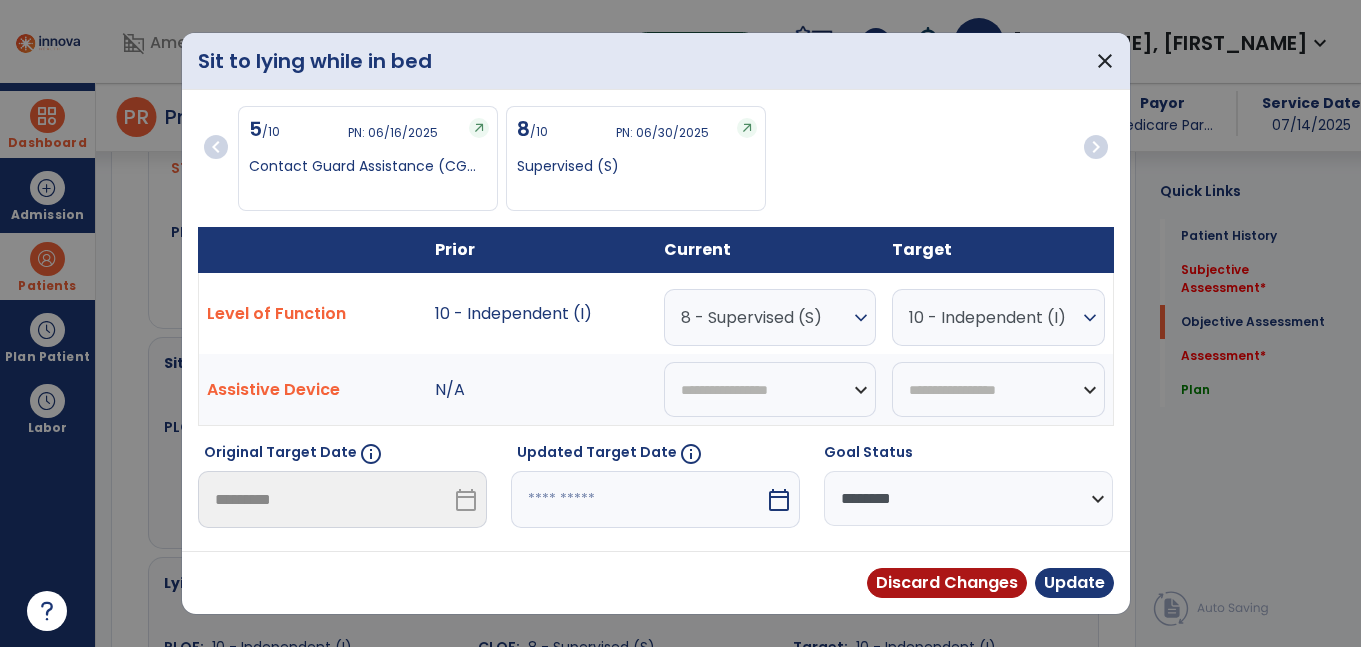 click on "8 - Supervised (S)" at bounding box center (765, 317) 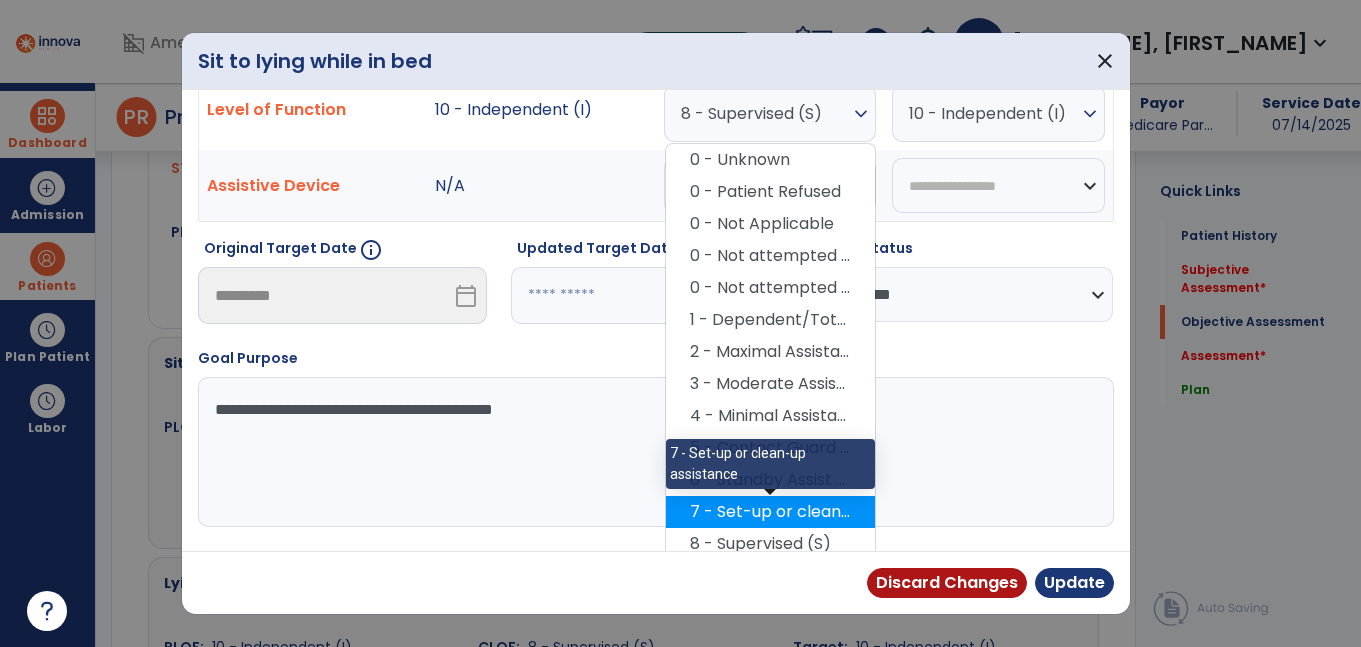 click on "7 - Set-up or clean-up assistance" at bounding box center (770, 512) 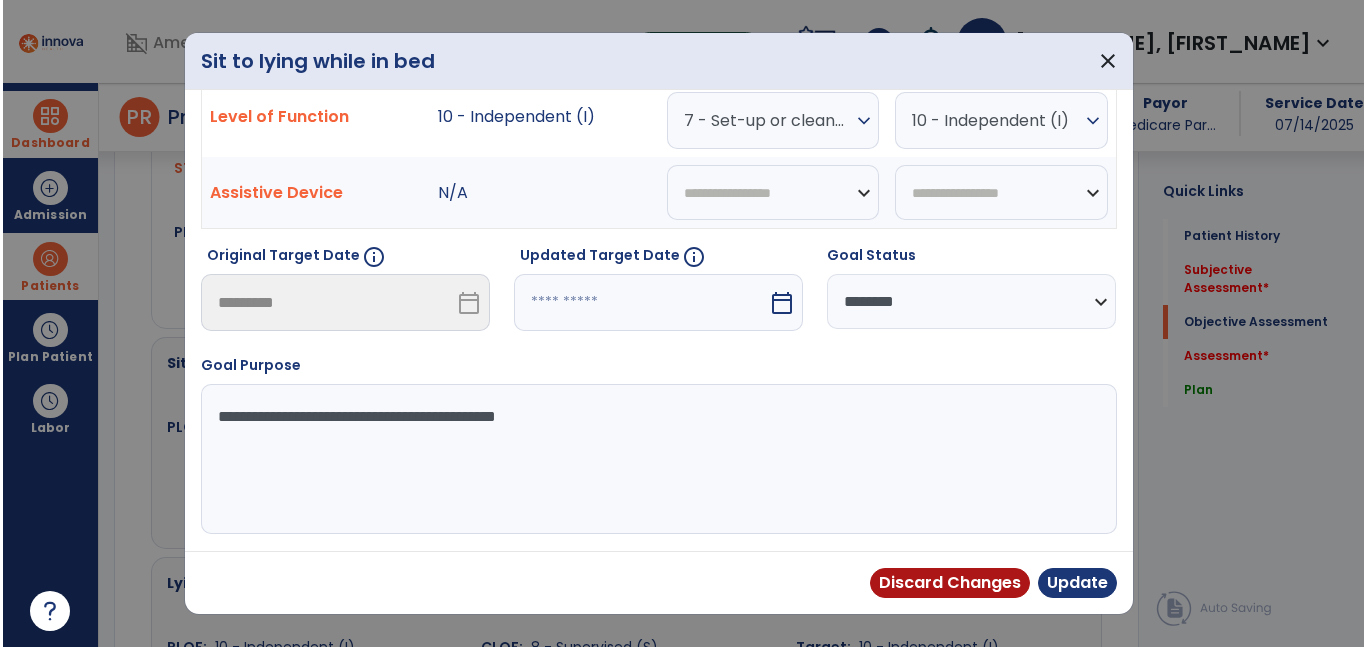 scroll, scrollTop: 197, scrollLeft: 0, axis: vertical 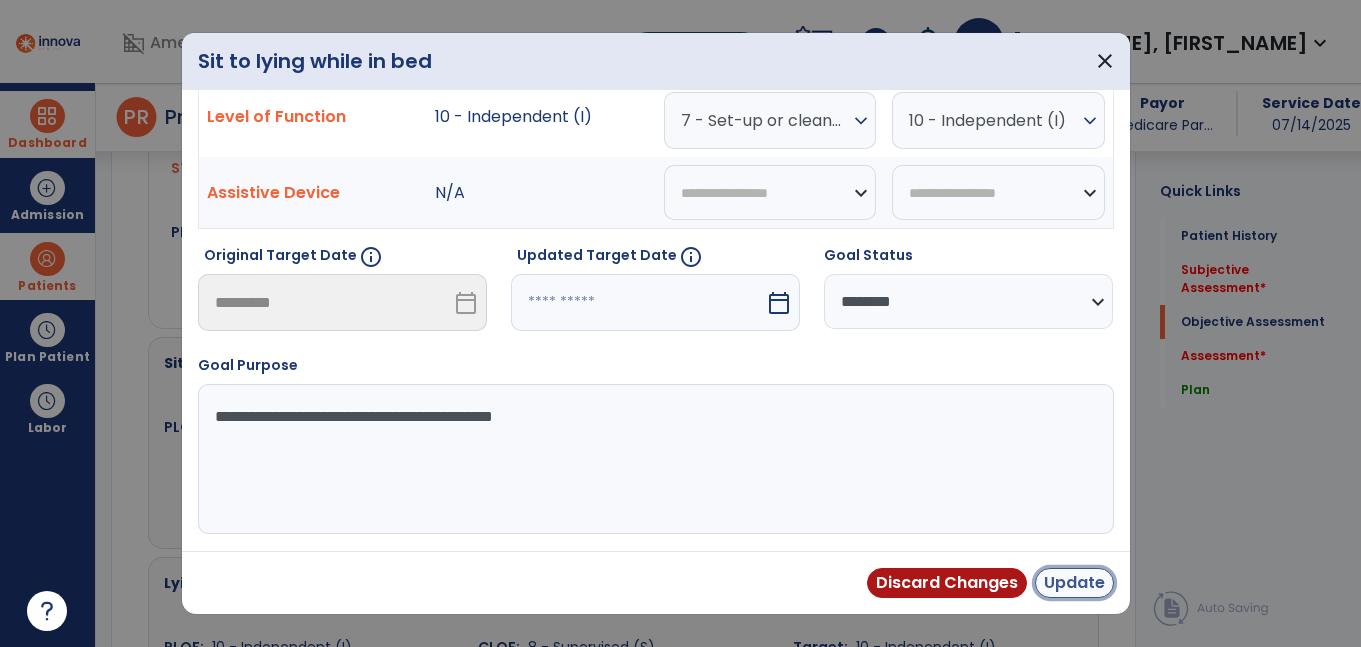 click on "Update" at bounding box center (1074, 583) 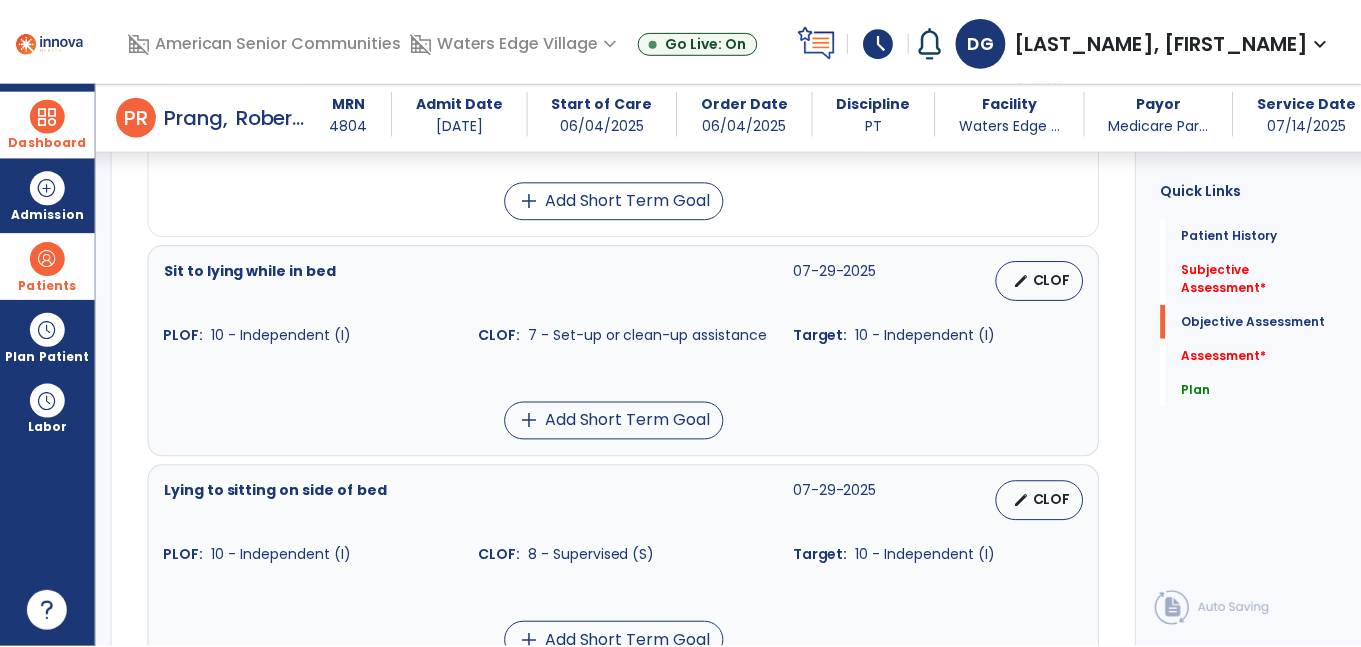 scroll, scrollTop: 1468, scrollLeft: 0, axis: vertical 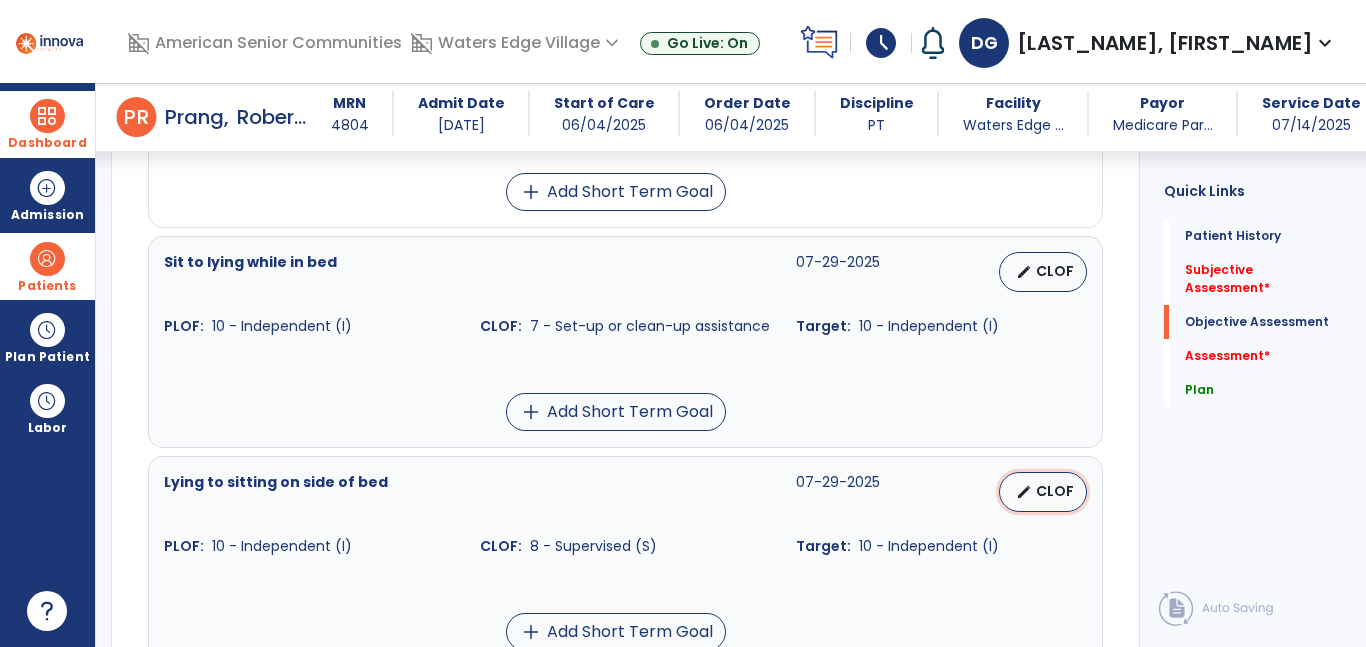 click on "CLOF" at bounding box center (1055, 491) 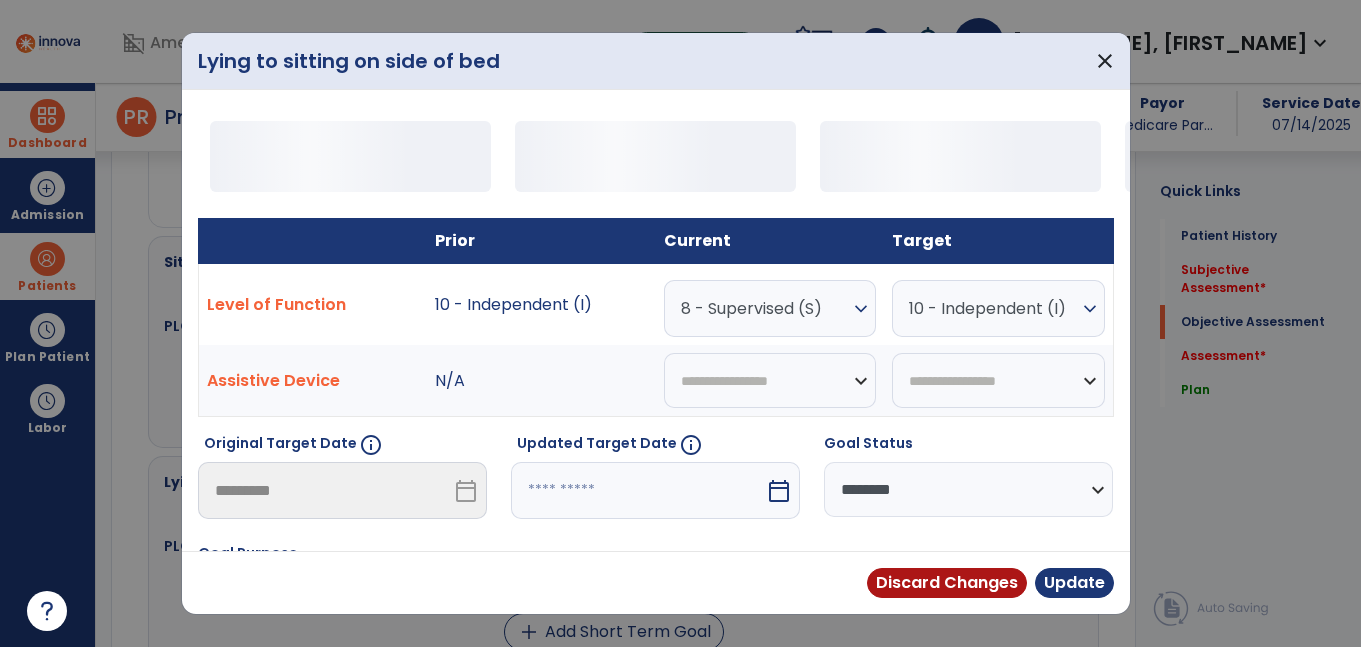 scroll, scrollTop: 1510, scrollLeft: 0, axis: vertical 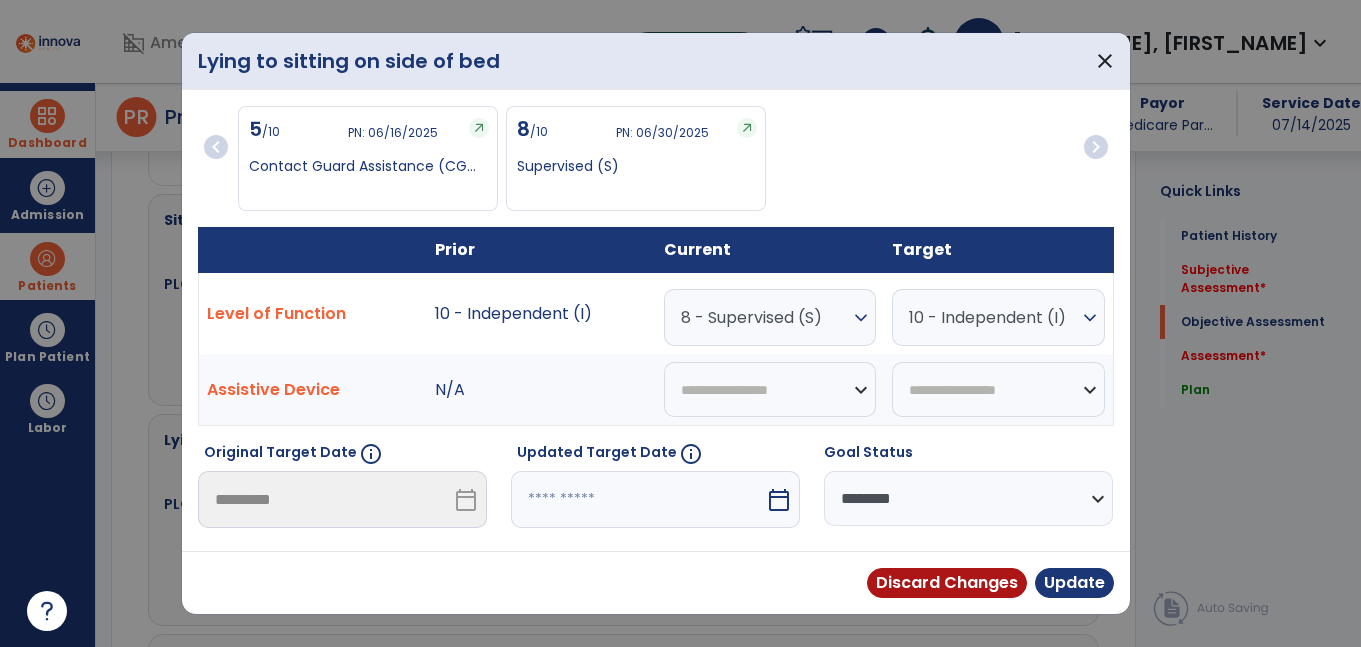 click on "8 - Supervised (S)" at bounding box center [765, 317] 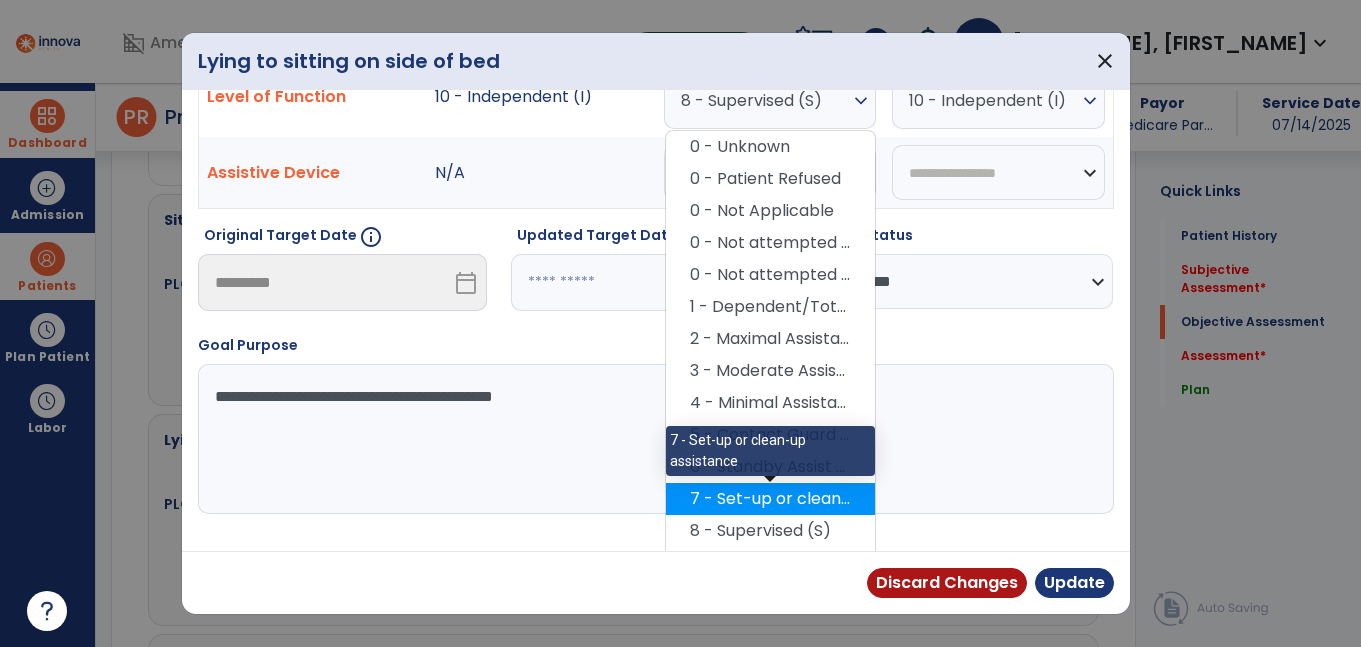 click on "7 - Set-up or clean-up assistance" at bounding box center (770, 499) 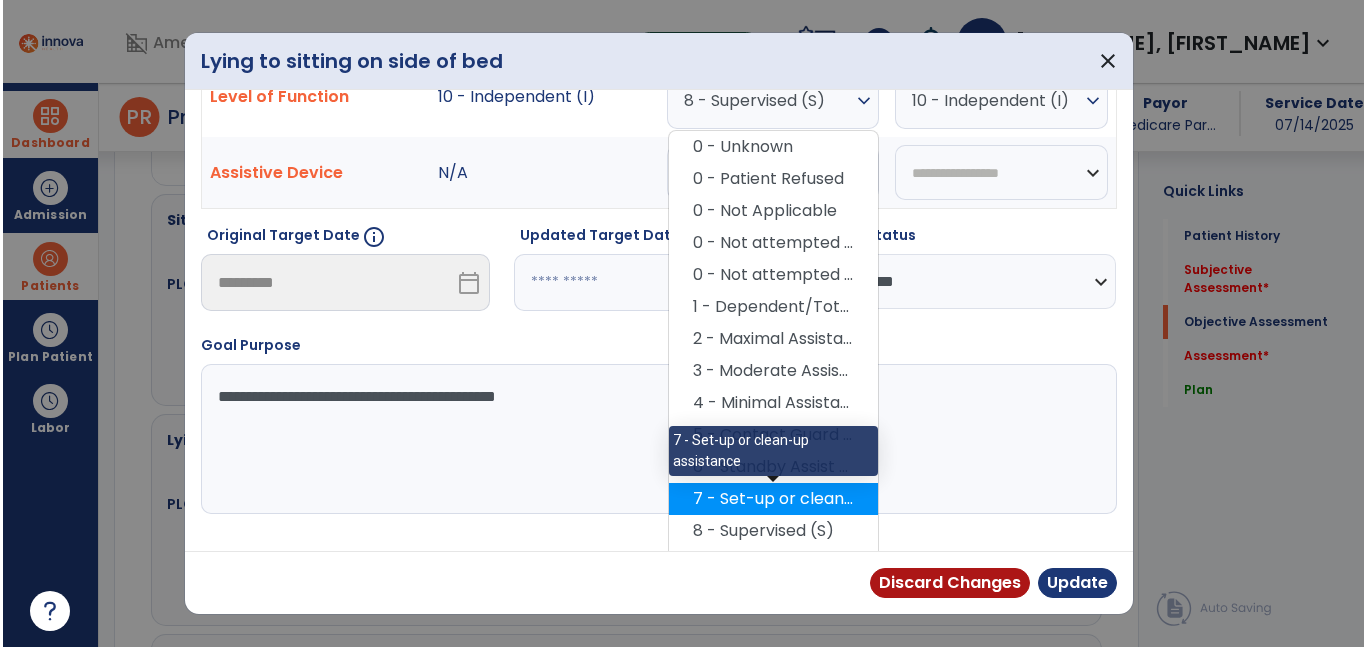 scroll, scrollTop: 197, scrollLeft: 0, axis: vertical 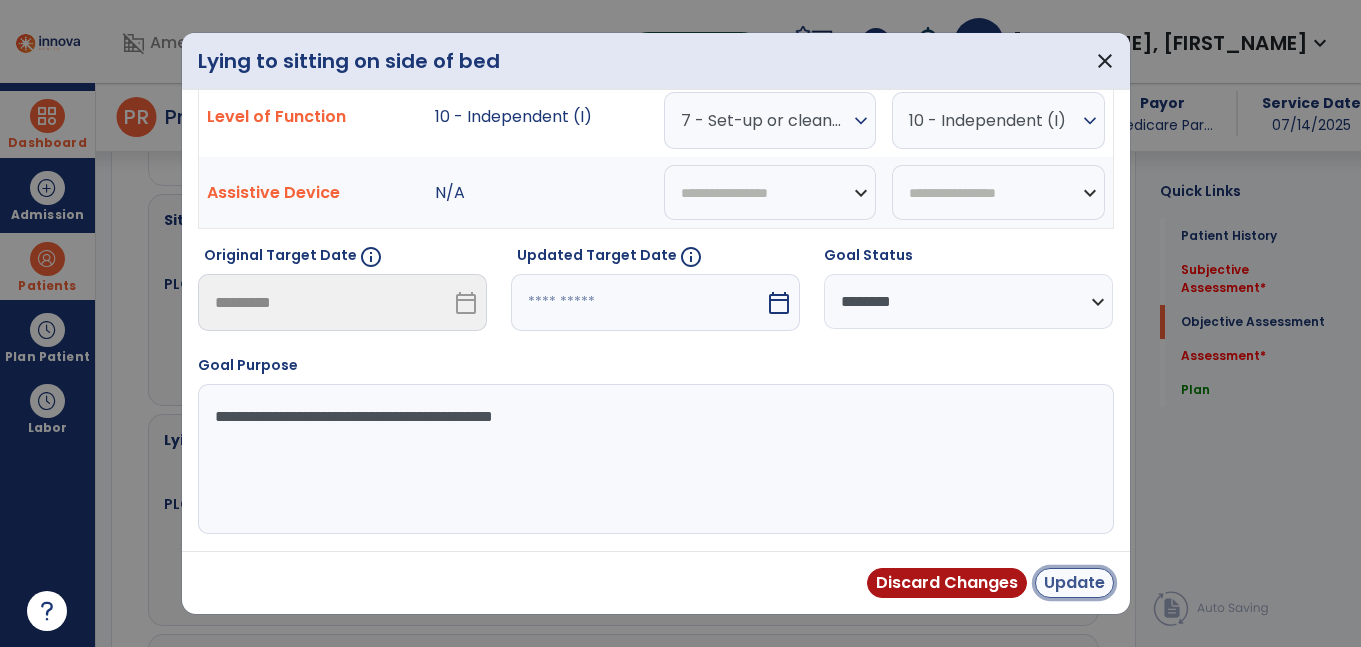 click on "Update" at bounding box center [1074, 583] 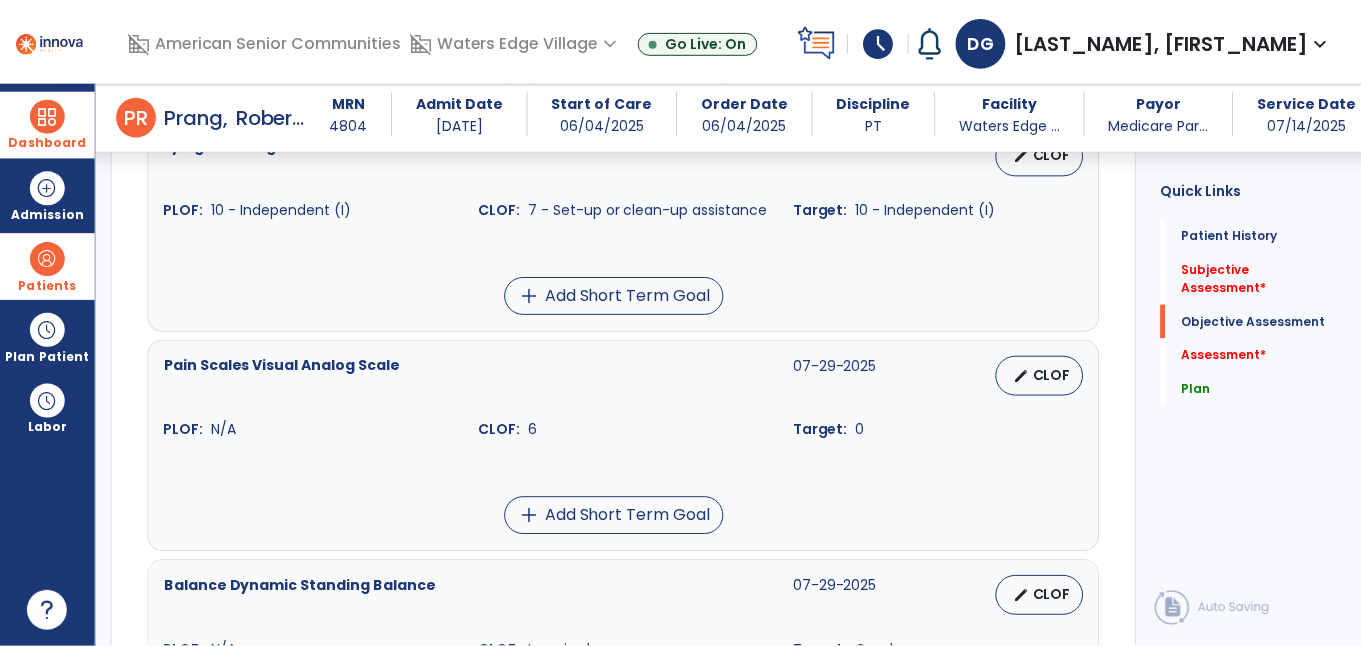 scroll, scrollTop: 1812, scrollLeft: 0, axis: vertical 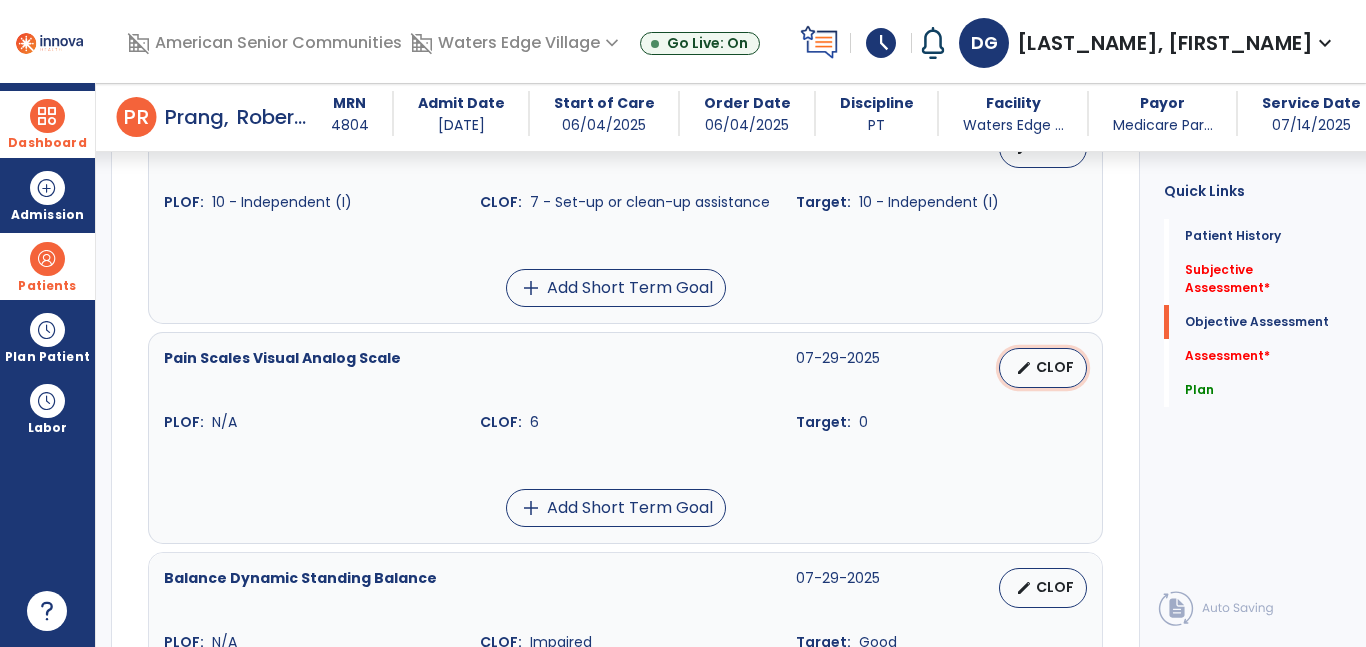 click on "CLOF" at bounding box center (1055, 367) 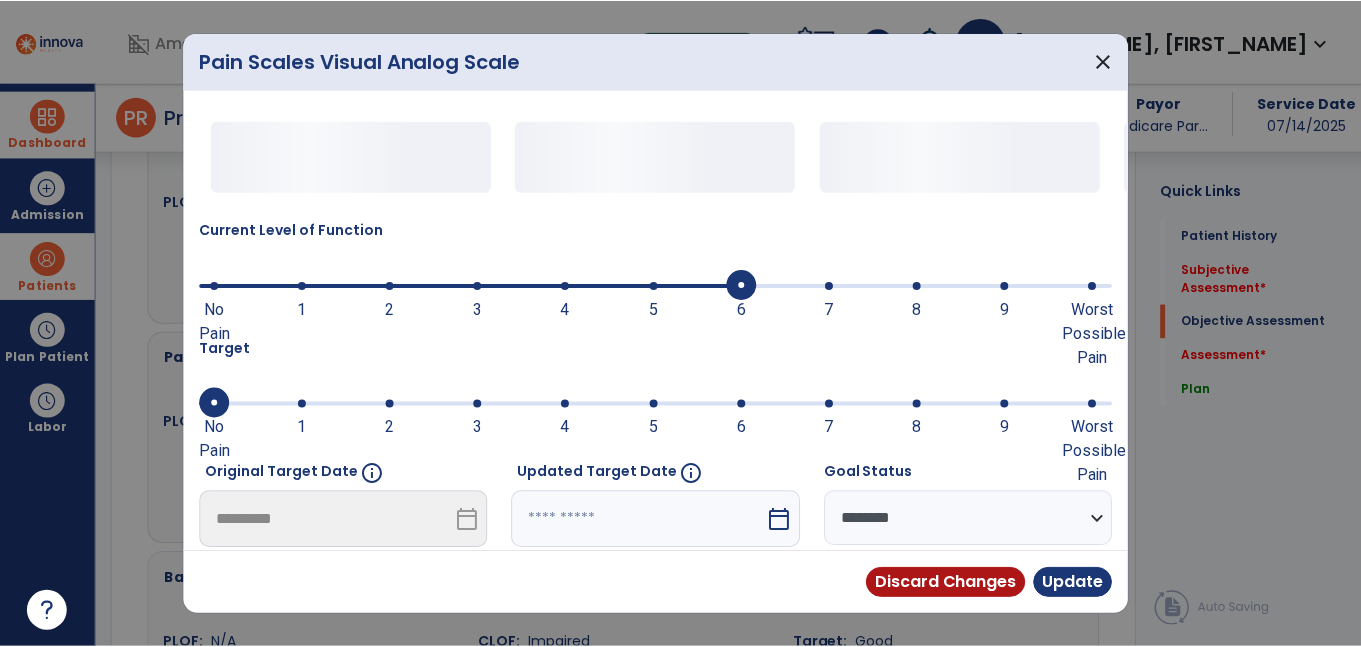scroll, scrollTop: 1854, scrollLeft: 0, axis: vertical 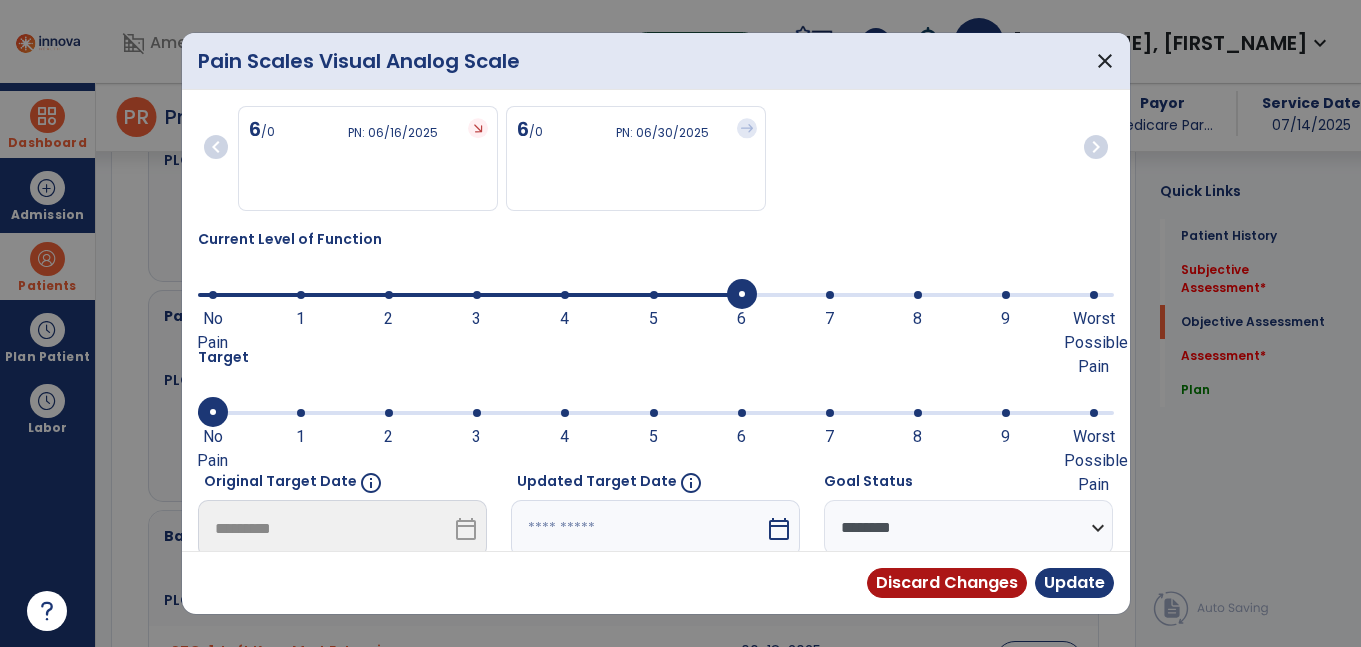 click at bounding box center (470, 295) 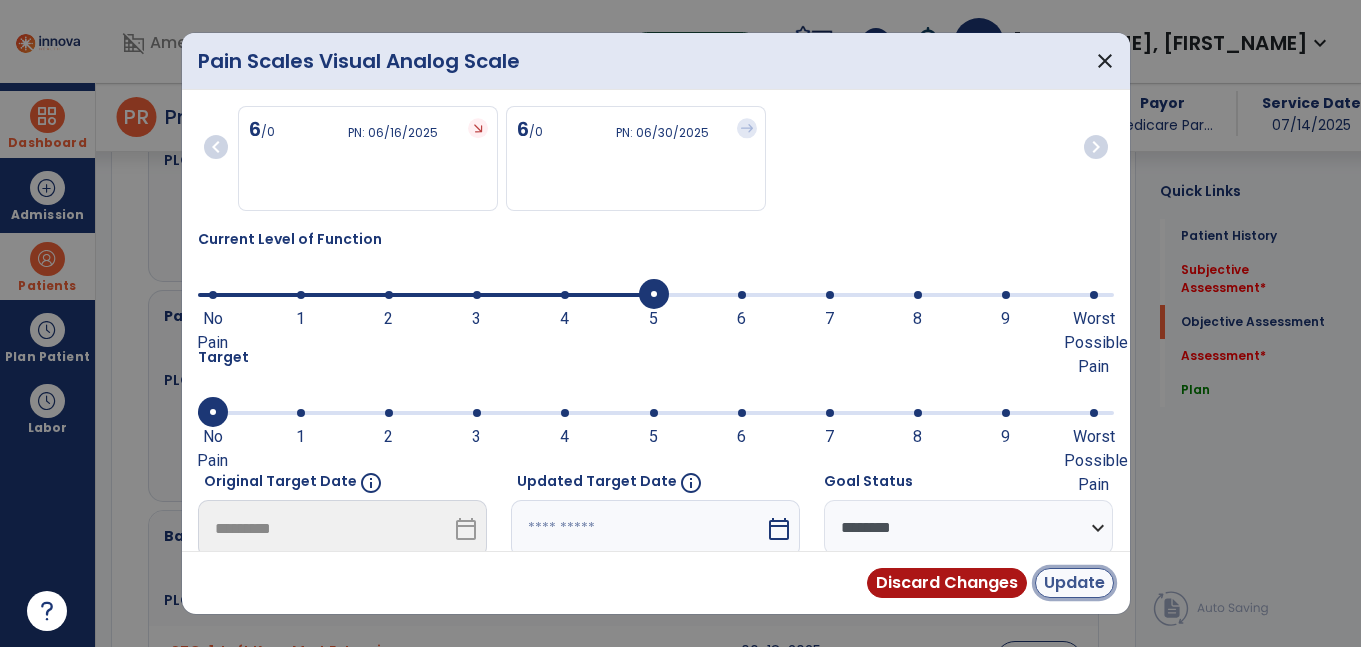 click on "Update" at bounding box center (1074, 583) 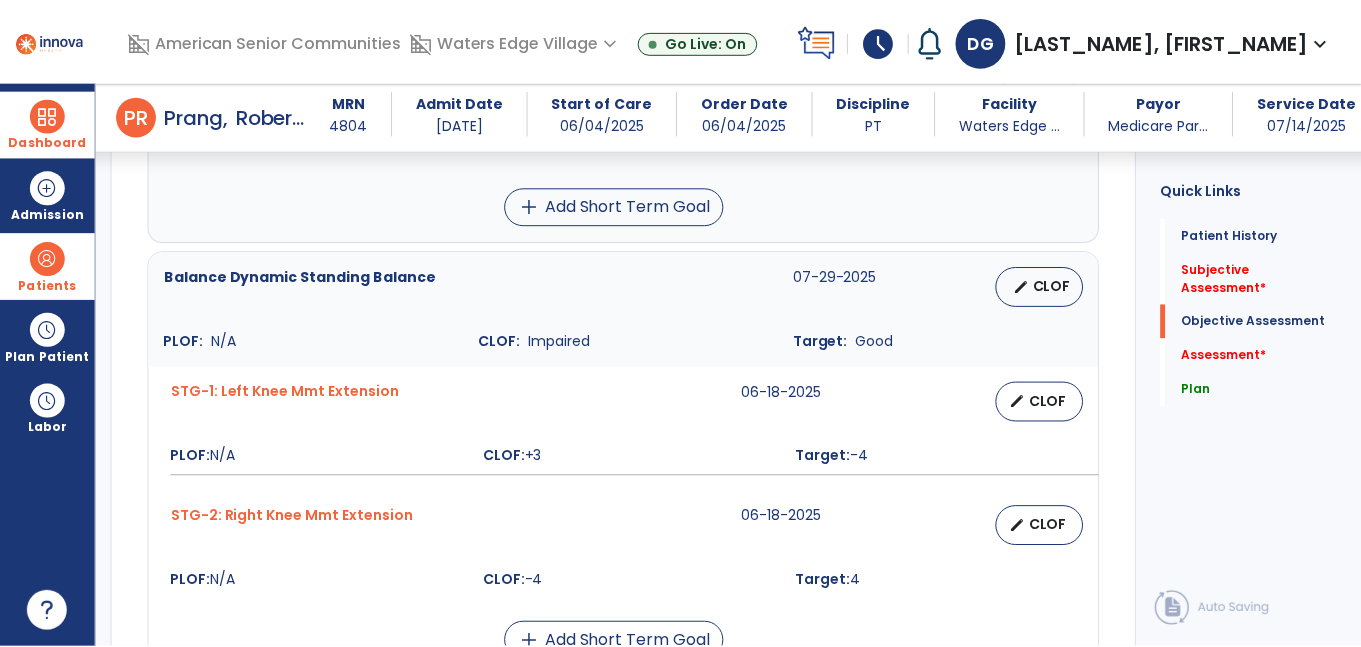 scroll, scrollTop: 2123, scrollLeft: 0, axis: vertical 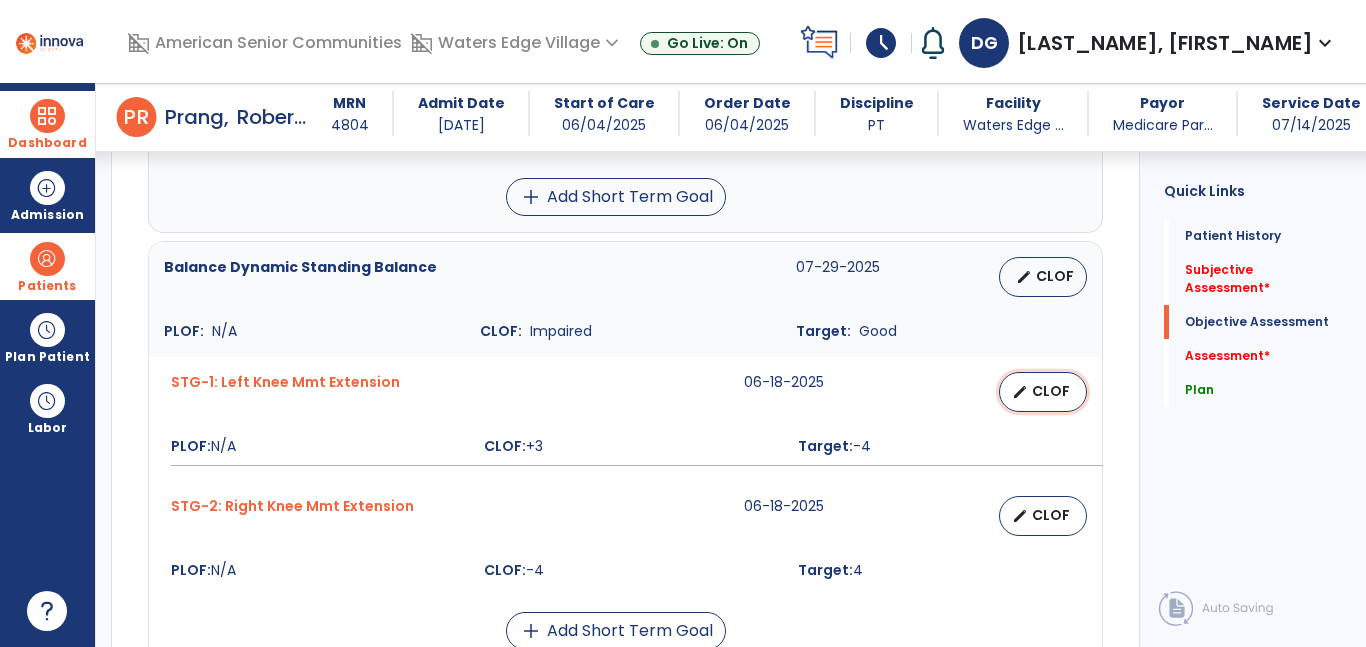 click on "CLOF" at bounding box center [1051, 391] 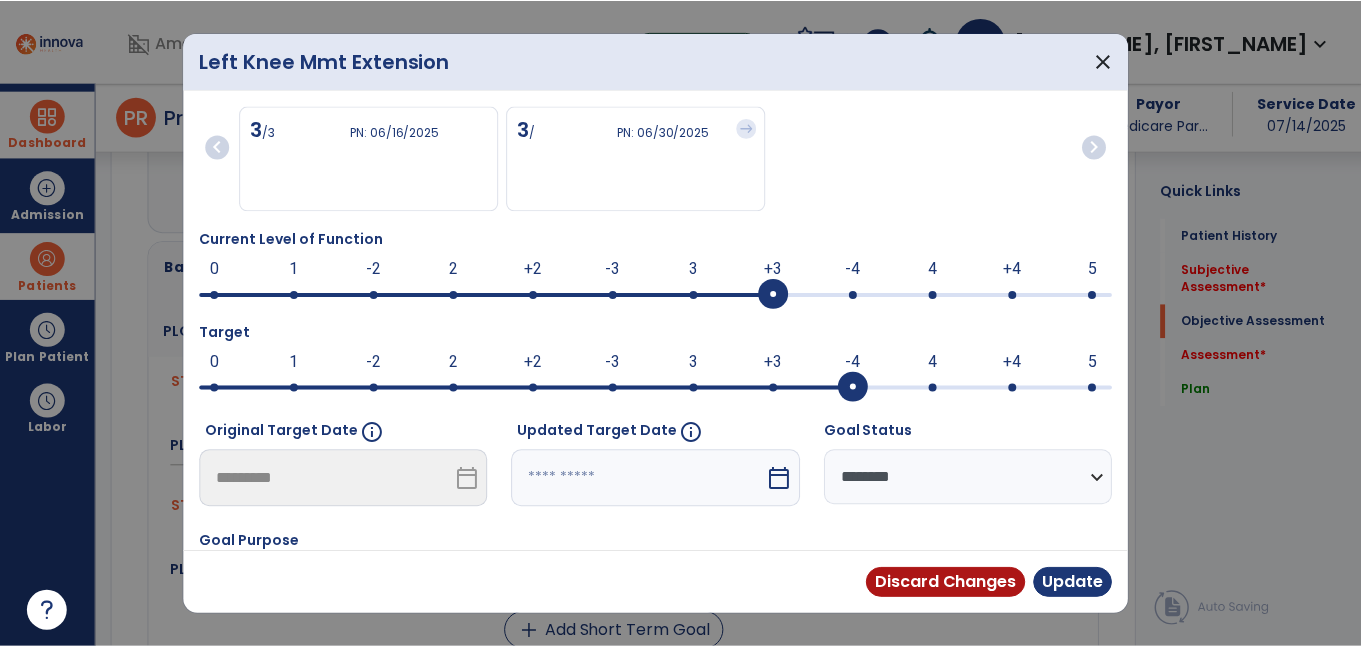 scroll, scrollTop: 2165, scrollLeft: 0, axis: vertical 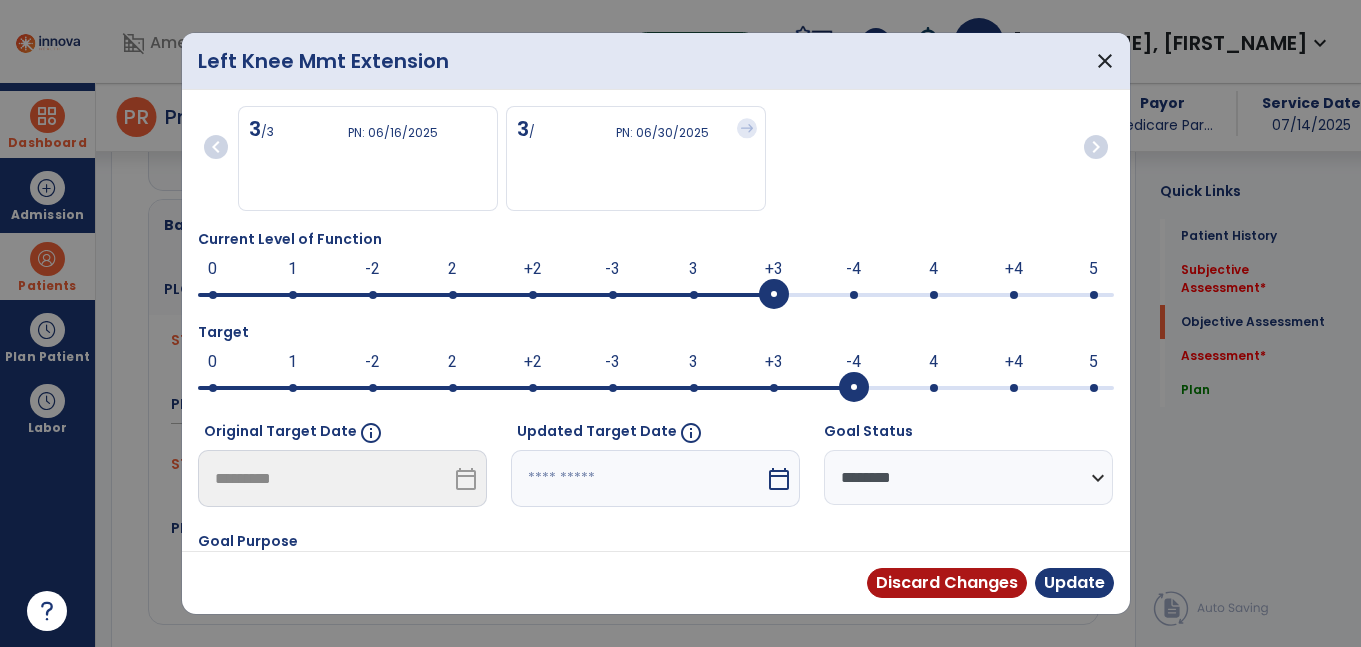 click at bounding box center (656, 293) 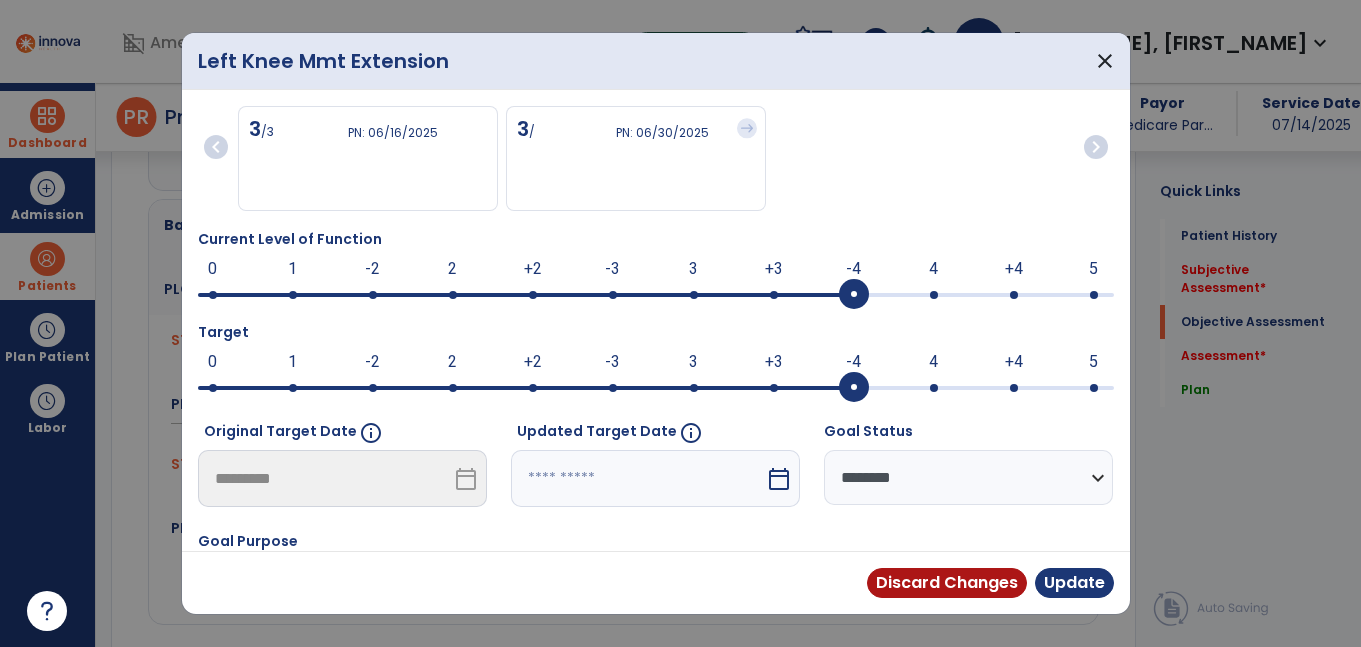click at bounding box center (656, 386) 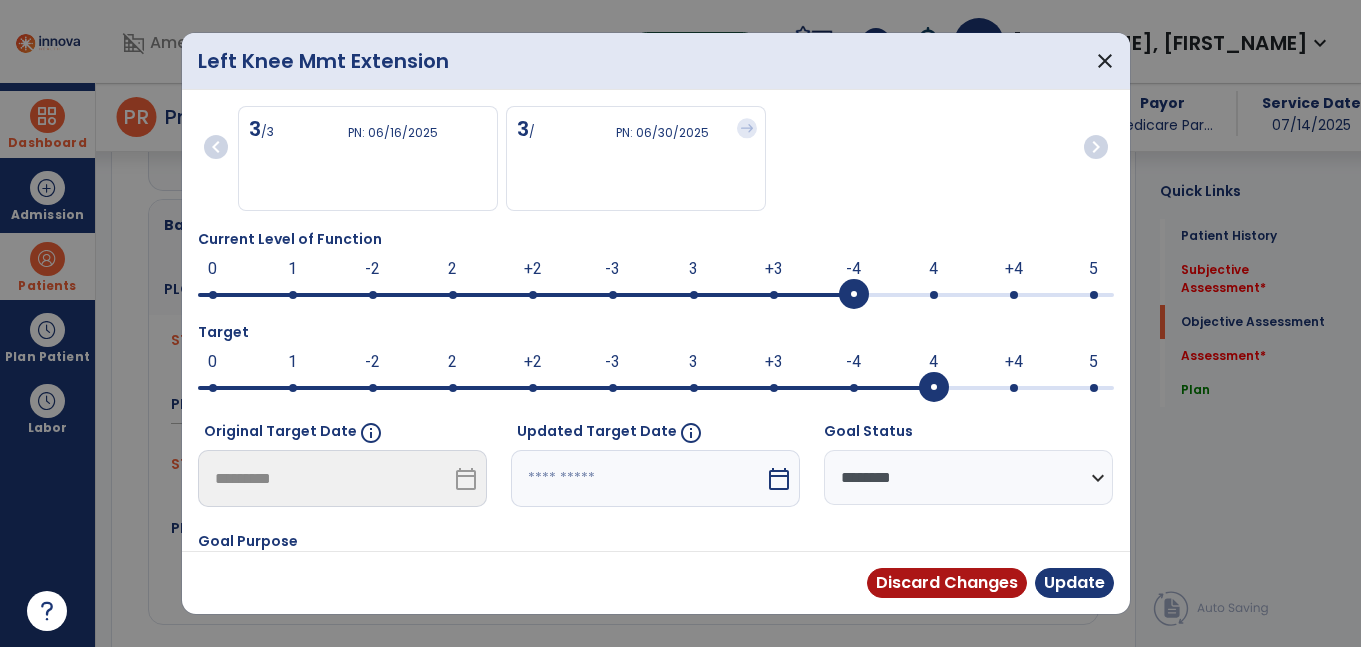 click at bounding box center (638, 478) 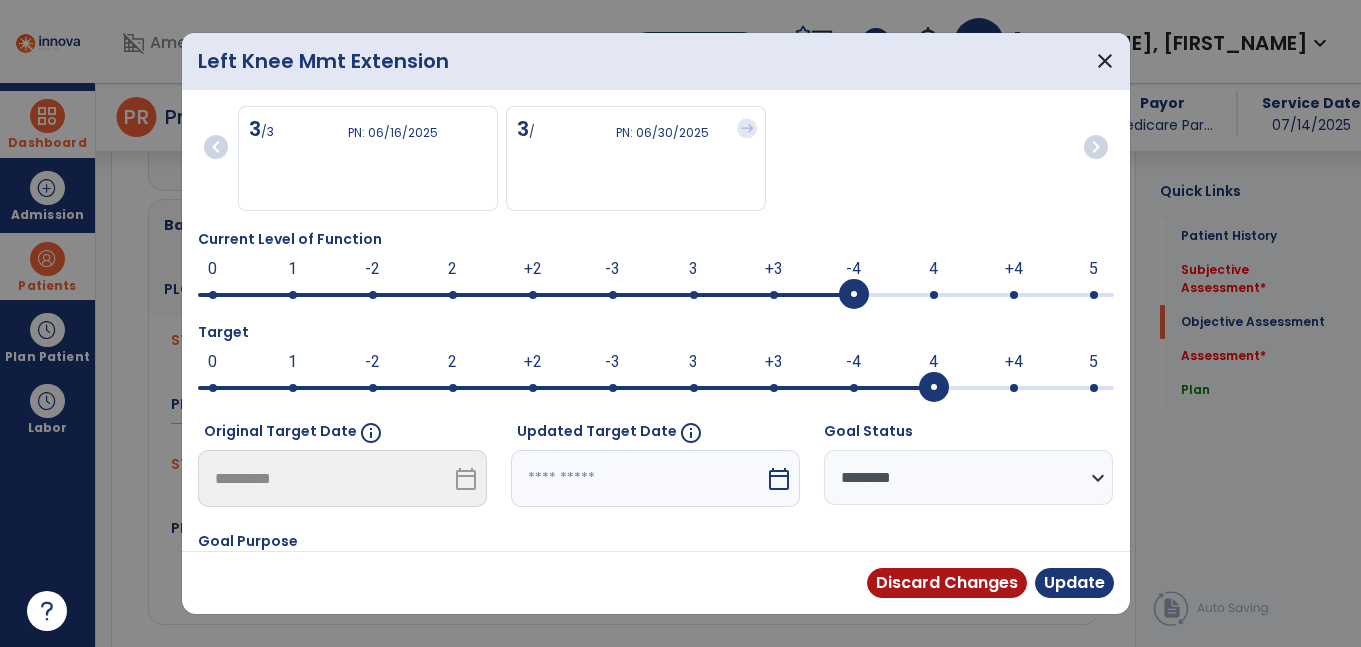 scroll, scrollTop: 254, scrollLeft: 0, axis: vertical 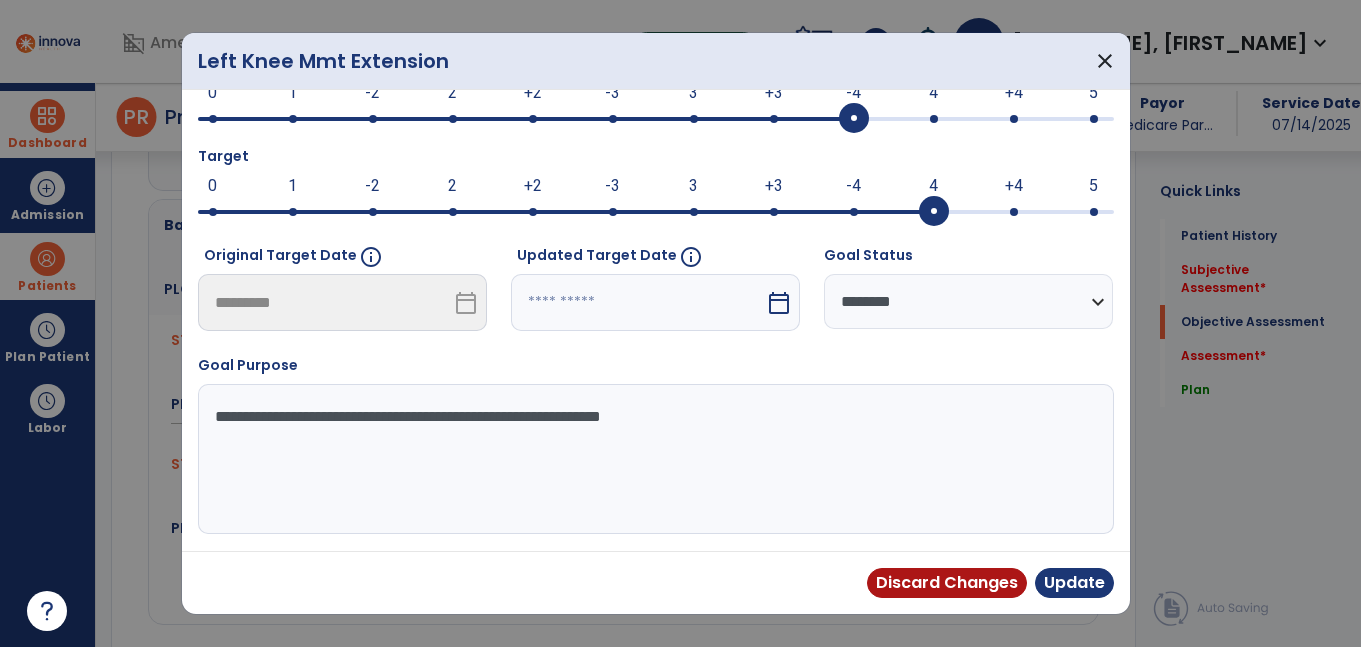select on "*" 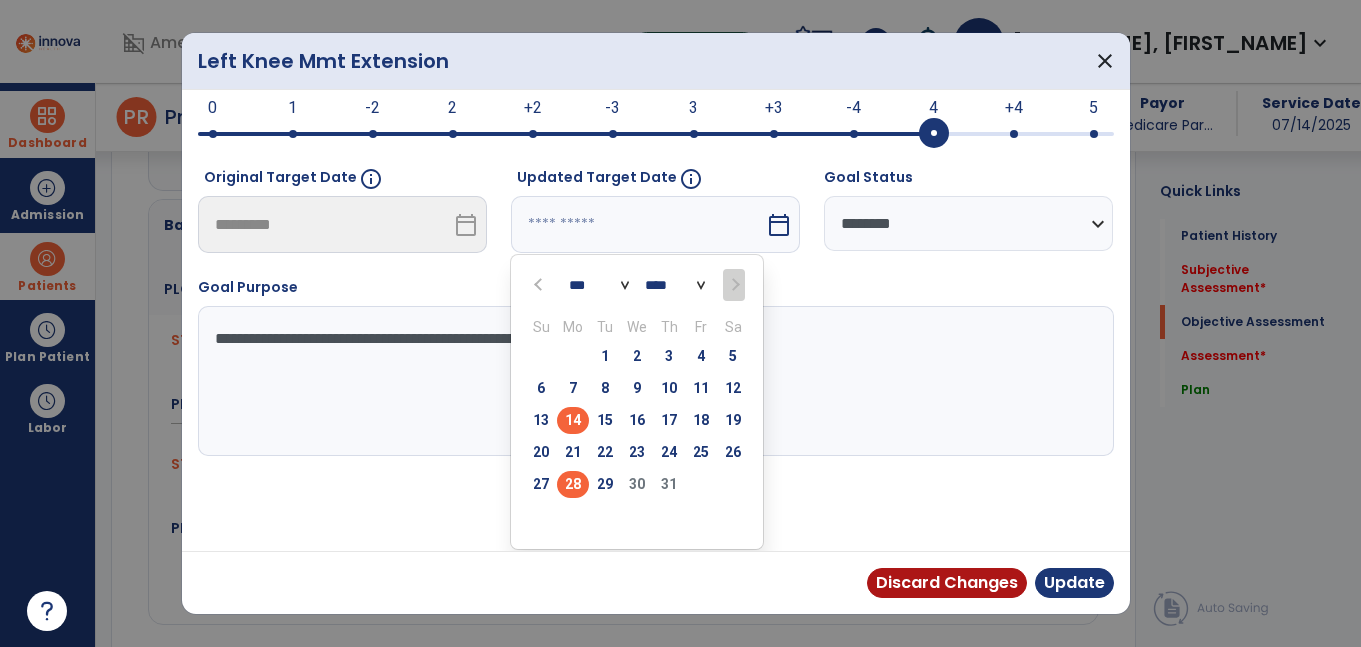 click on "28" at bounding box center [573, 484] 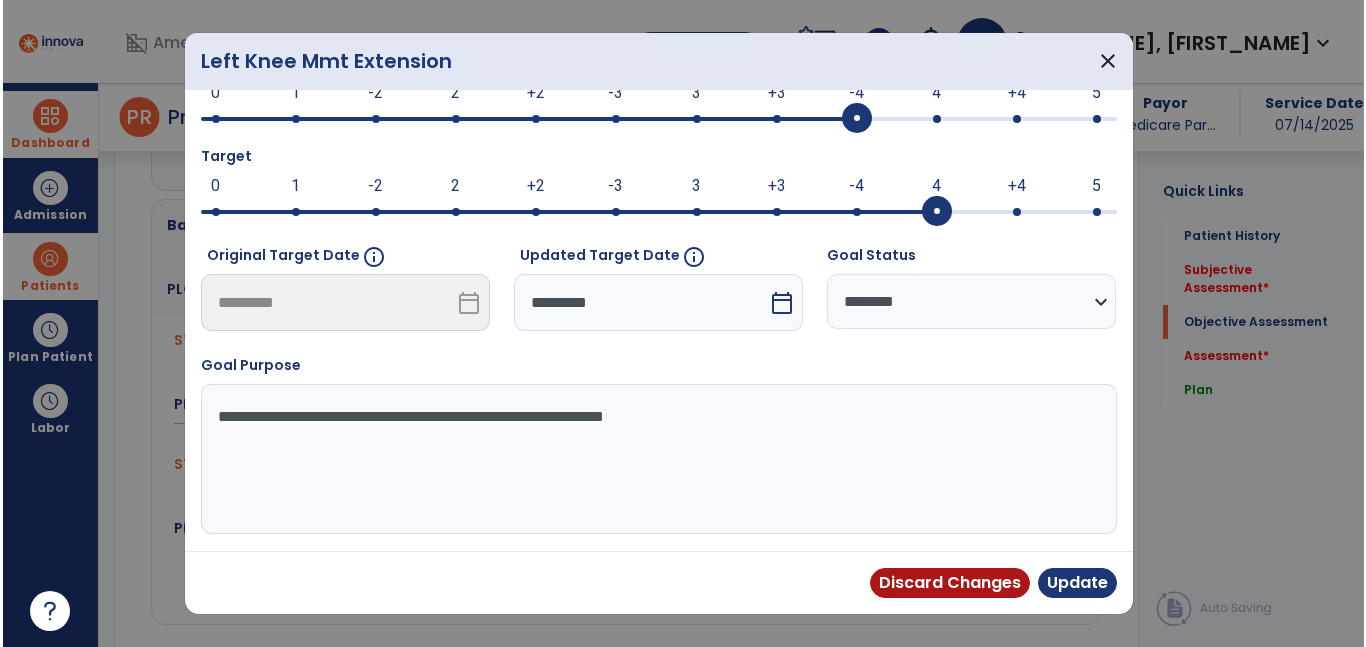 scroll, scrollTop: 176, scrollLeft: 0, axis: vertical 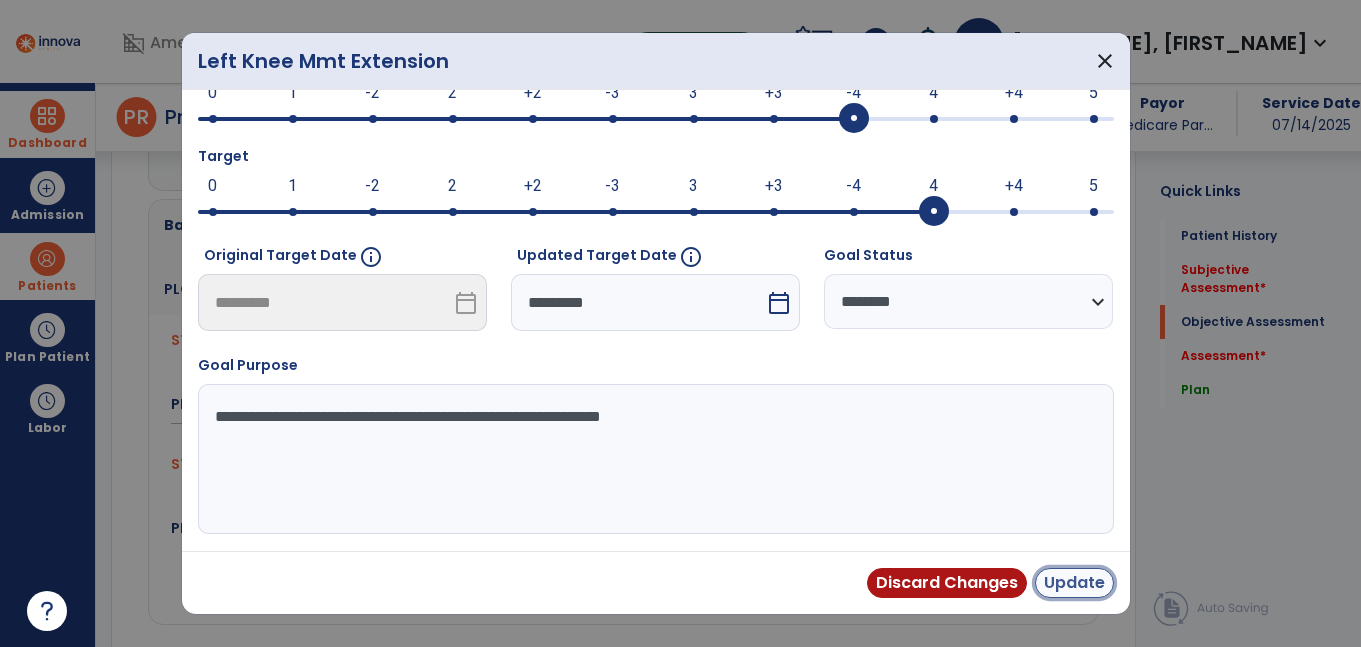 click on "Update" at bounding box center [1074, 583] 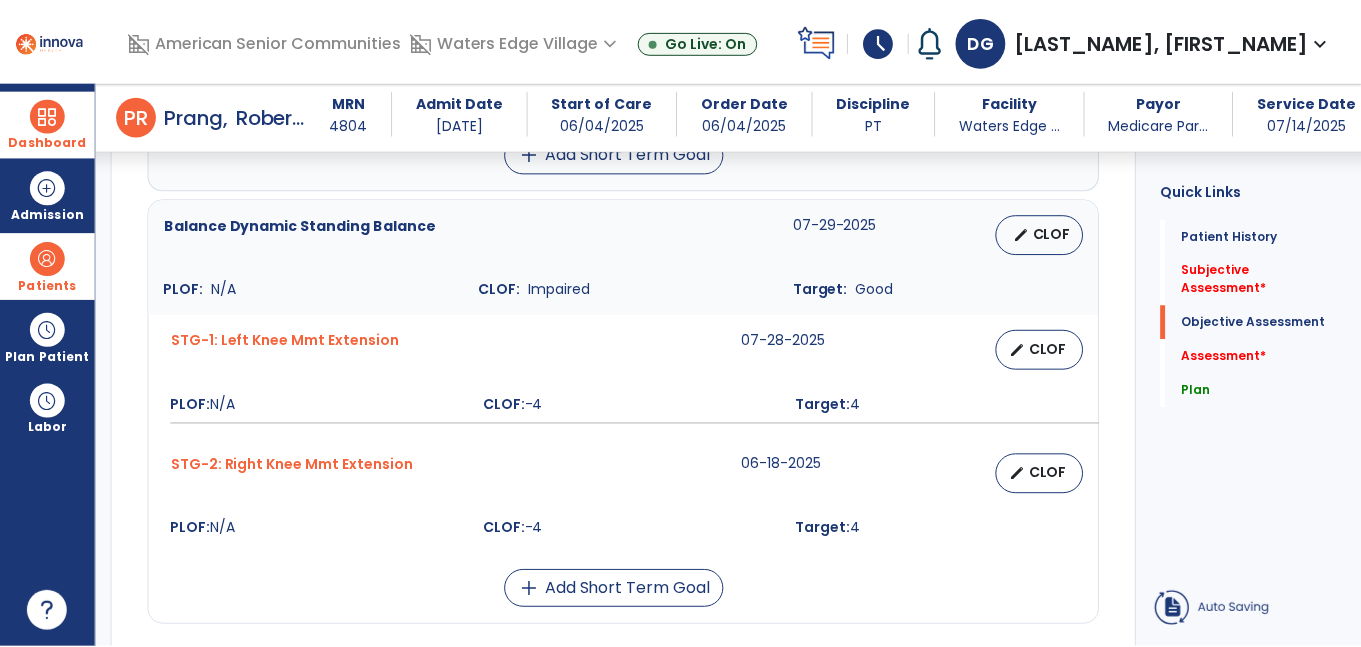 scroll, scrollTop: 2123, scrollLeft: 0, axis: vertical 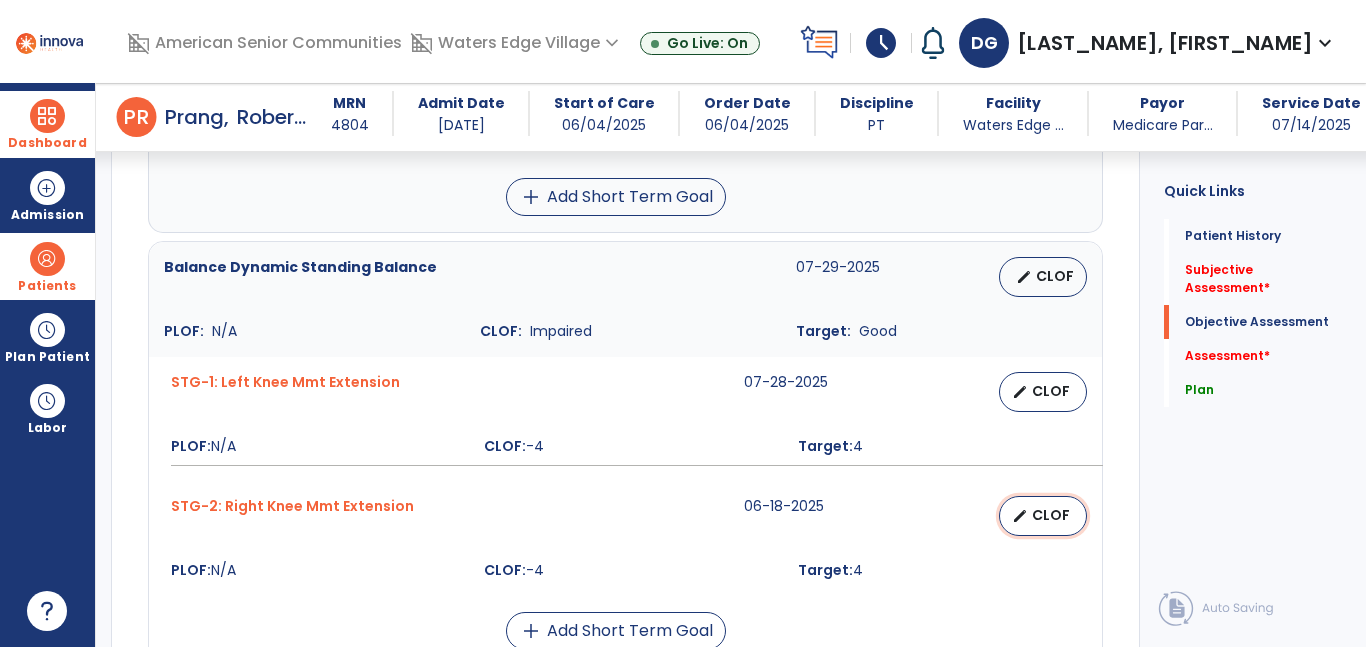 click on "CLOF" at bounding box center [1051, 515] 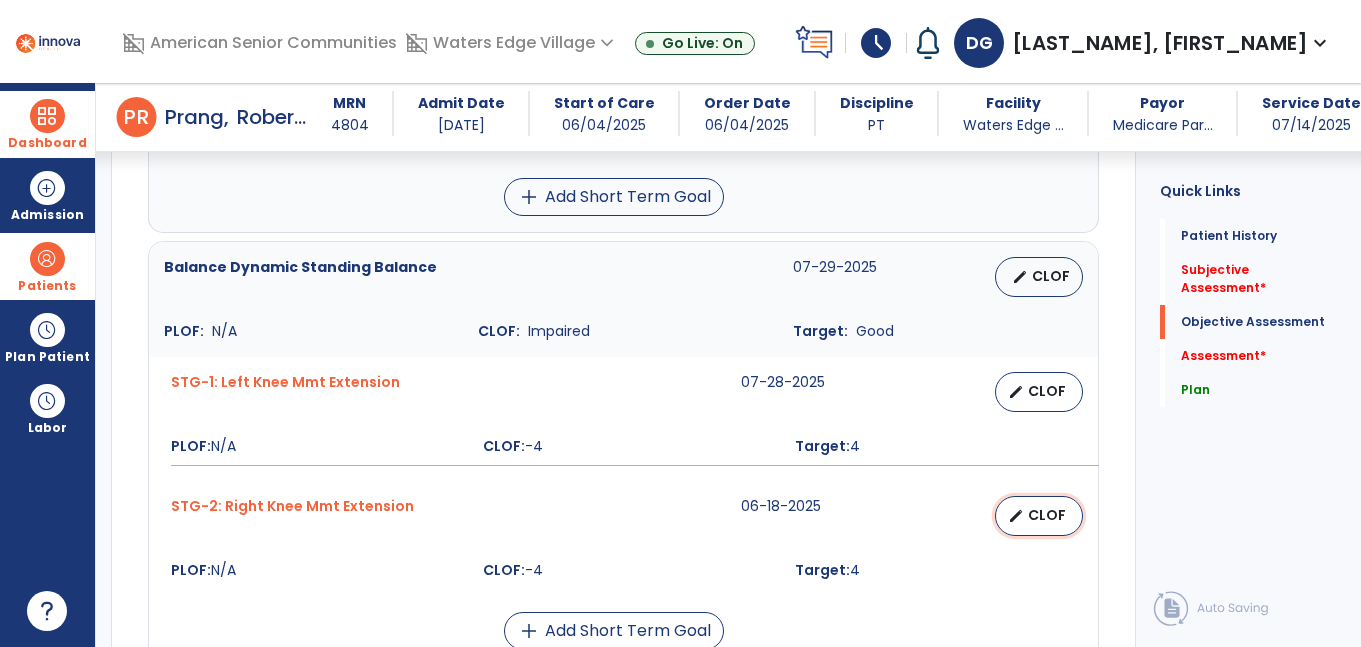 select on "********" 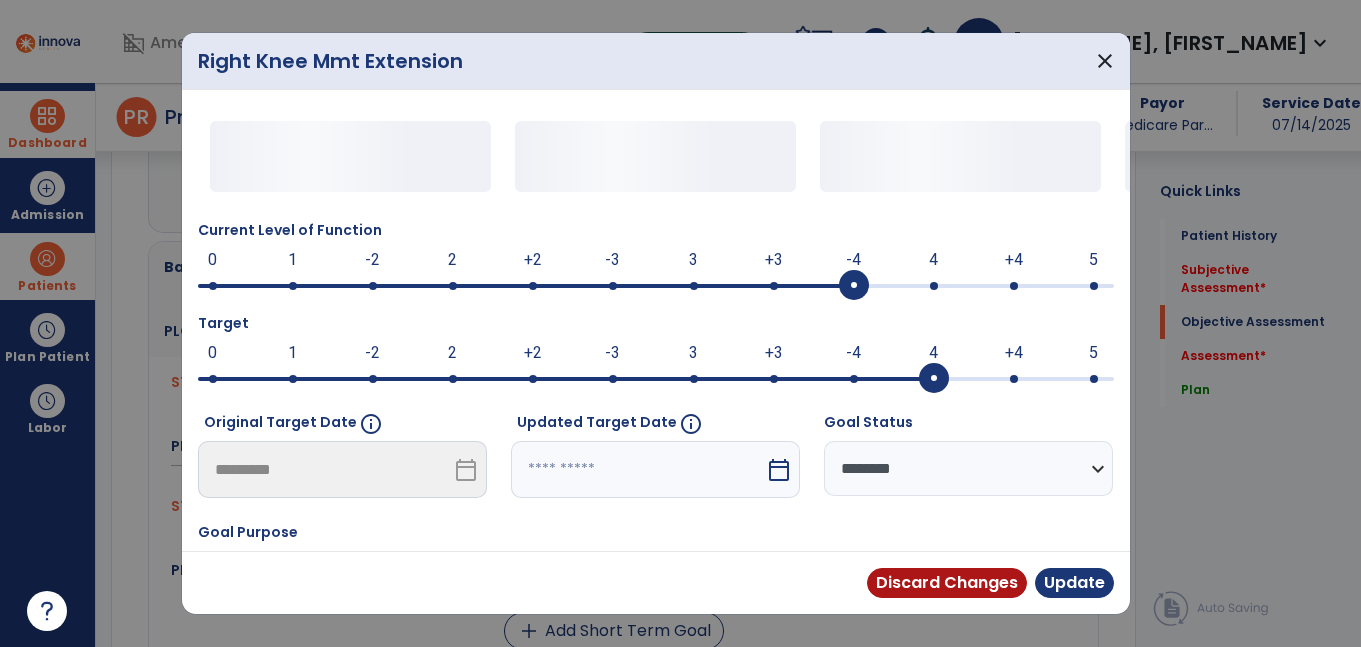 scroll, scrollTop: 2165, scrollLeft: 0, axis: vertical 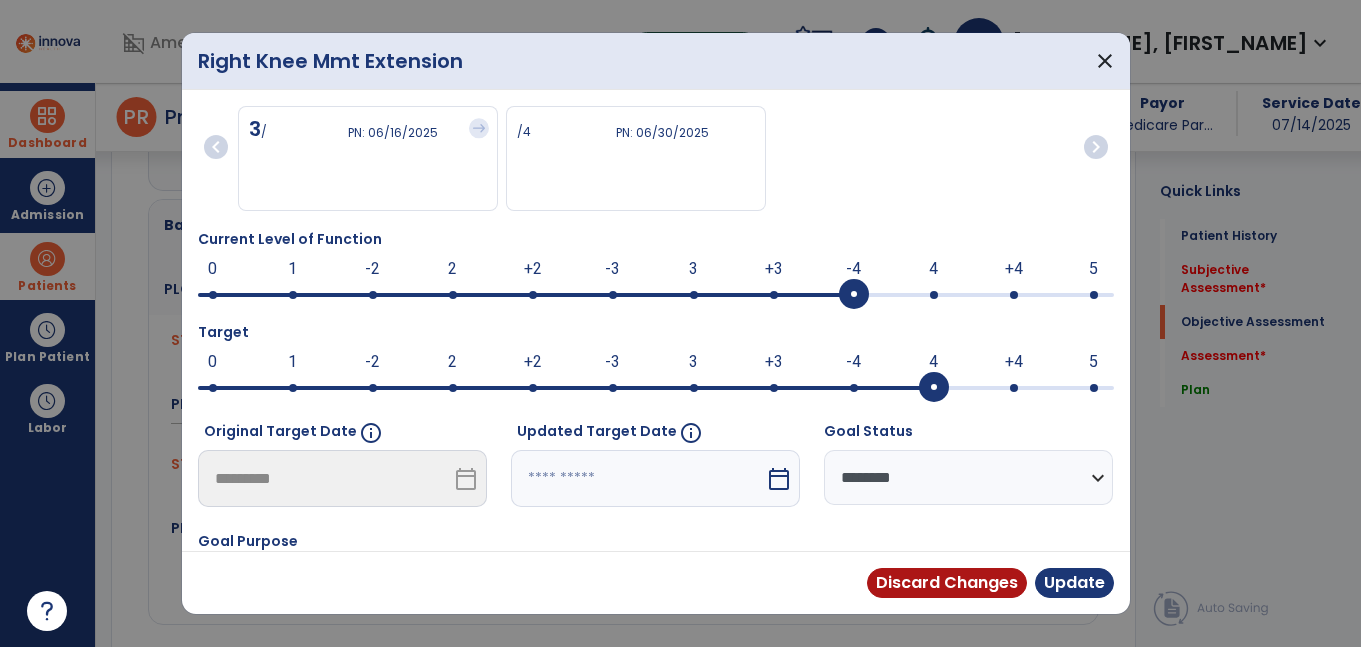 click at bounding box center [638, 478] 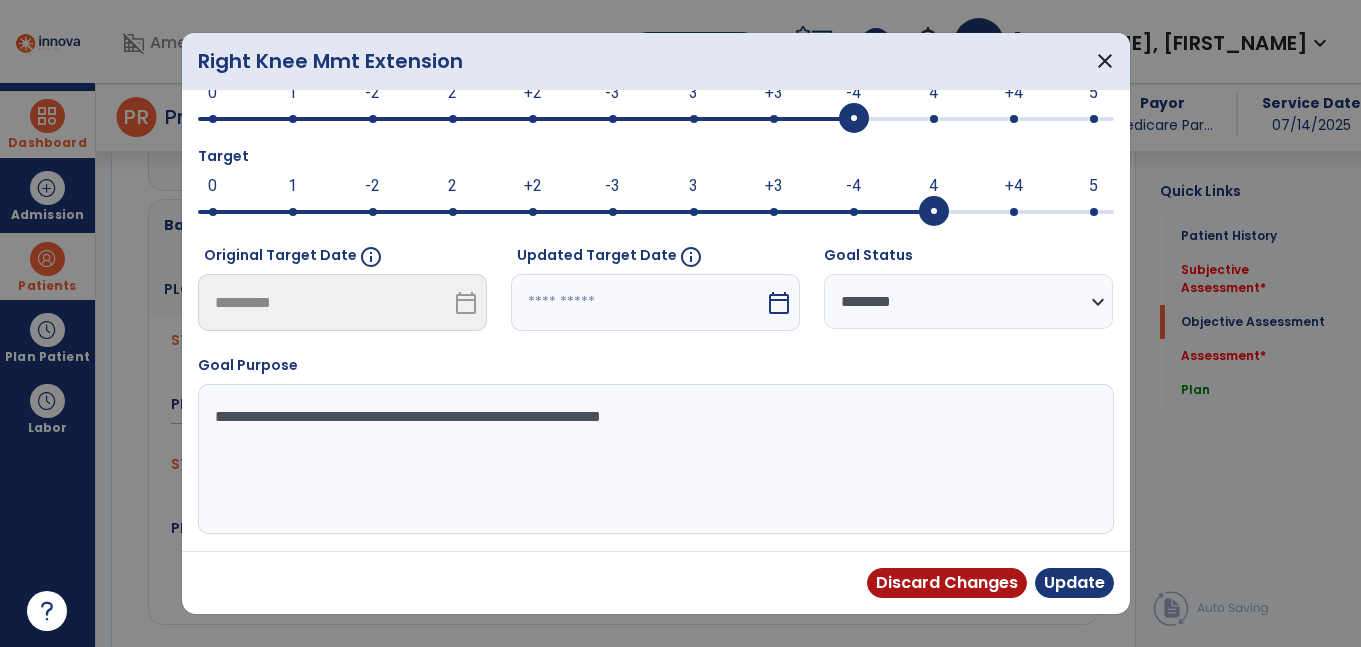 select on "*" 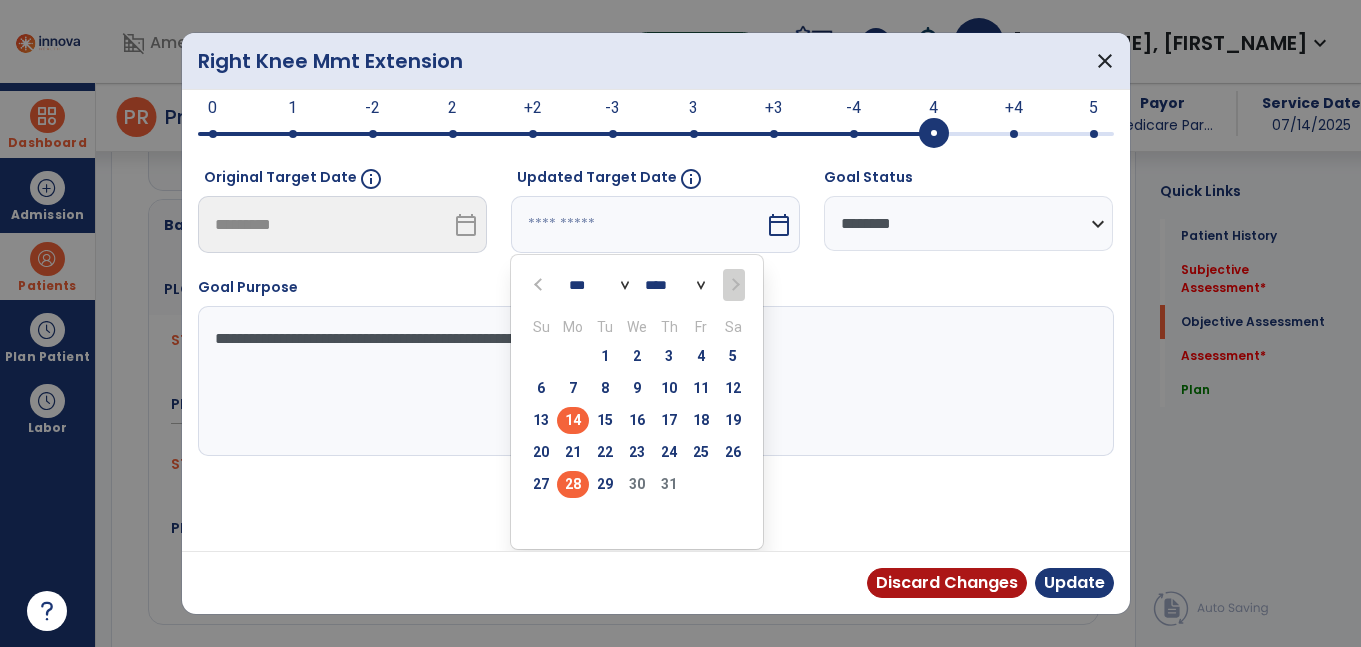 click on "28" at bounding box center (573, 484) 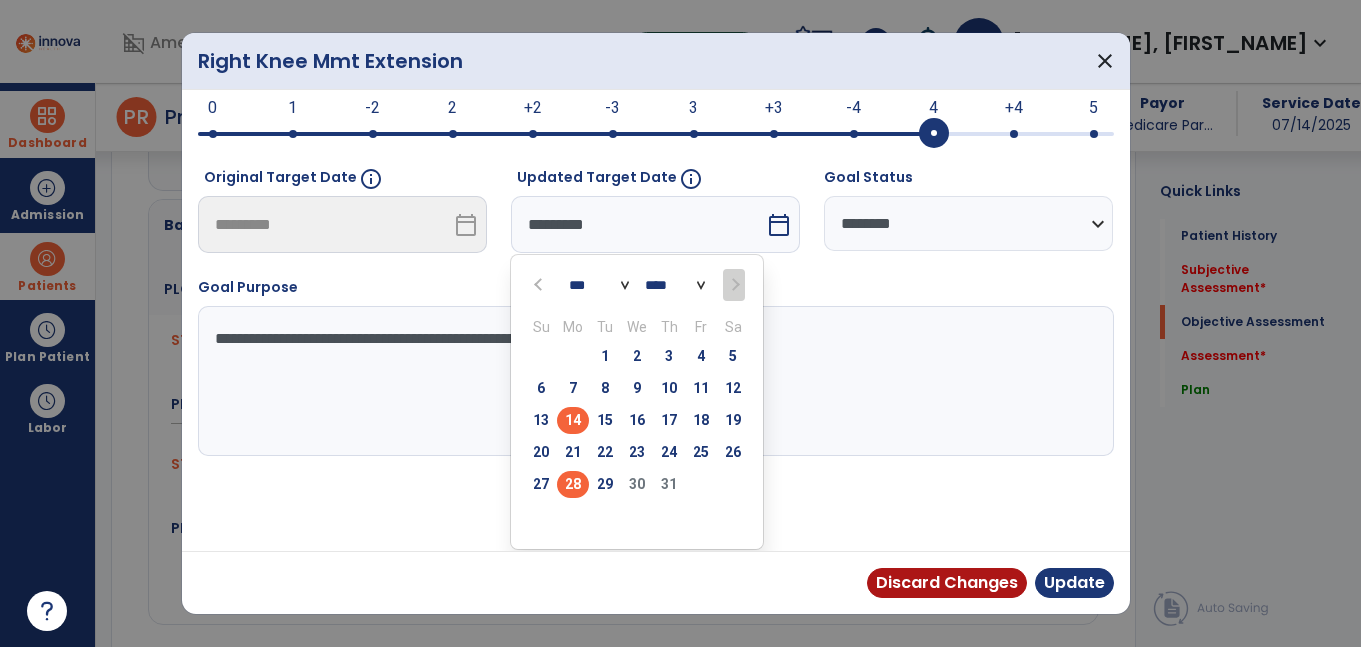scroll, scrollTop: 176, scrollLeft: 0, axis: vertical 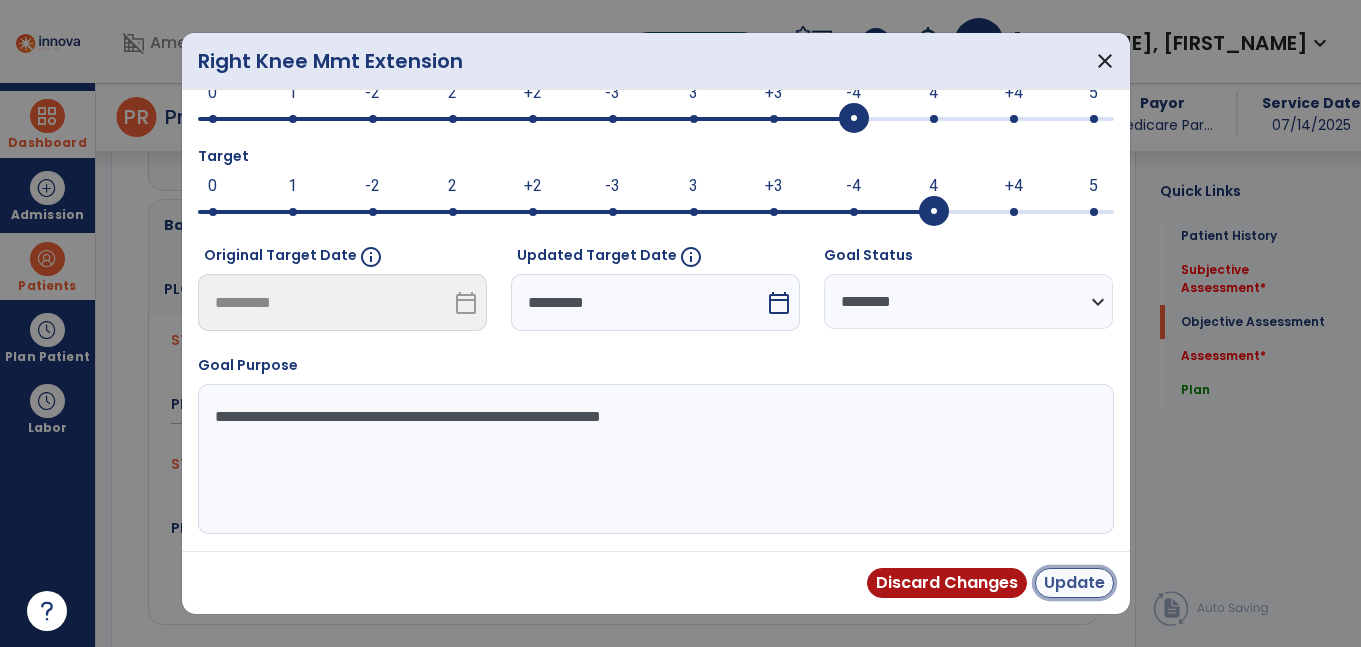 click on "Update" at bounding box center [1074, 583] 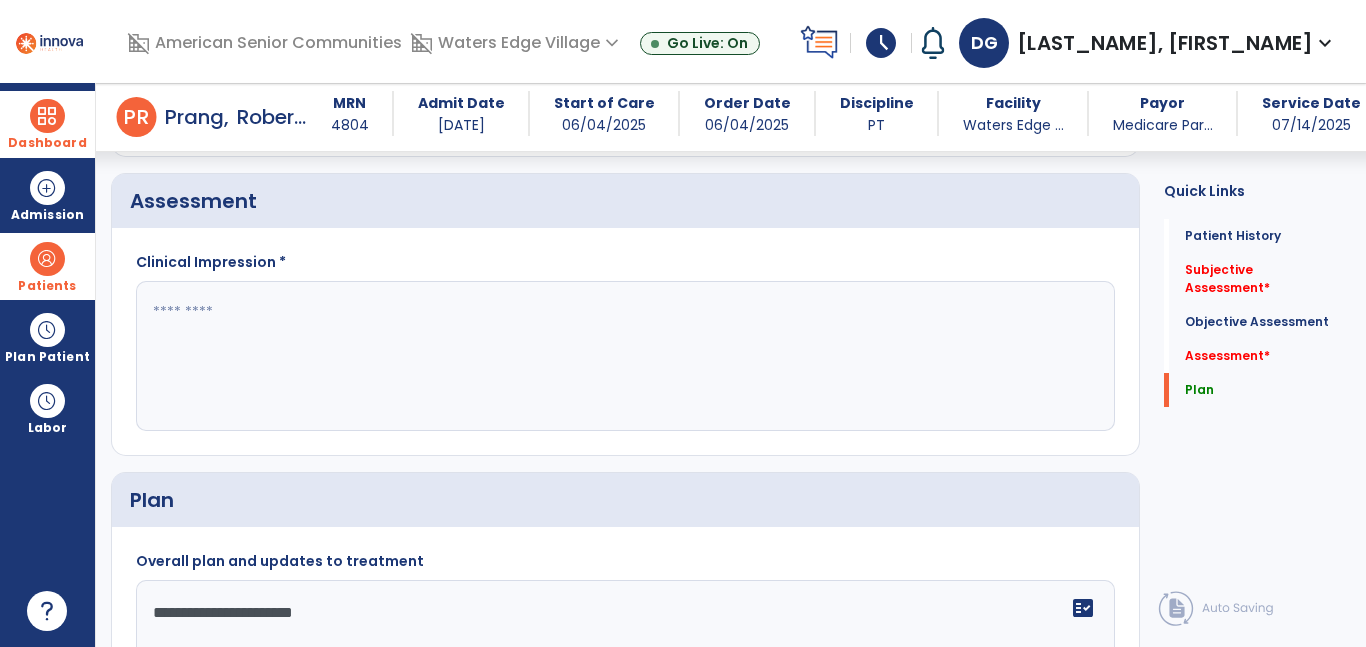scroll, scrollTop: 2692, scrollLeft: 0, axis: vertical 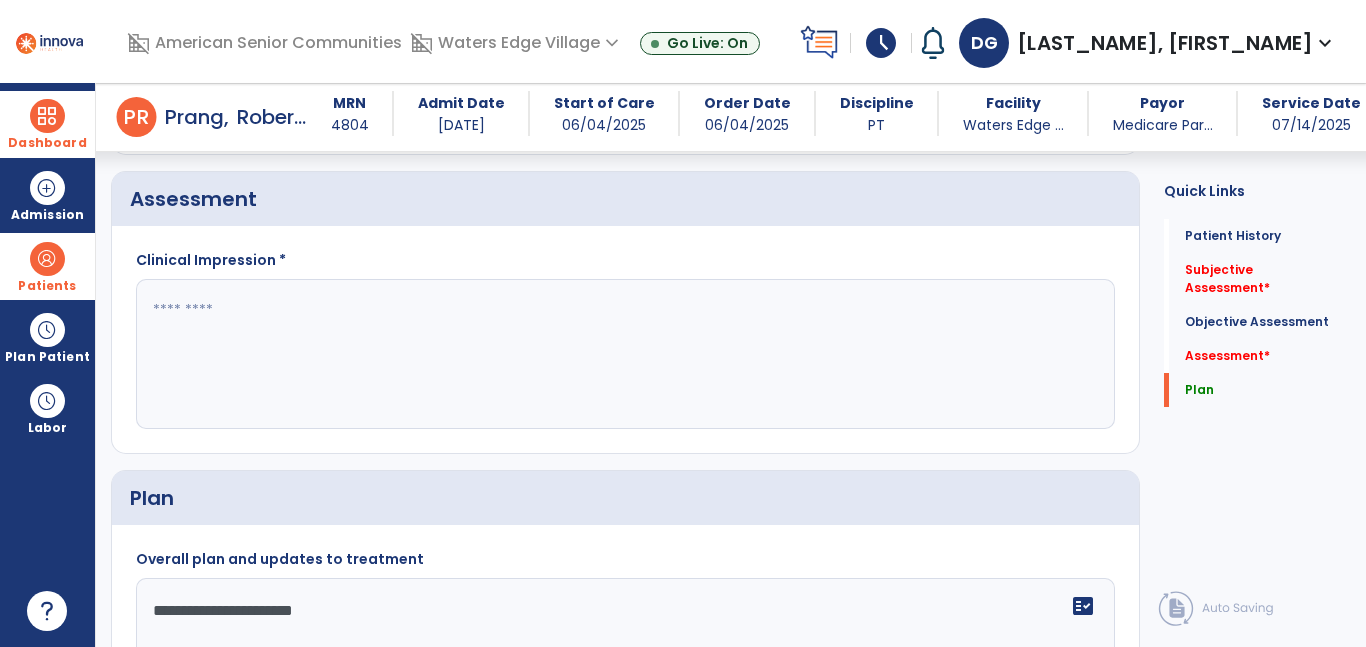 click on "**********" 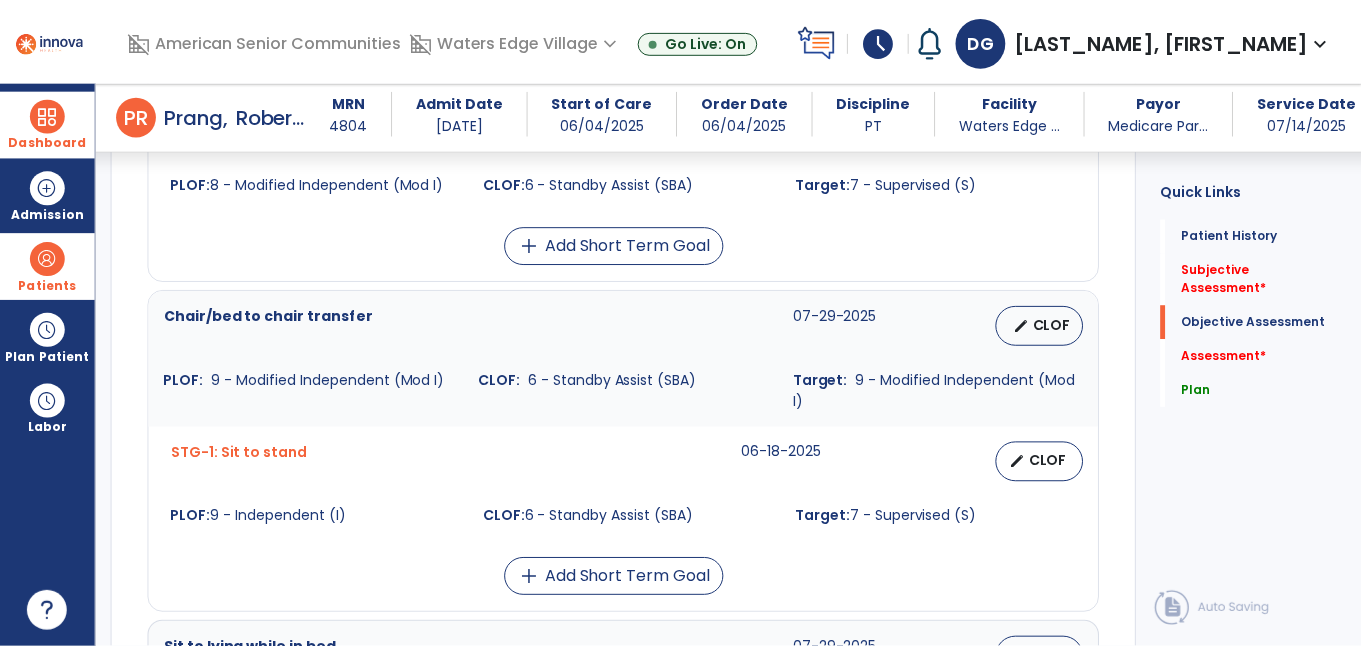 scroll, scrollTop: 1084, scrollLeft: 0, axis: vertical 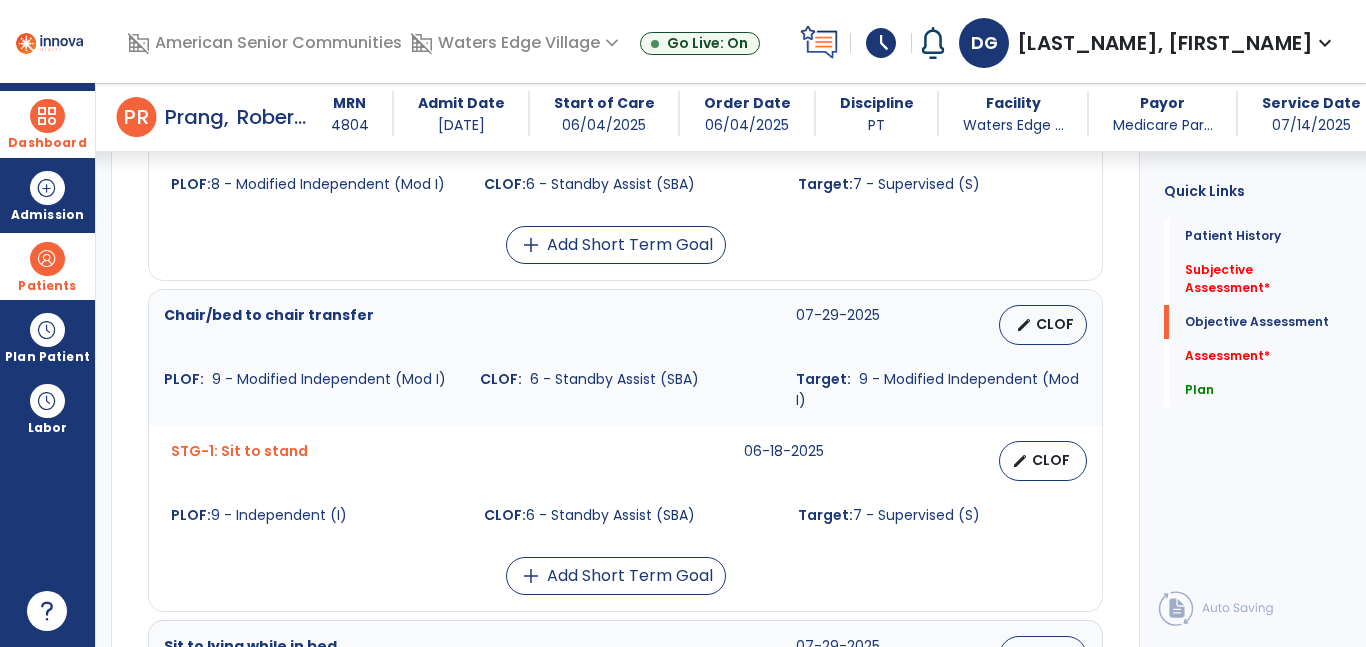 type on "**********" 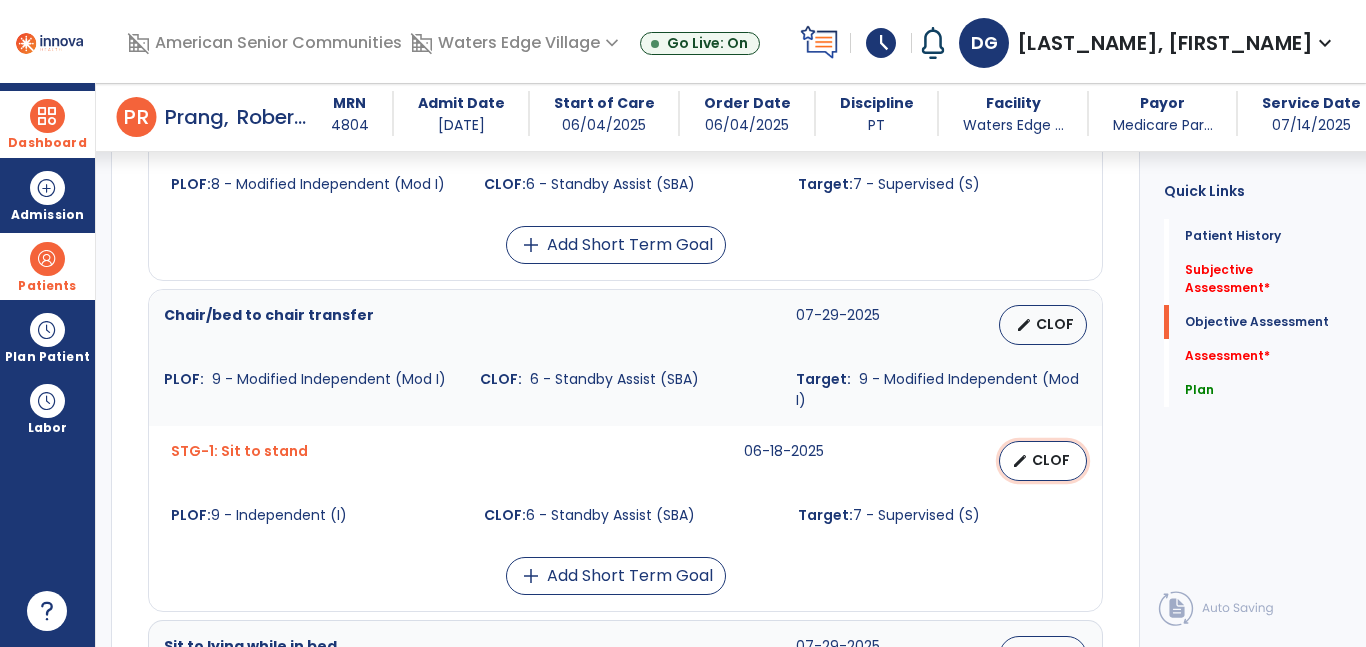 click on "edit   CLOF" at bounding box center [1043, 461] 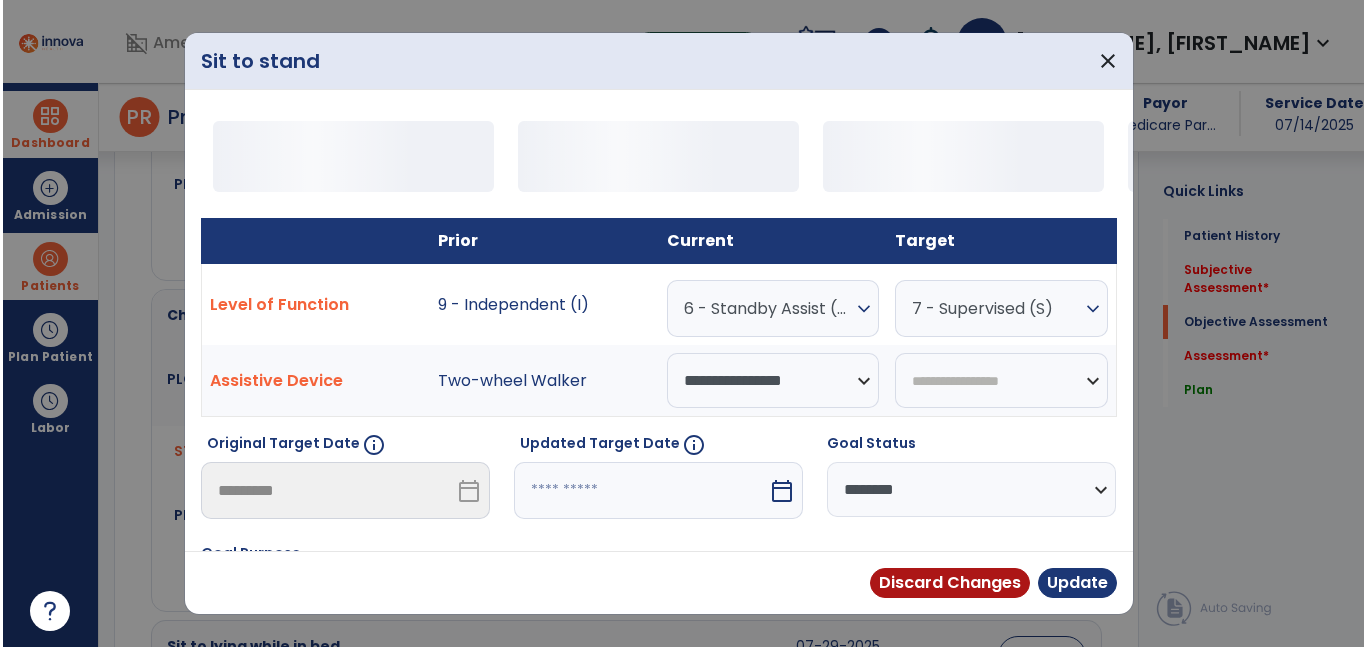 scroll, scrollTop: 1105, scrollLeft: 0, axis: vertical 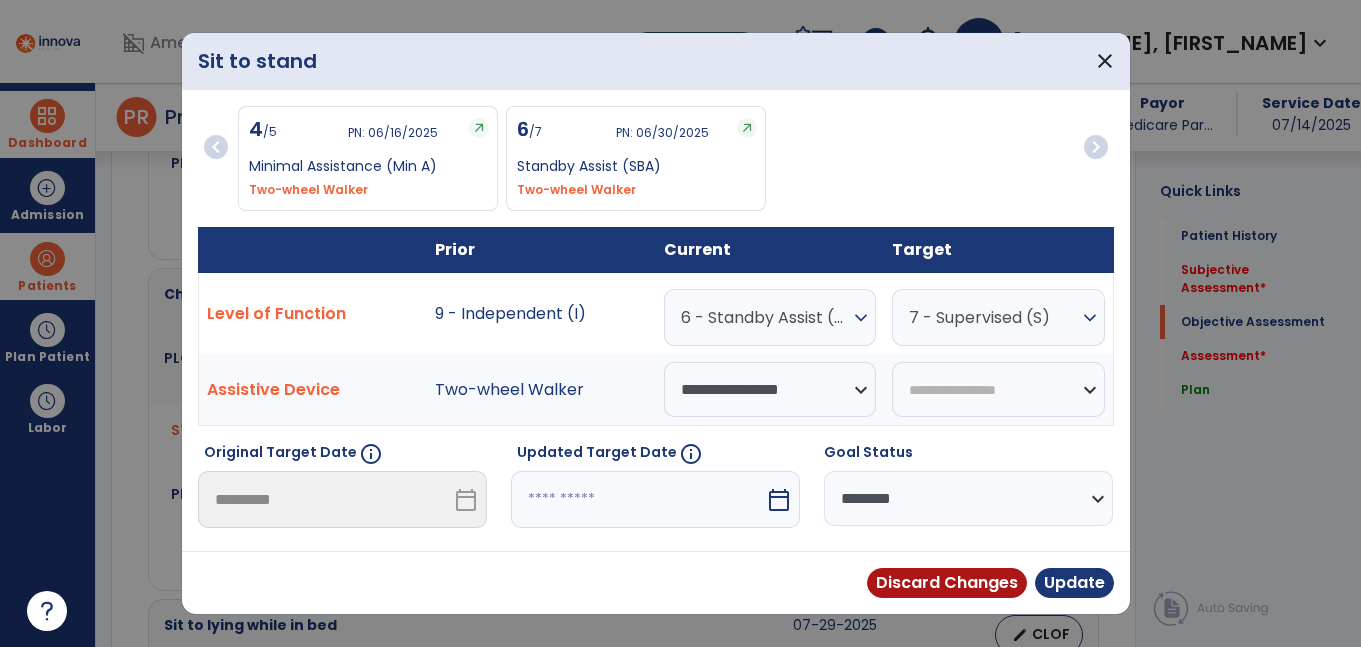 click on "6 - Standby Assist (SBA)" at bounding box center (765, 317) 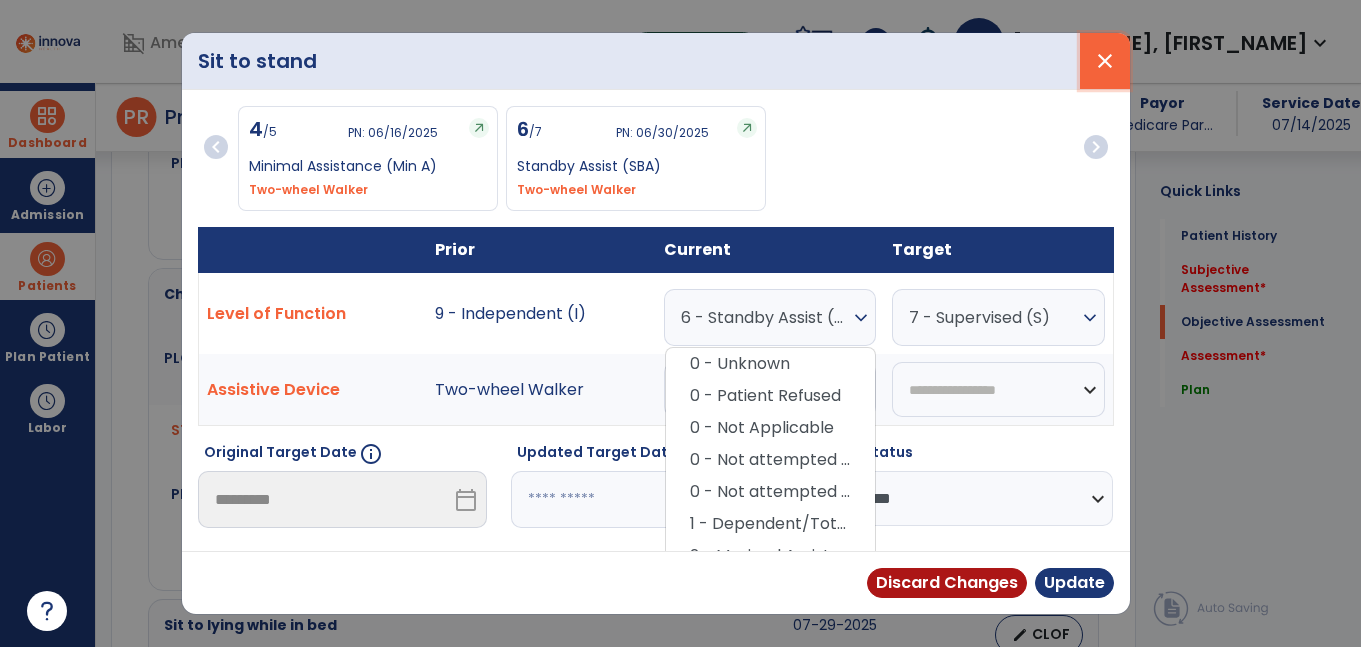 click on "close" at bounding box center [1105, 61] 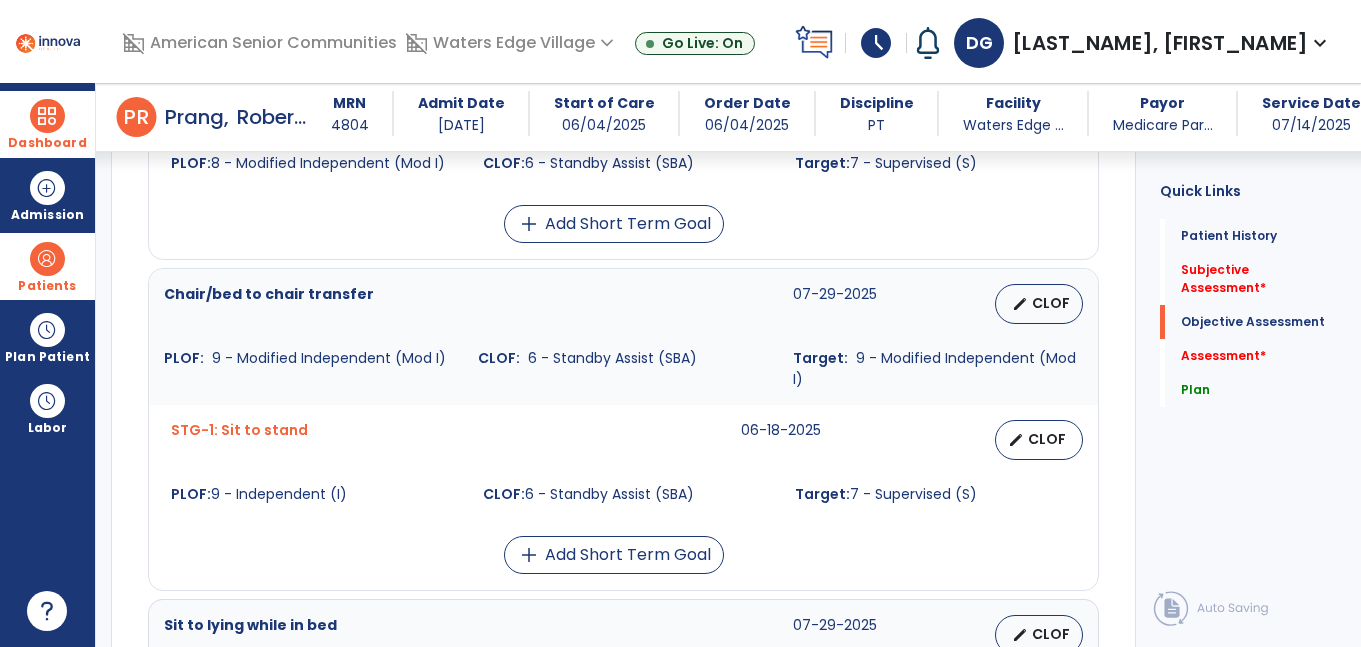 scroll, scrollTop: 1084, scrollLeft: 0, axis: vertical 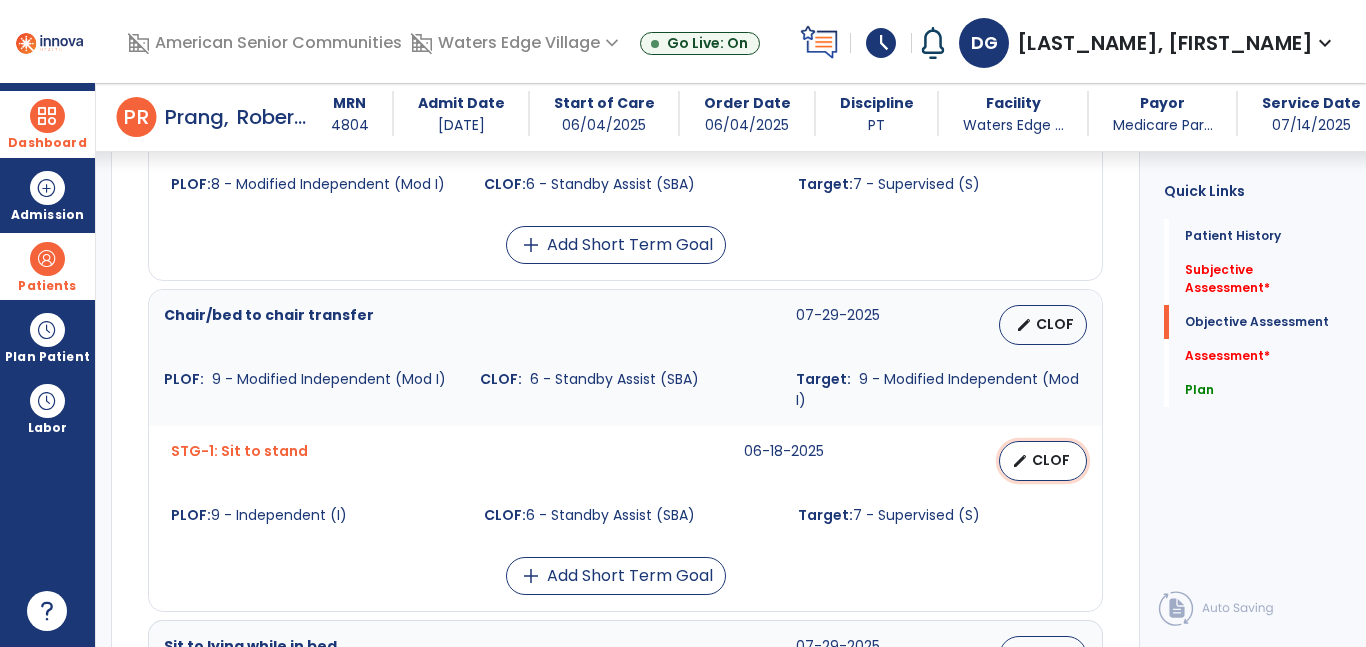 click on "edit   CLOF" at bounding box center (1043, 461) 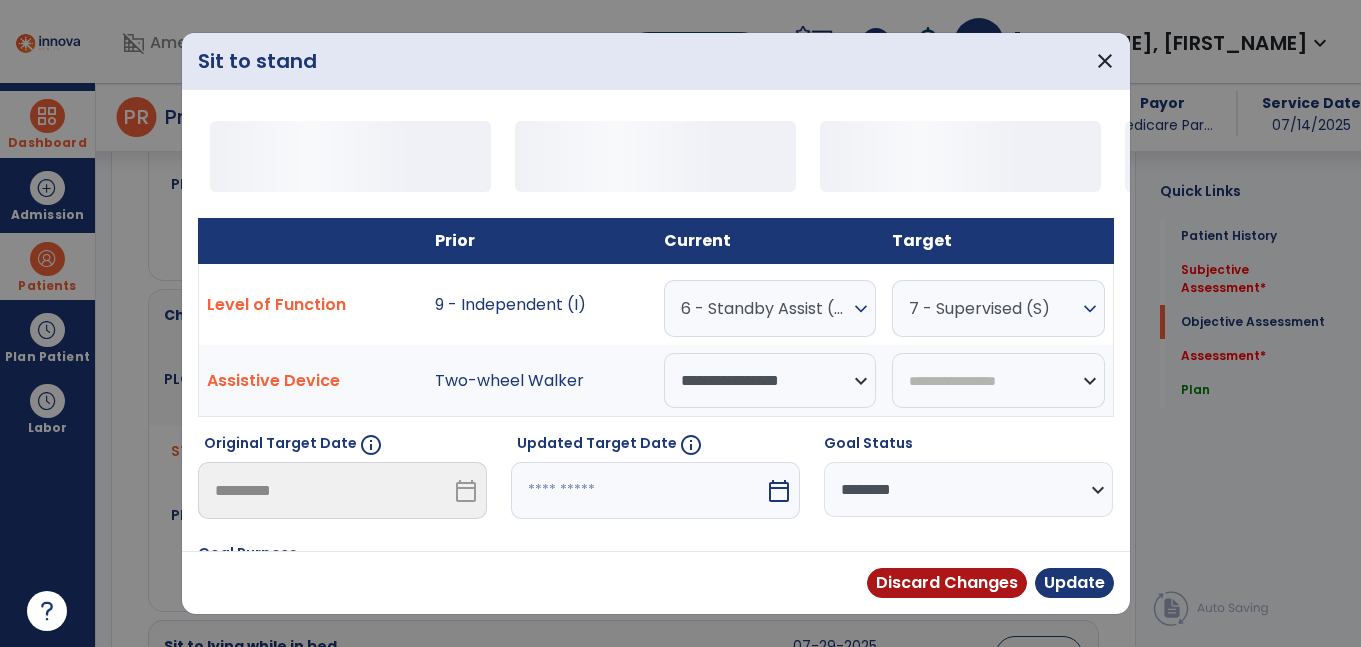 scroll, scrollTop: 1105, scrollLeft: 0, axis: vertical 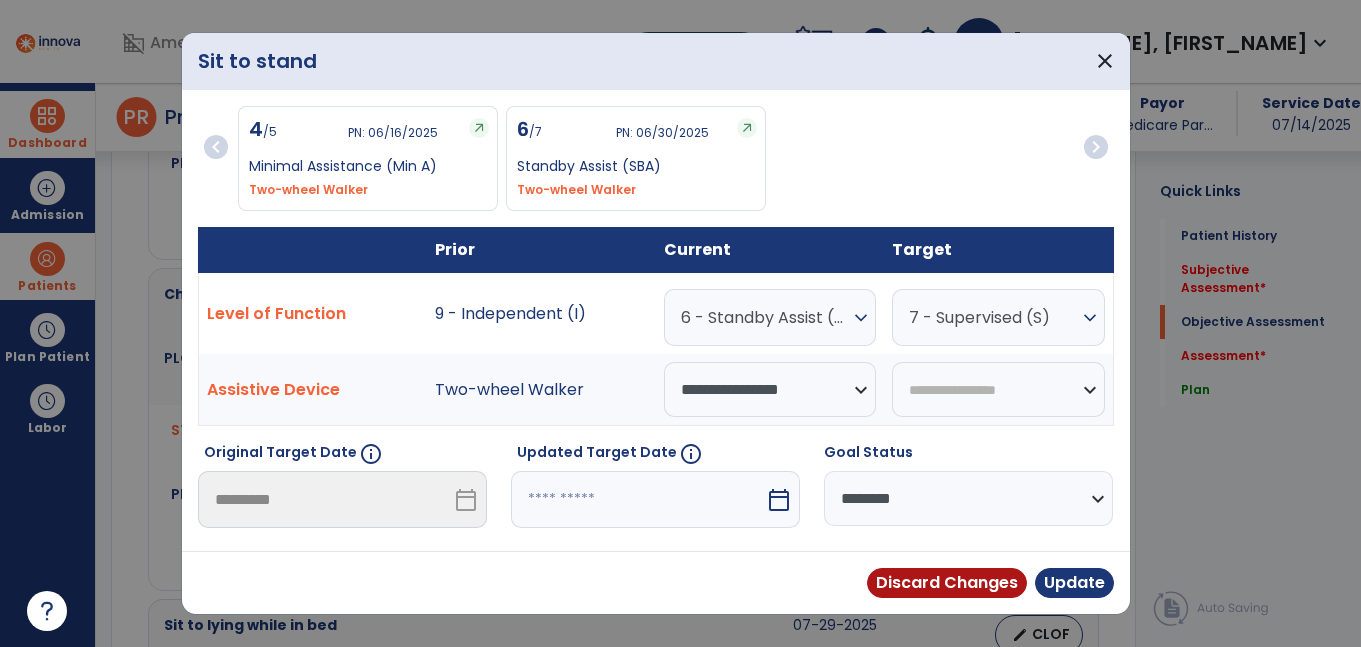 click on "6 - Standby Assist (SBA)" at bounding box center (765, 317) 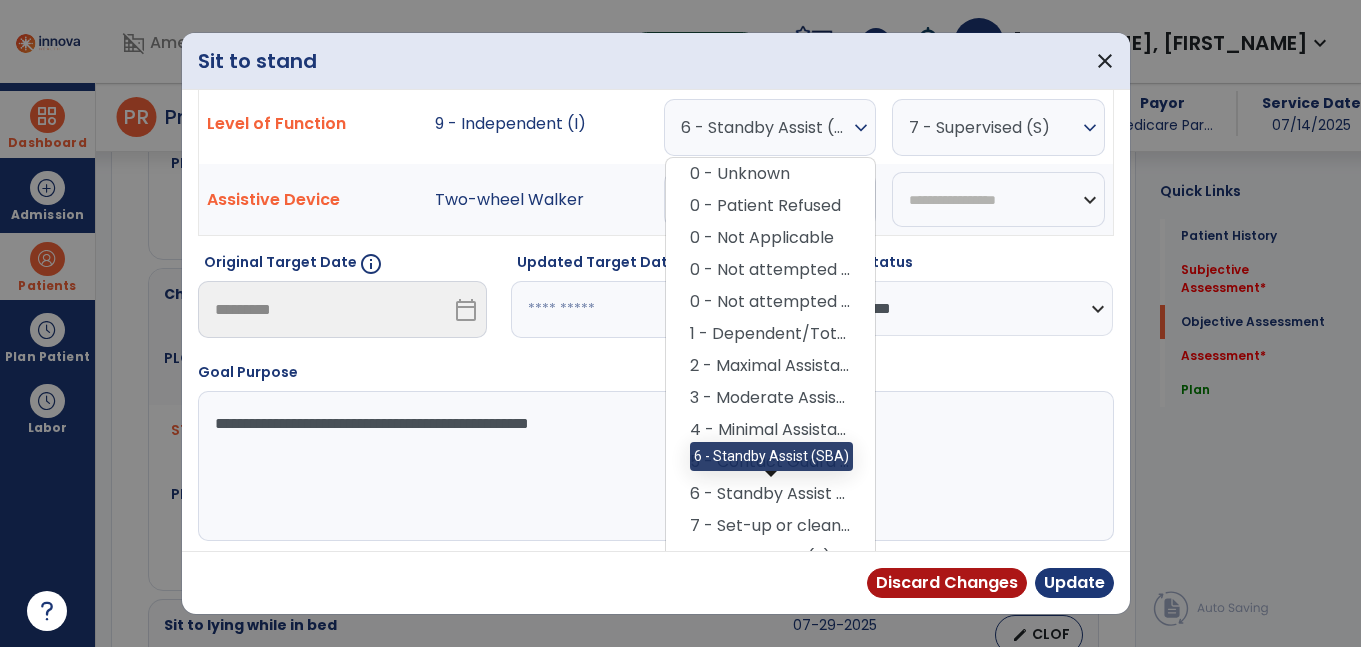 scroll, scrollTop: 278, scrollLeft: 0, axis: vertical 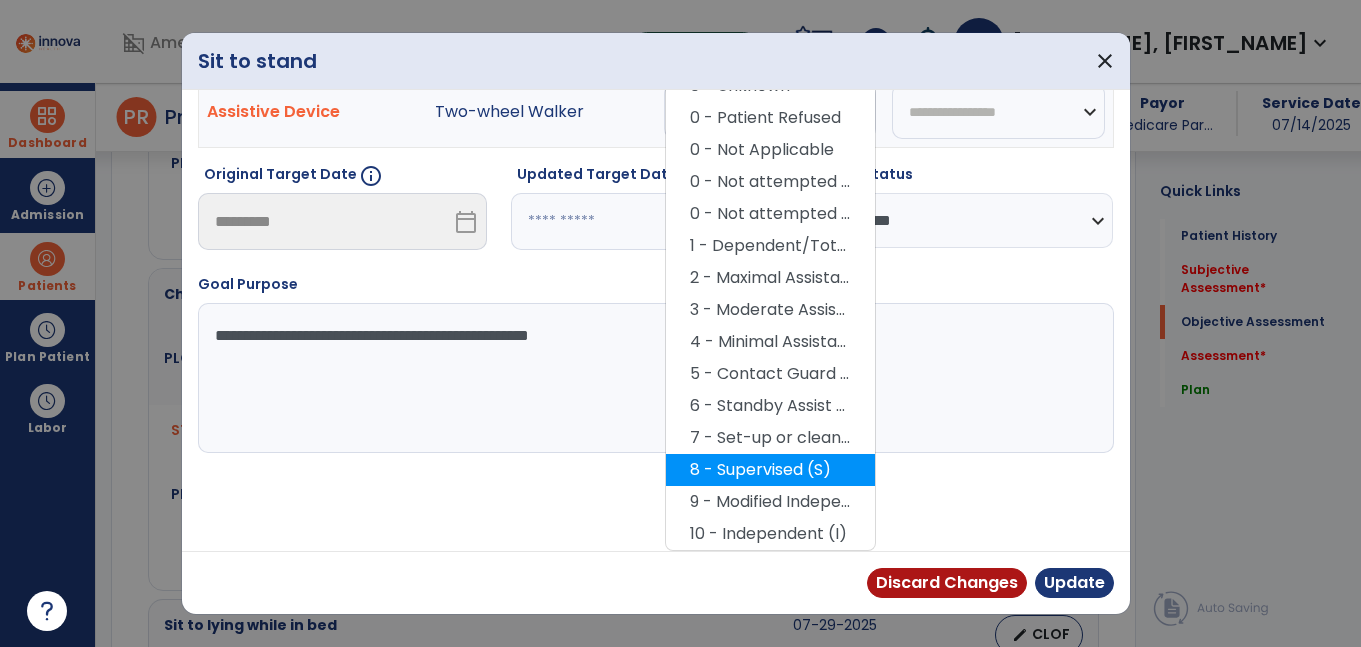 click on "8 - Supervised (S)" at bounding box center (770, 470) 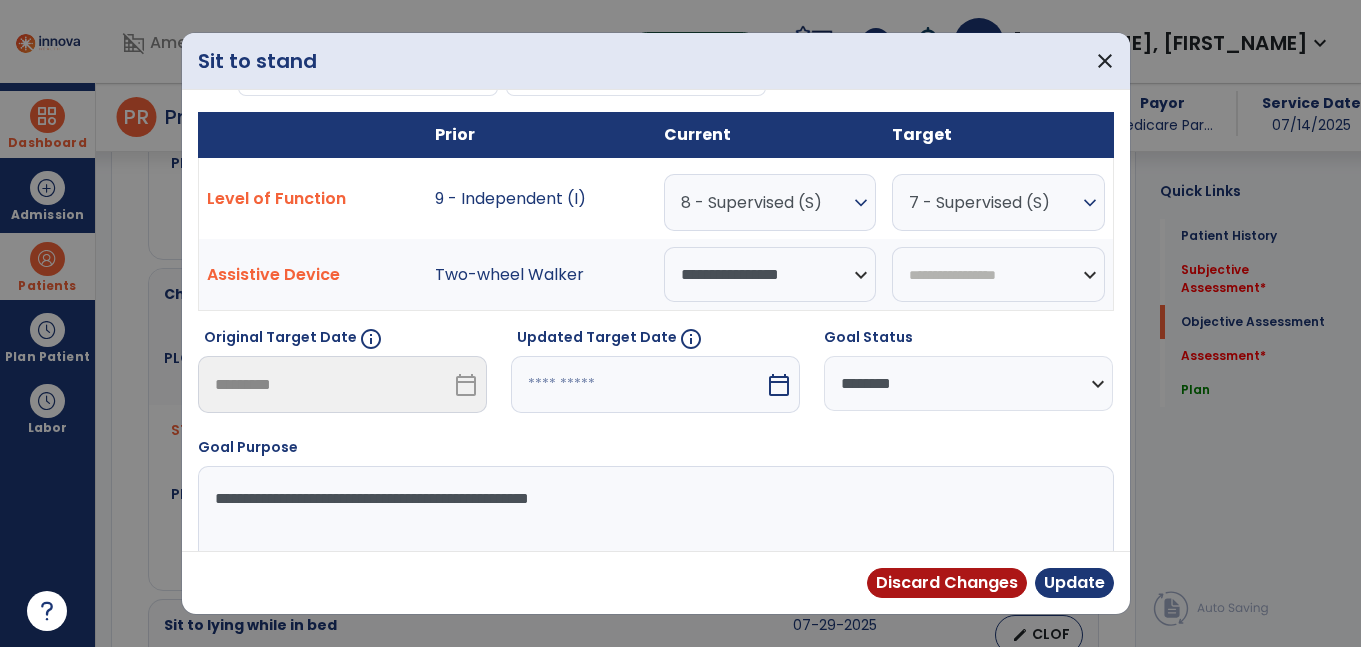 scroll, scrollTop: 89, scrollLeft: 0, axis: vertical 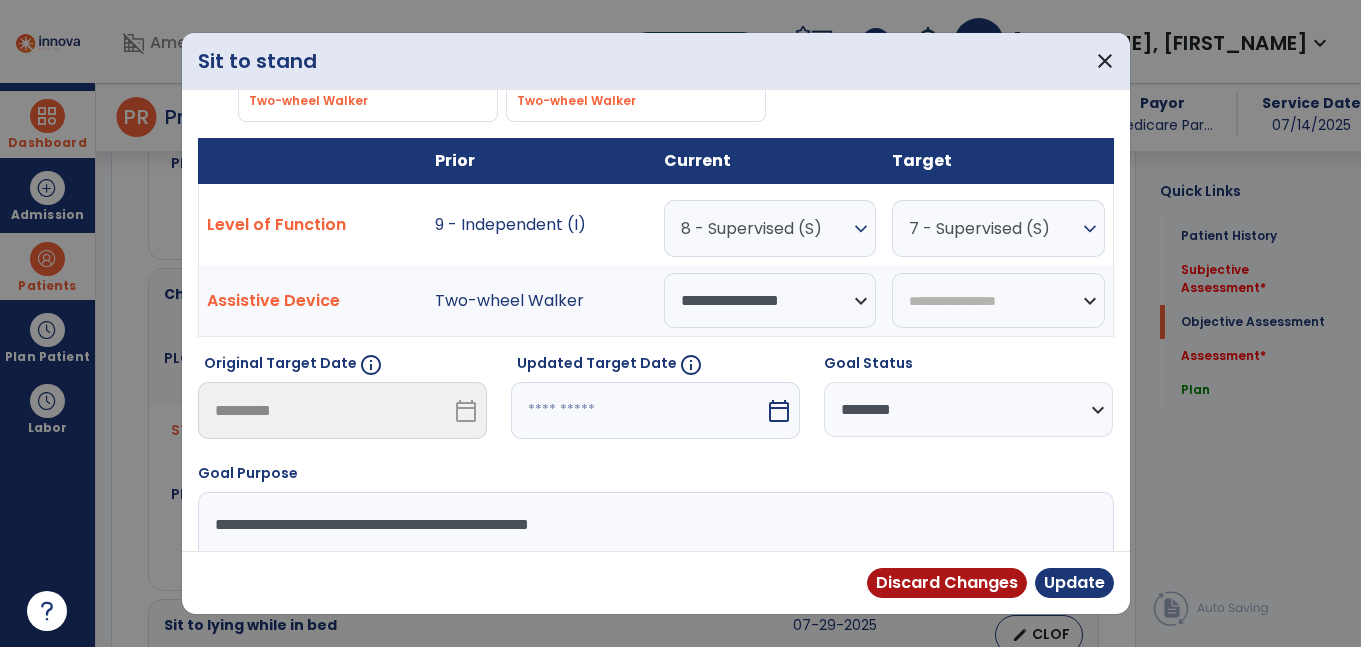 click on "7 - Supervised (S)" at bounding box center (993, 228) 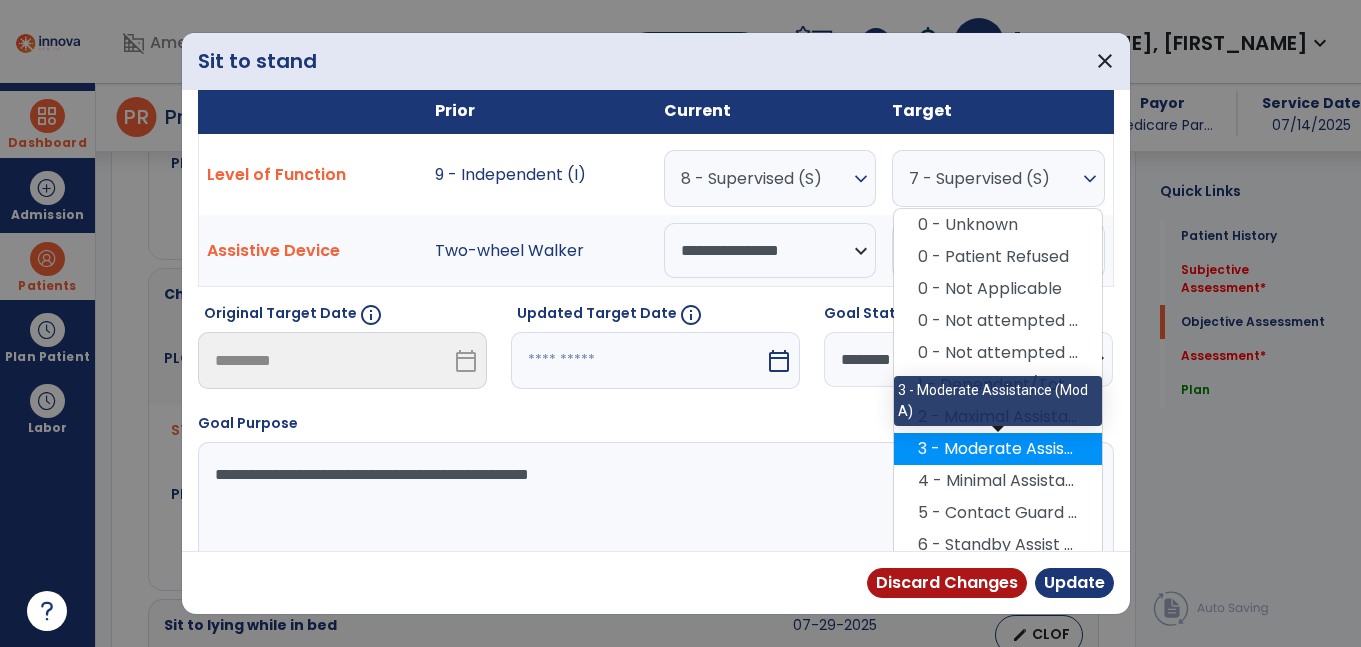 scroll, scrollTop: 222, scrollLeft: 0, axis: vertical 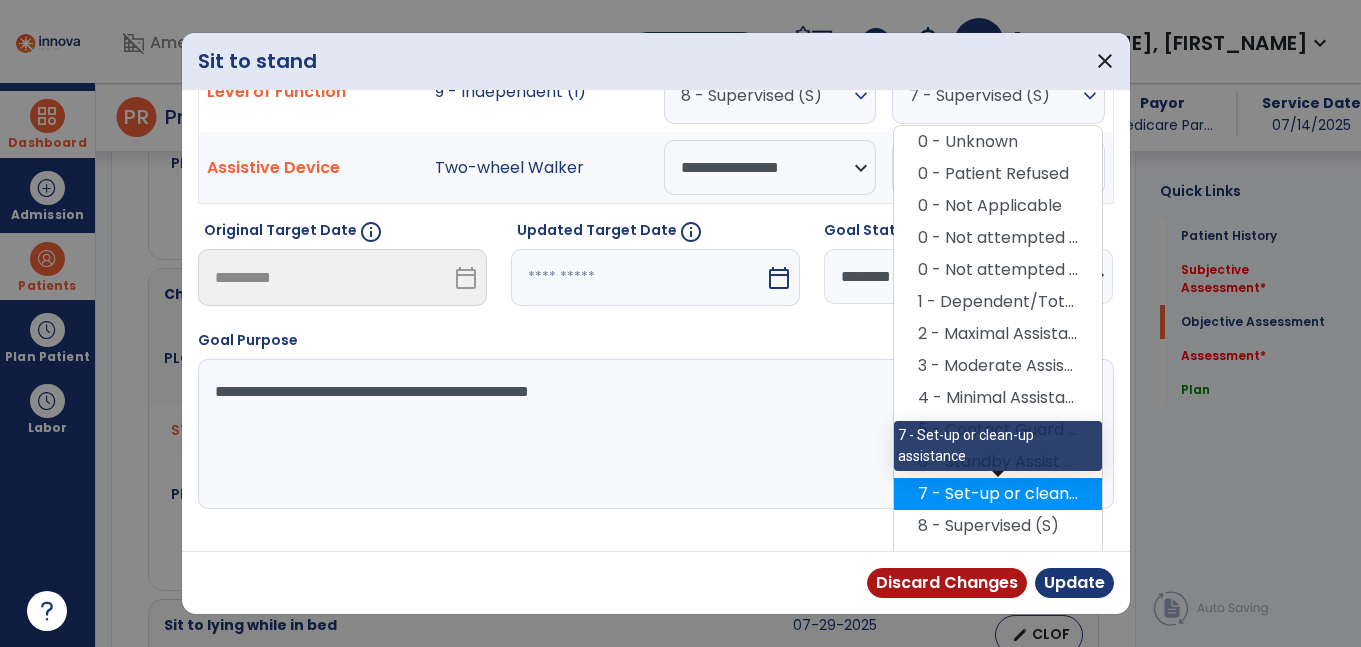 click on "7 - Set-up or clean-up assistance" at bounding box center [998, 494] 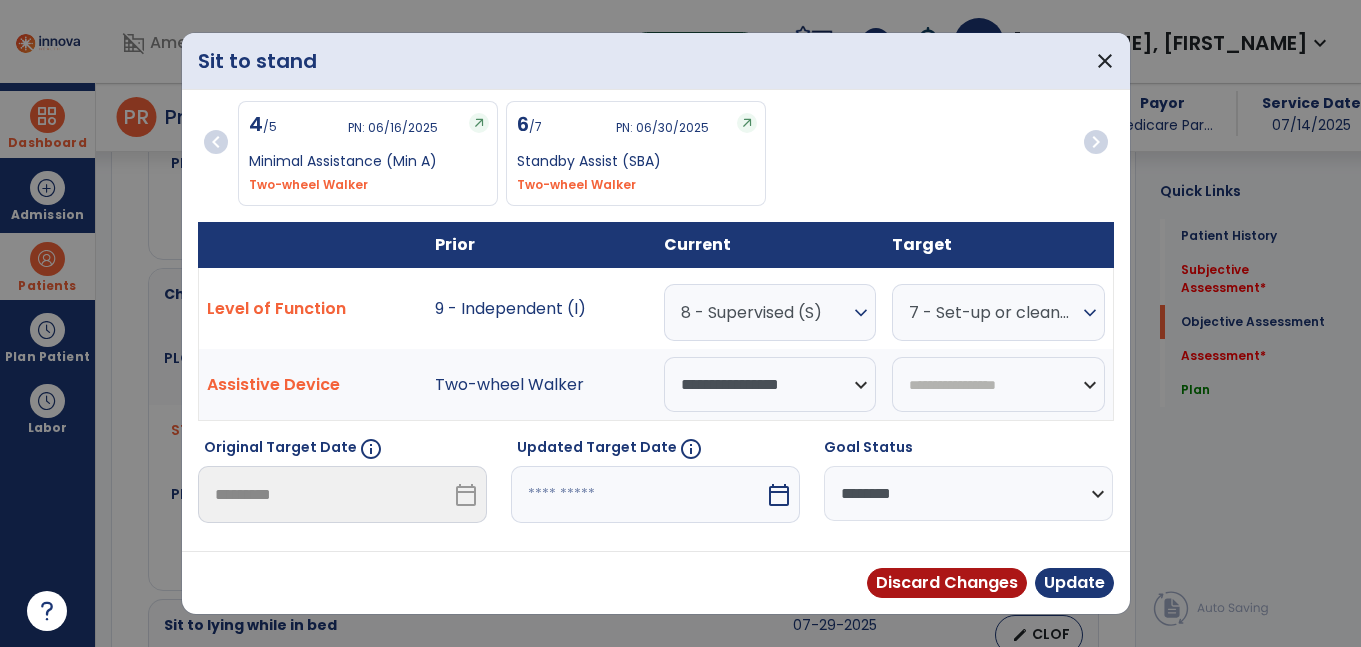 scroll, scrollTop: 0, scrollLeft: 0, axis: both 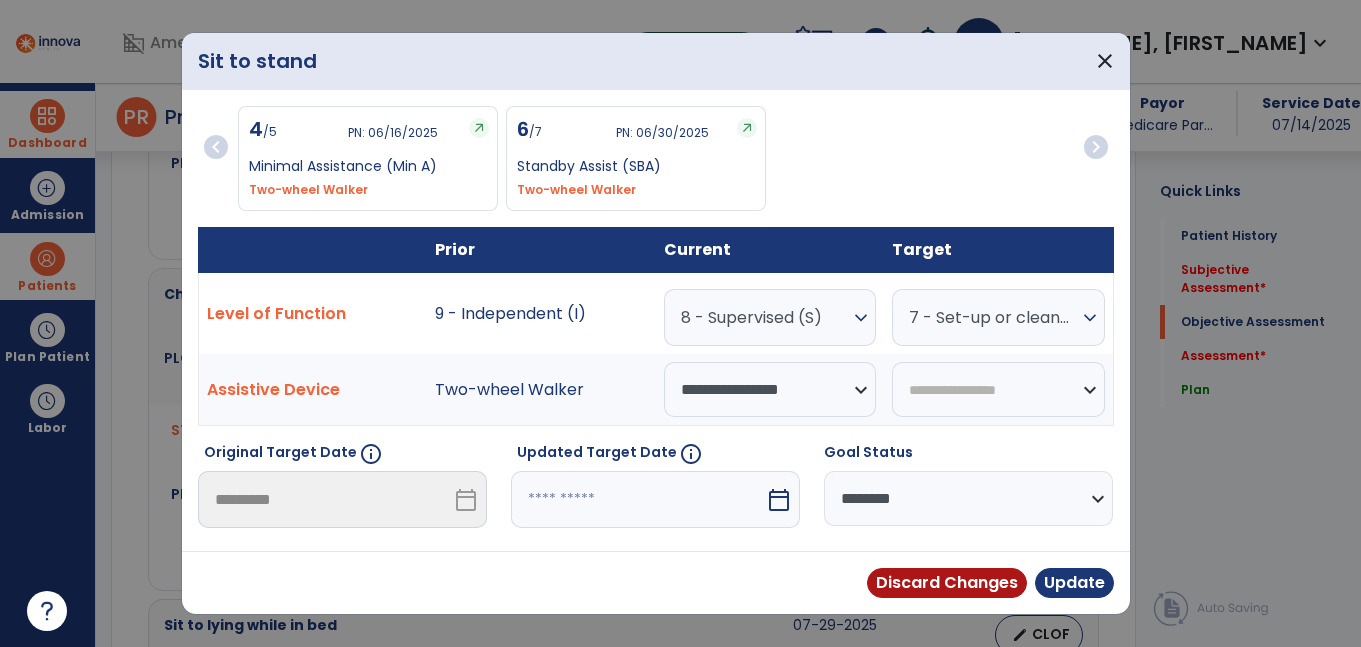 click on "calendar_today" at bounding box center [779, 500] 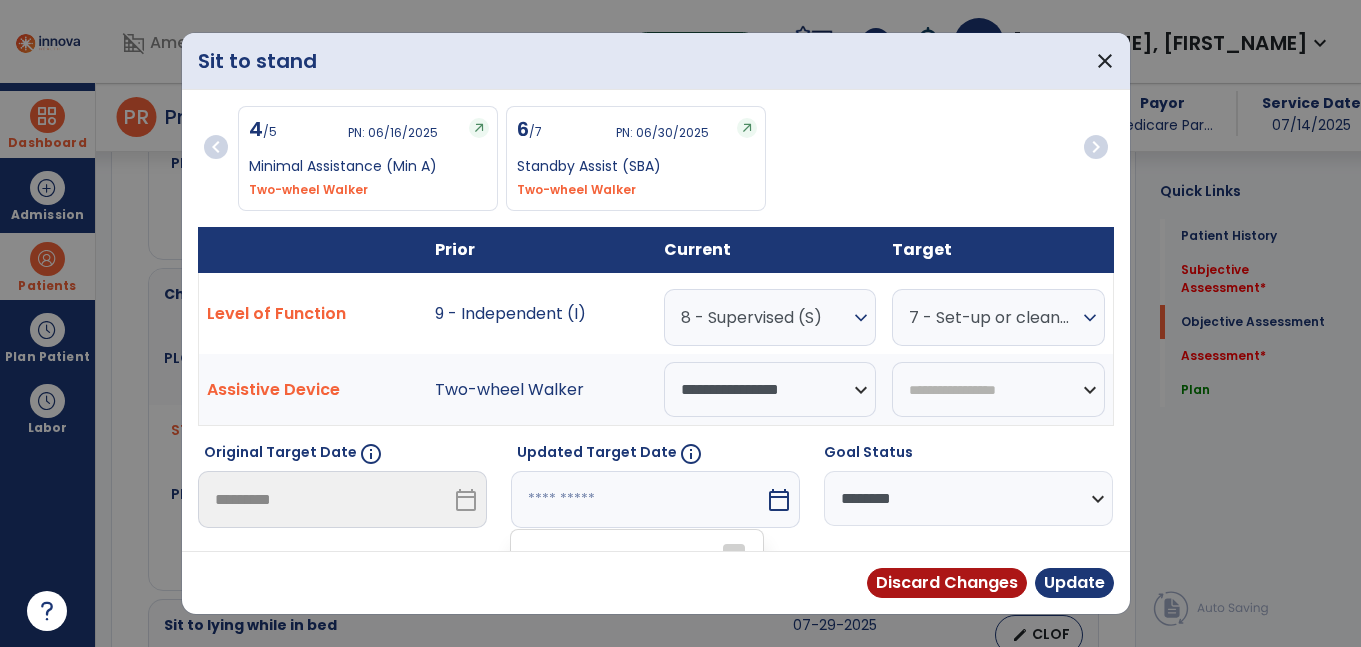 scroll, scrollTop: 275, scrollLeft: 0, axis: vertical 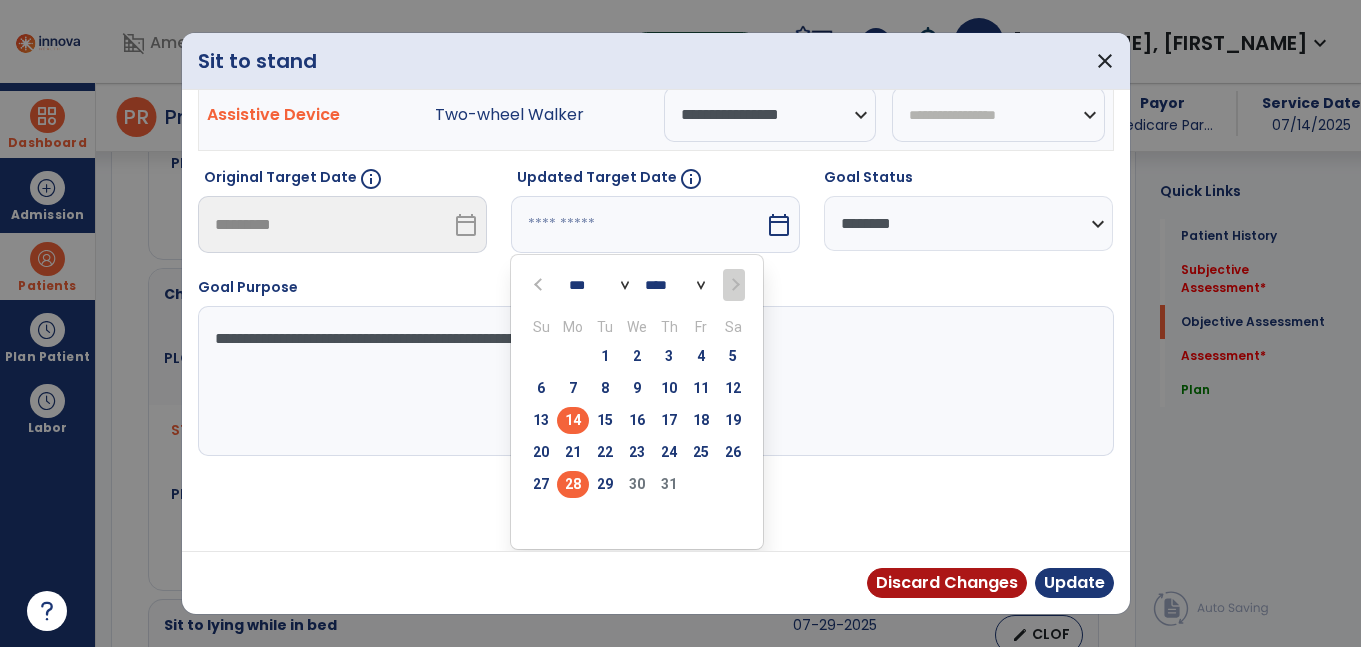 click on "28" at bounding box center (573, 484) 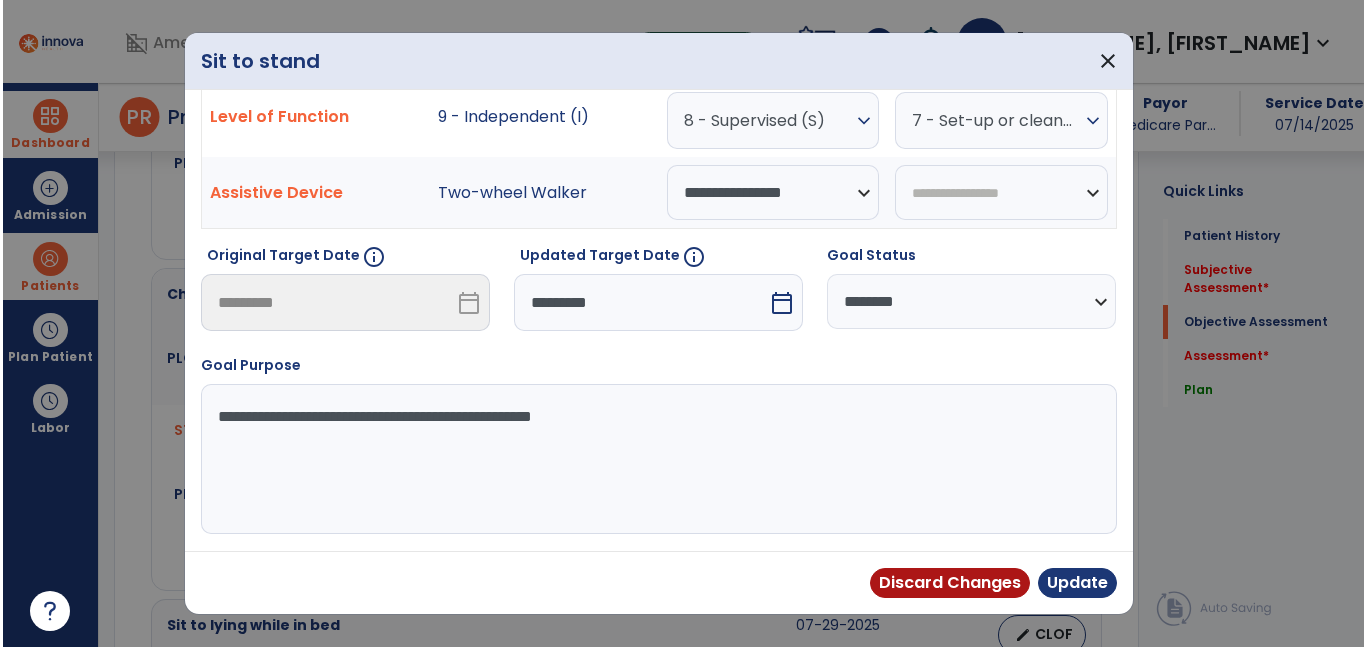 scroll, scrollTop: 197, scrollLeft: 0, axis: vertical 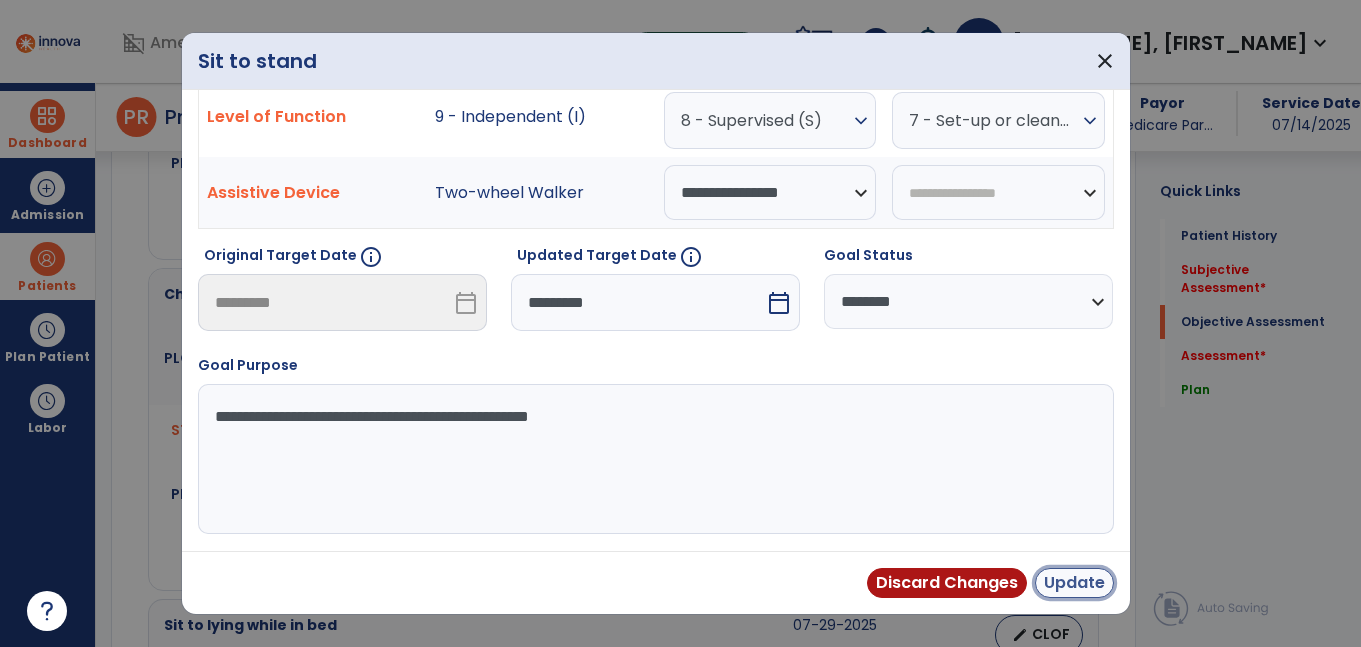 click on "Update" at bounding box center (1074, 583) 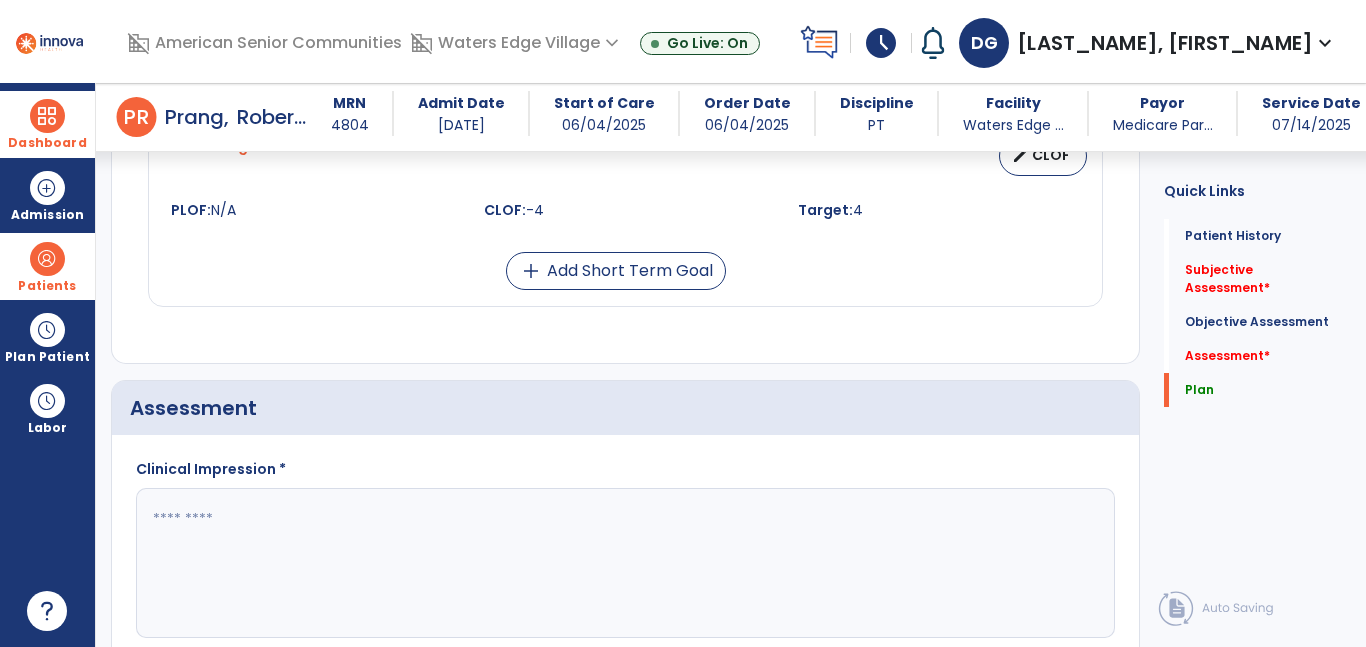 scroll, scrollTop: 2849, scrollLeft: 0, axis: vertical 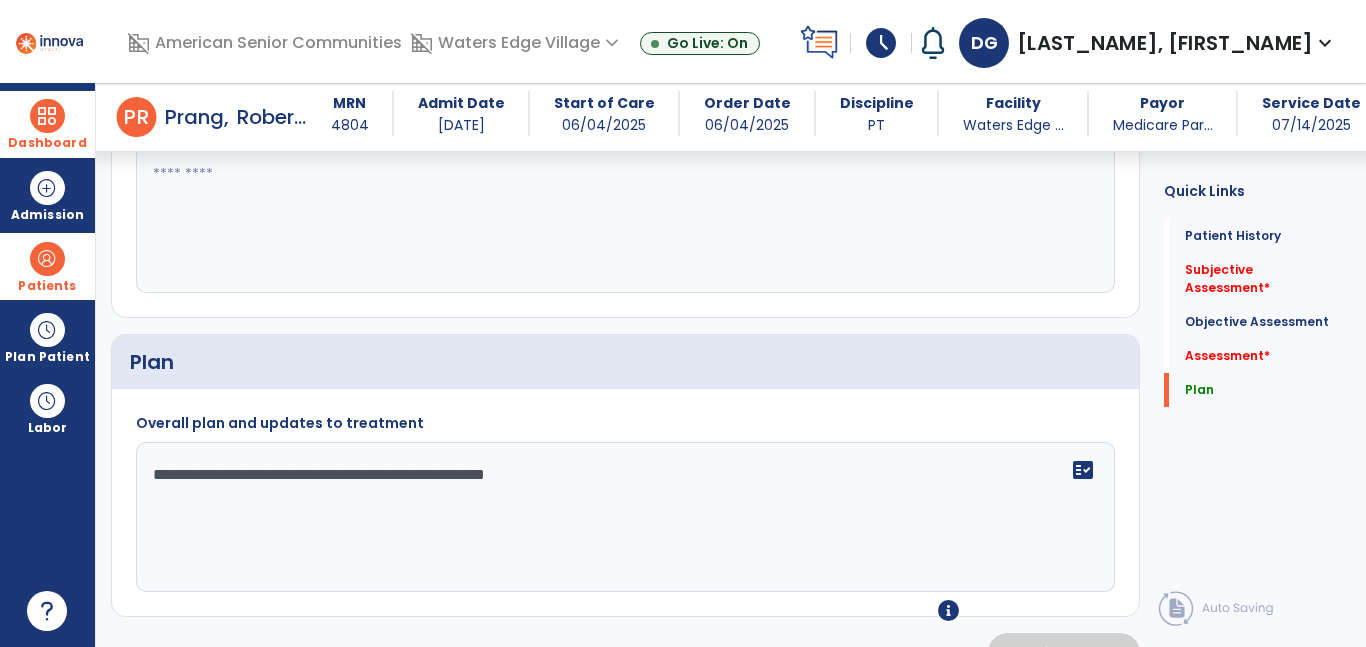 click on "**********" 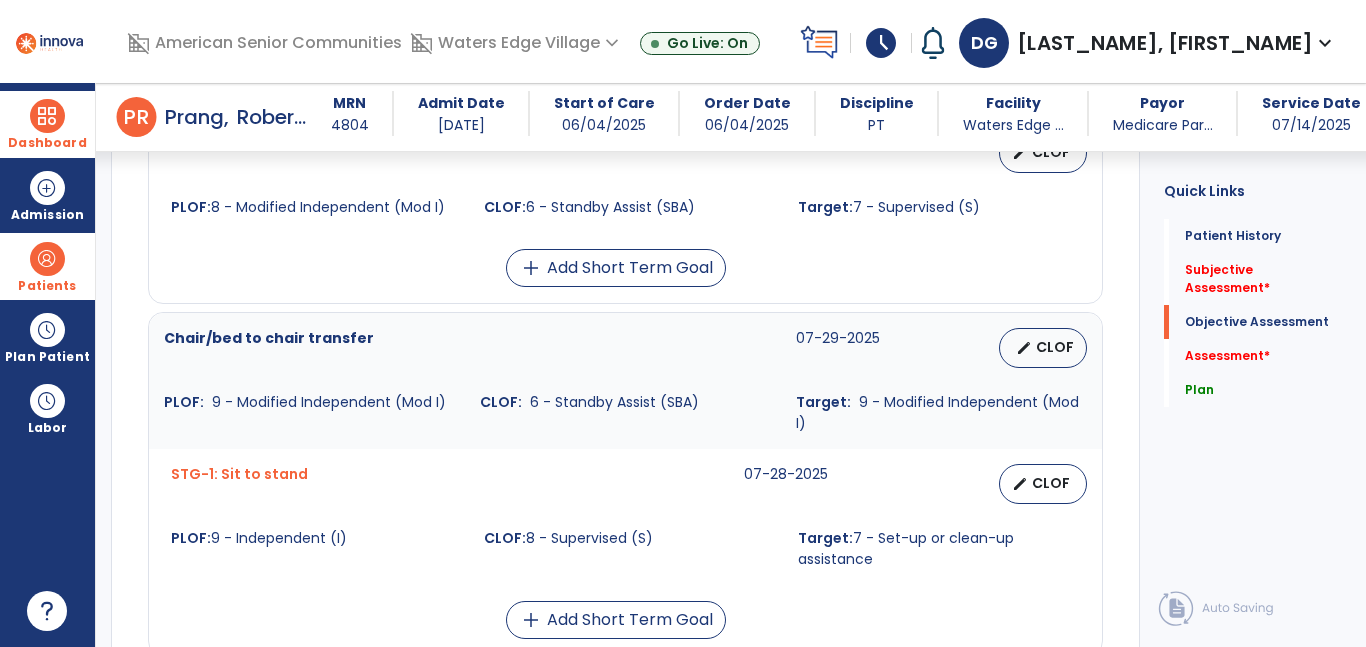 scroll, scrollTop: 1038, scrollLeft: 0, axis: vertical 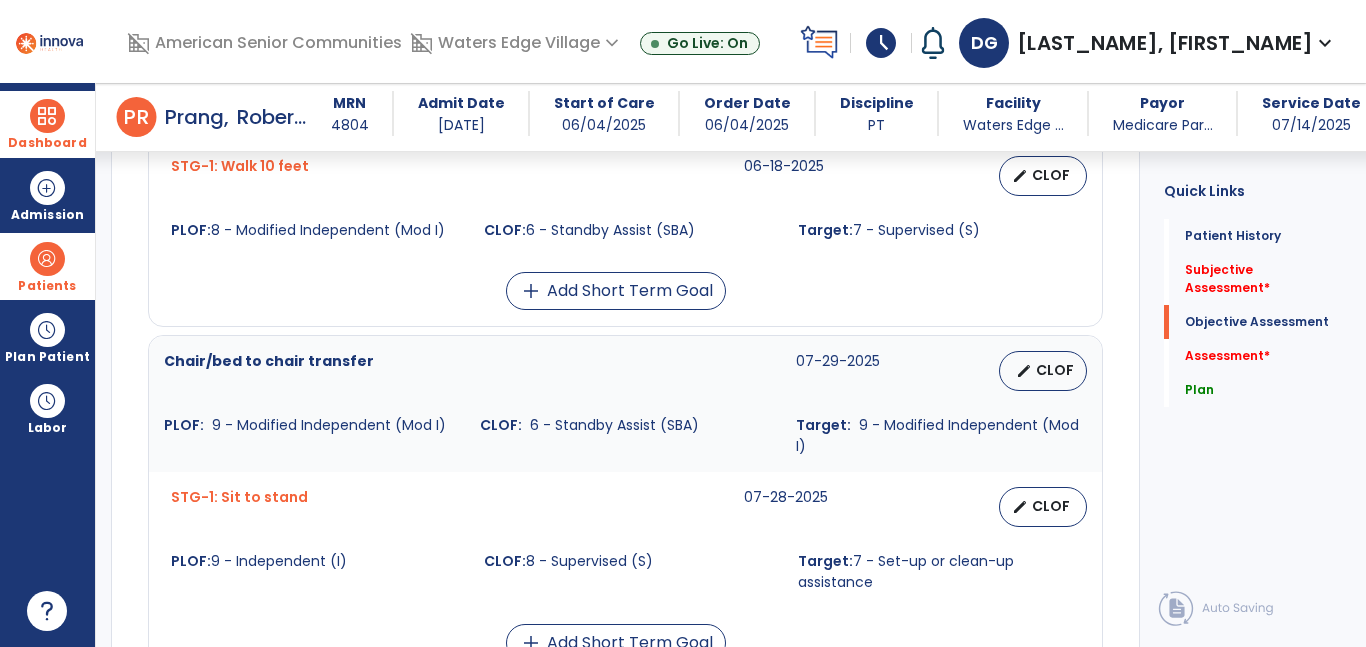 type on "**********" 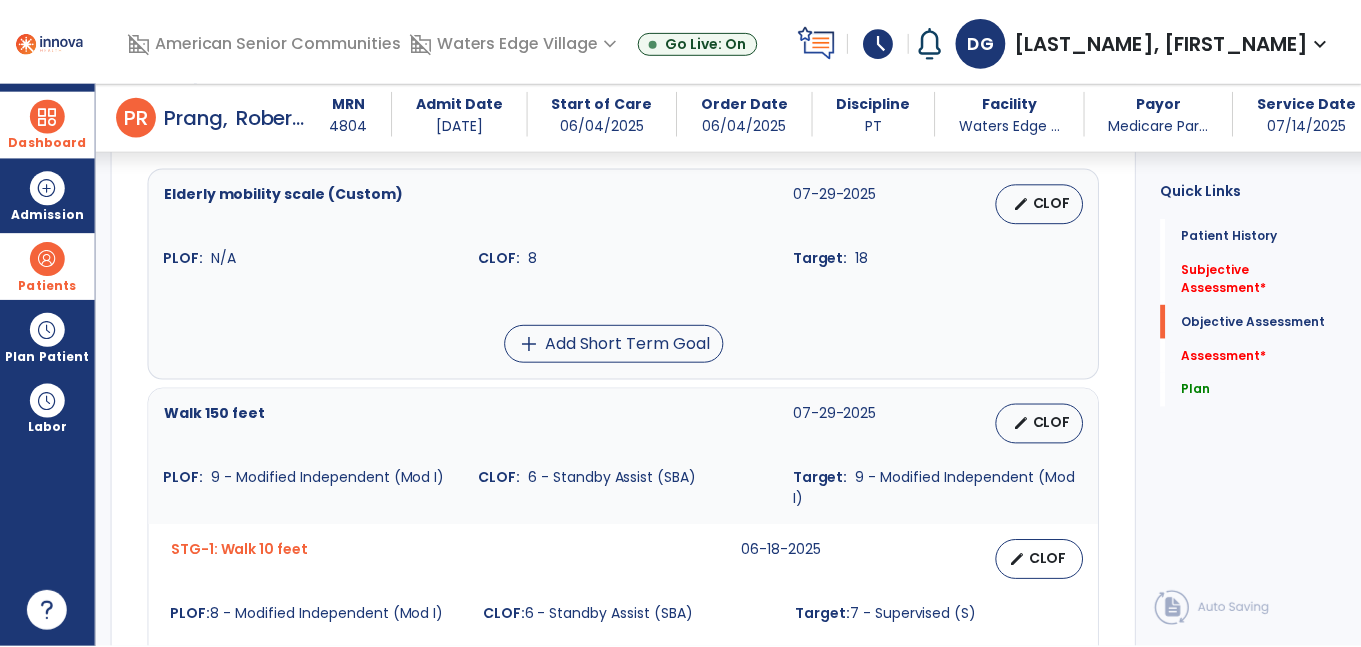 scroll, scrollTop: 755, scrollLeft: 0, axis: vertical 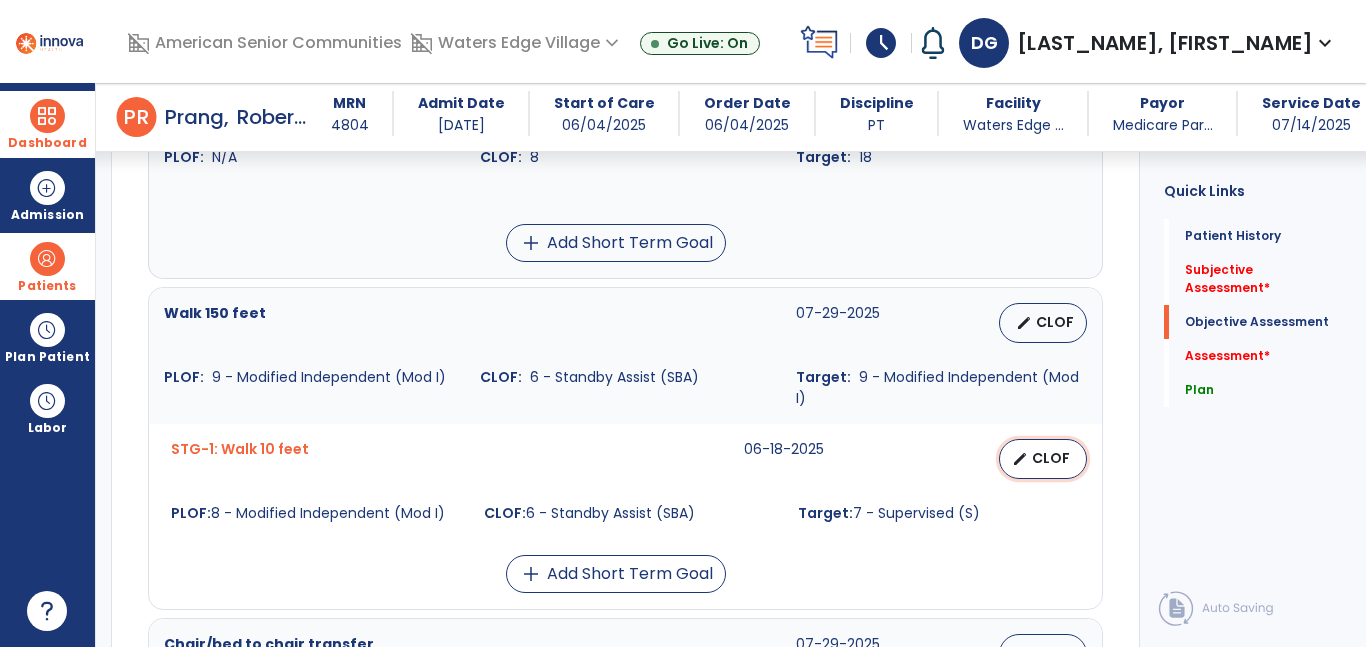 click on "CLOF" at bounding box center [1051, 458] 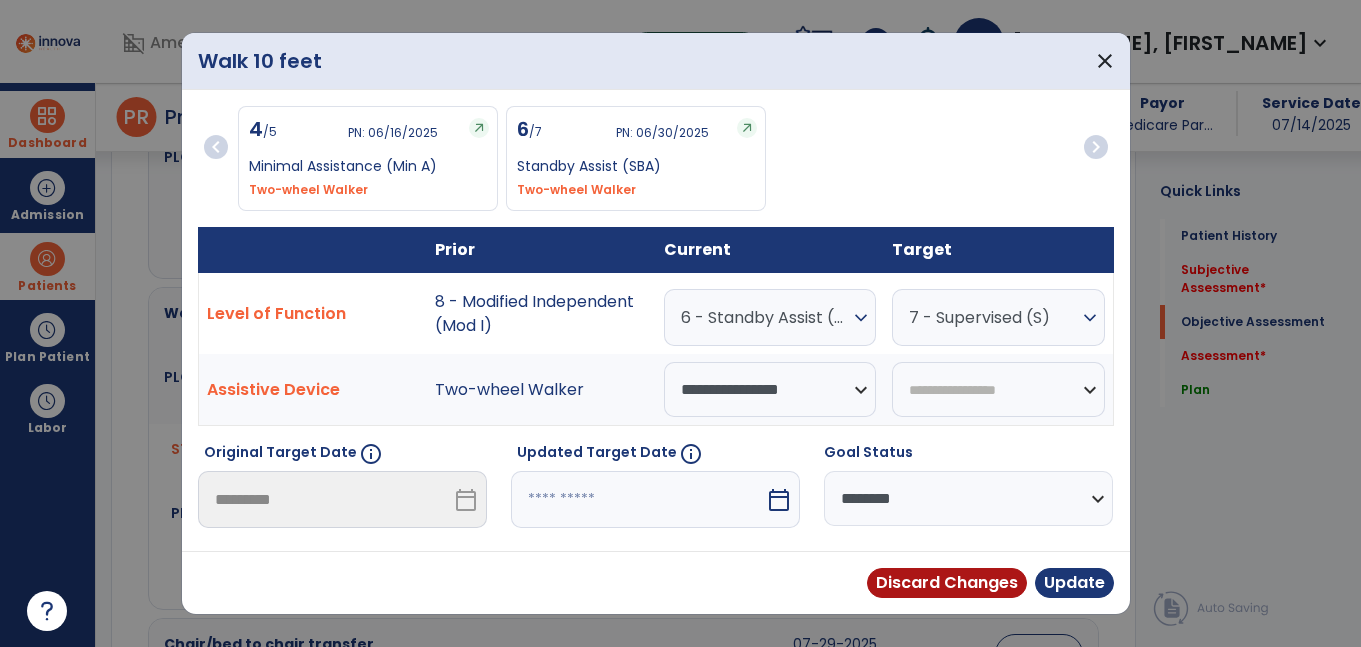 click at bounding box center (638, 499) 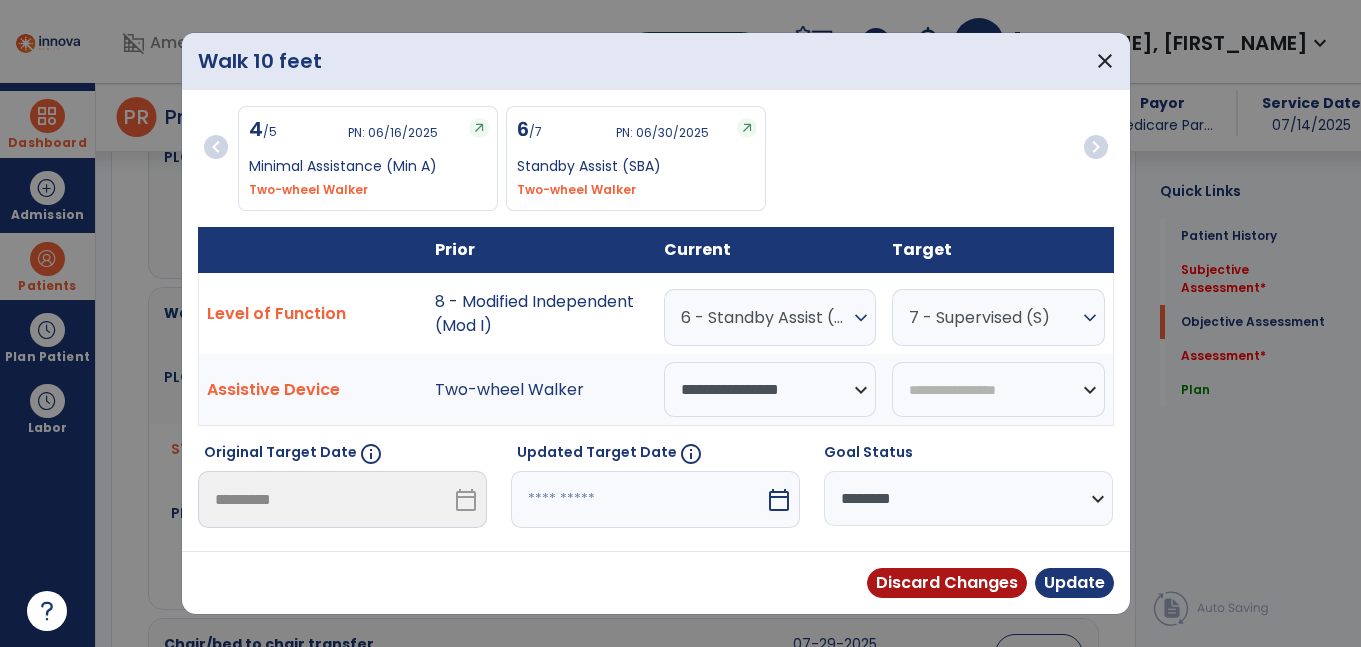 select on "*" 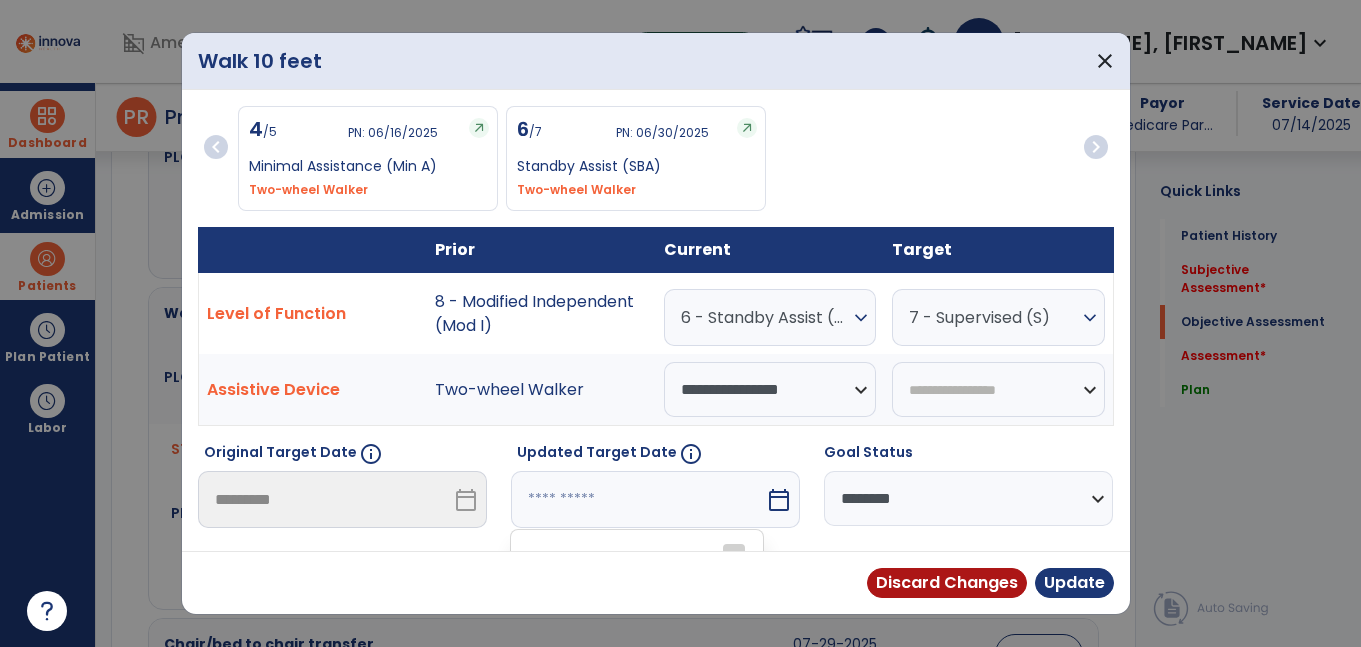 scroll, scrollTop: 275, scrollLeft: 0, axis: vertical 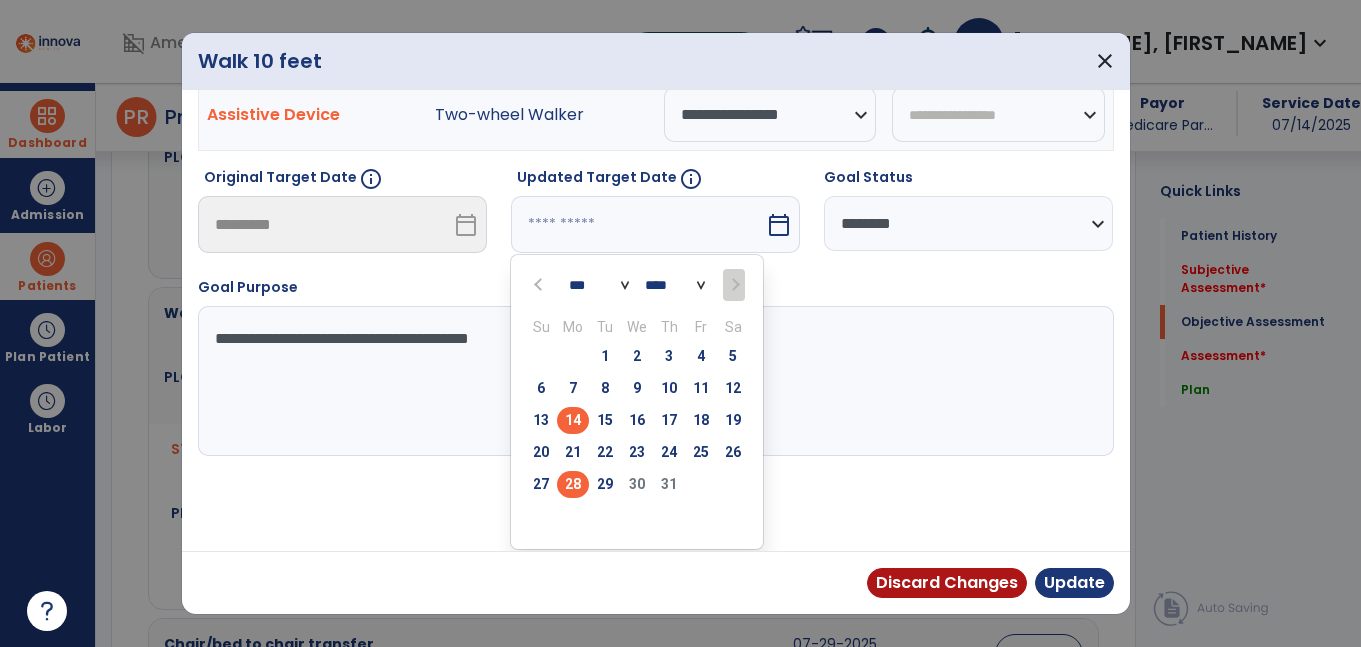 click on "28" at bounding box center (573, 484) 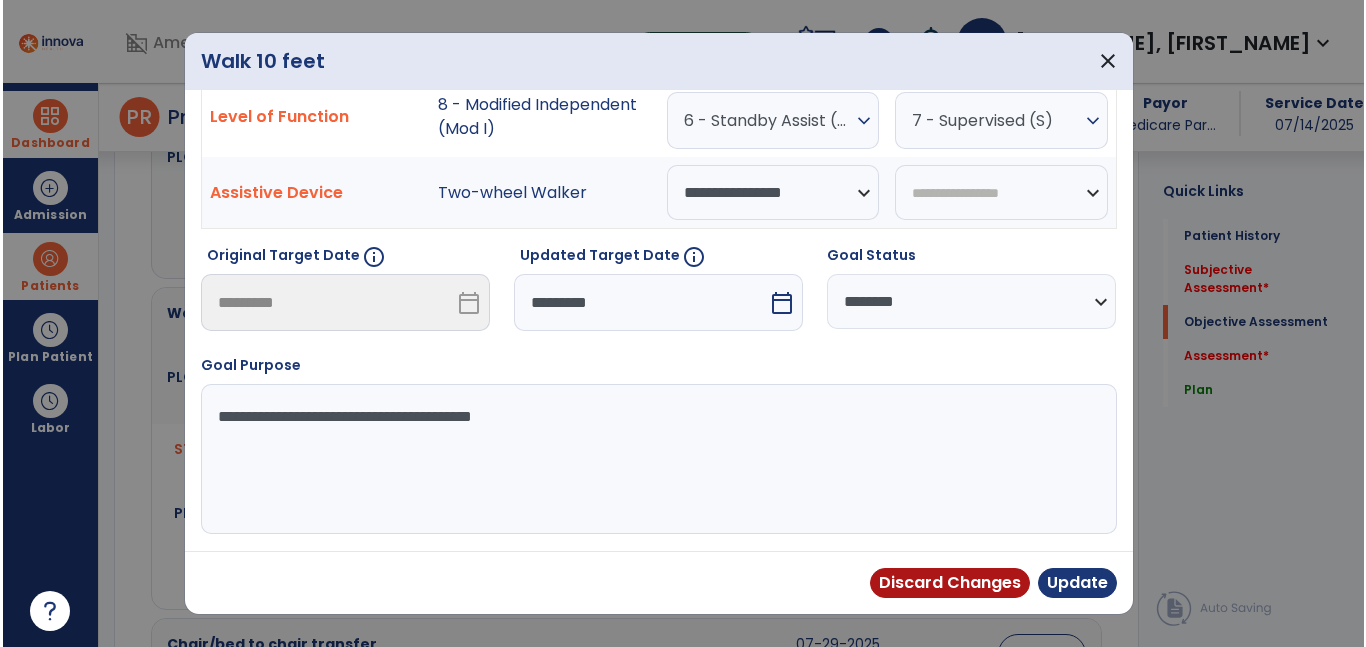 scroll, scrollTop: 197, scrollLeft: 0, axis: vertical 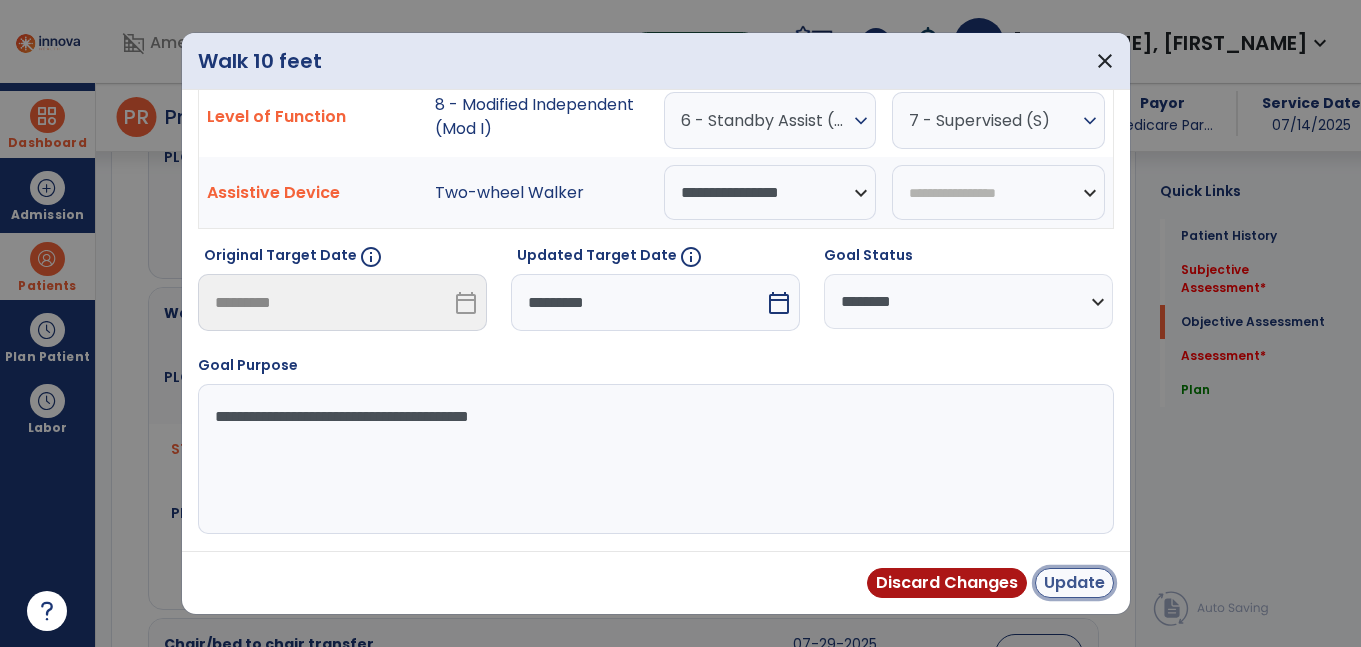 click on "Update" at bounding box center [1074, 583] 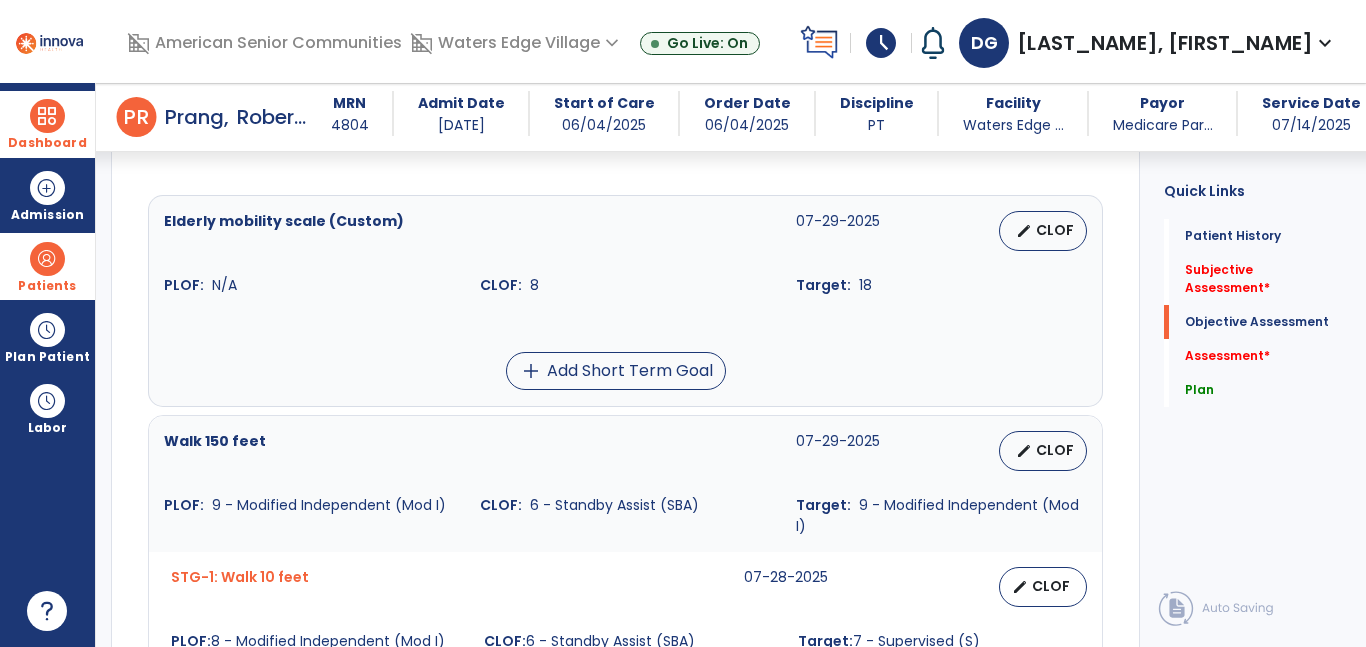 scroll, scrollTop: 628, scrollLeft: 0, axis: vertical 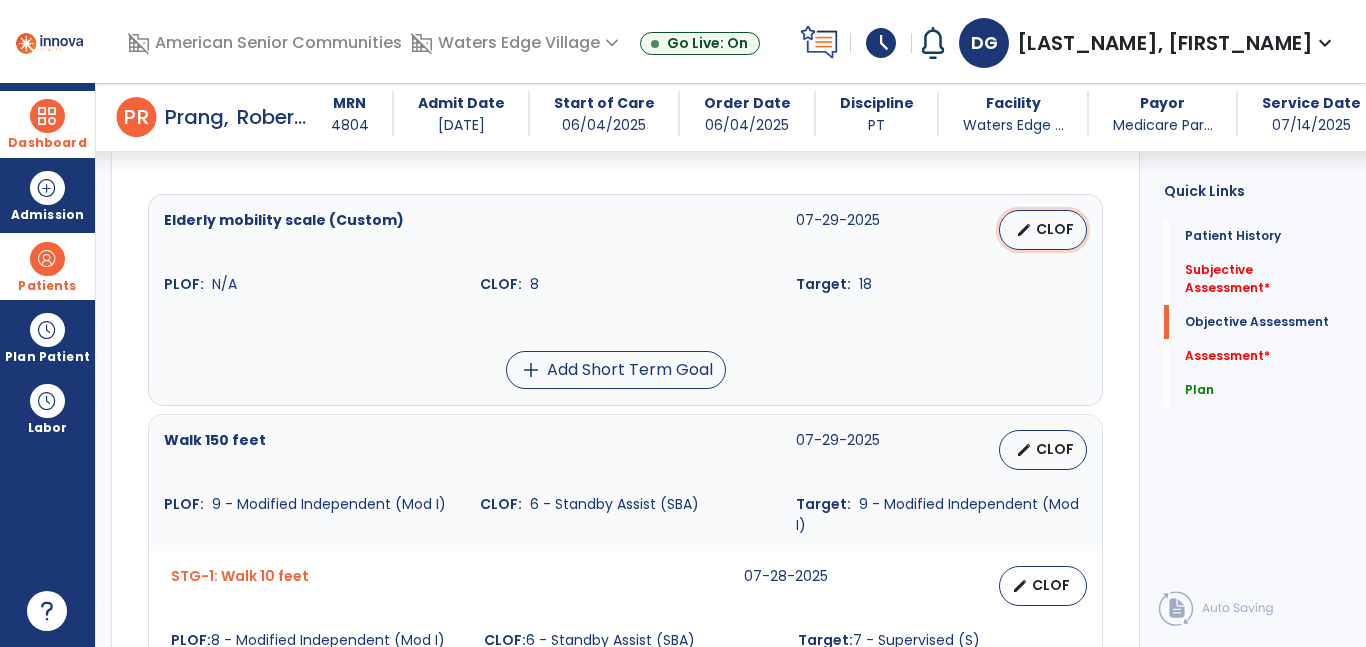 click on "edit   CLOF" at bounding box center (1043, 230) 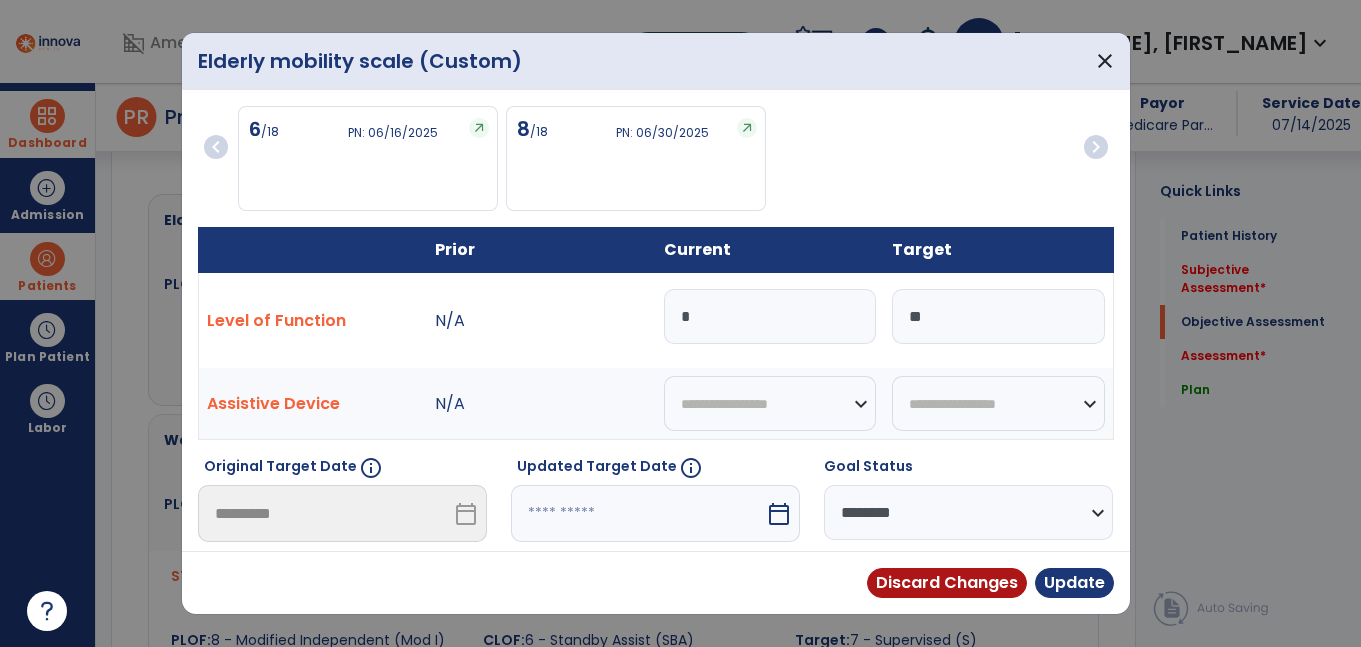 click on "*" at bounding box center (770, 316) 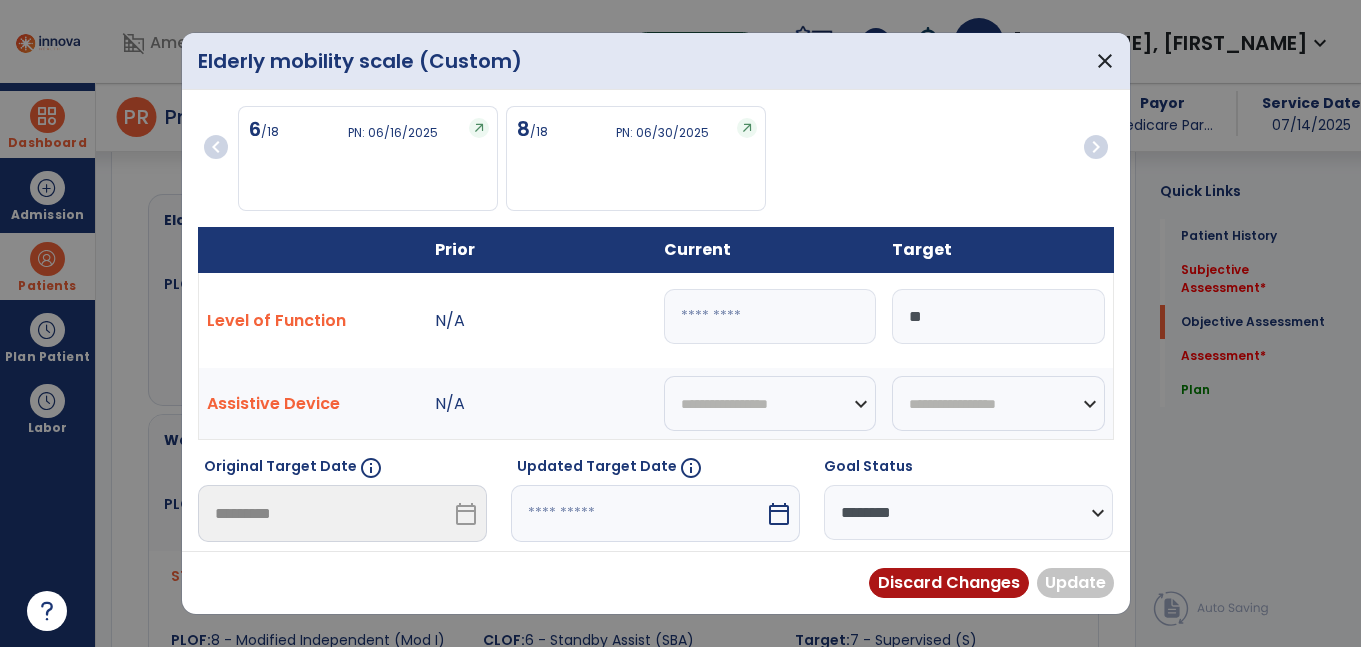 type on "*" 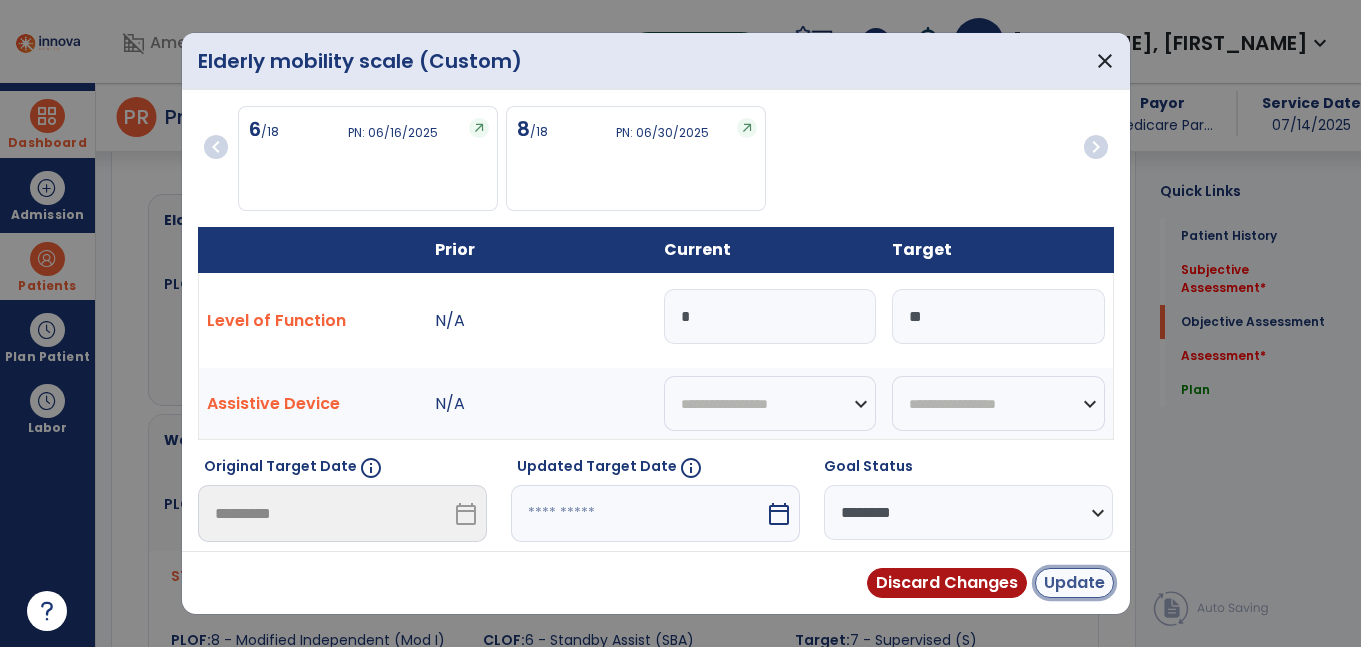 click on "Update" at bounding box center [1074, 583] 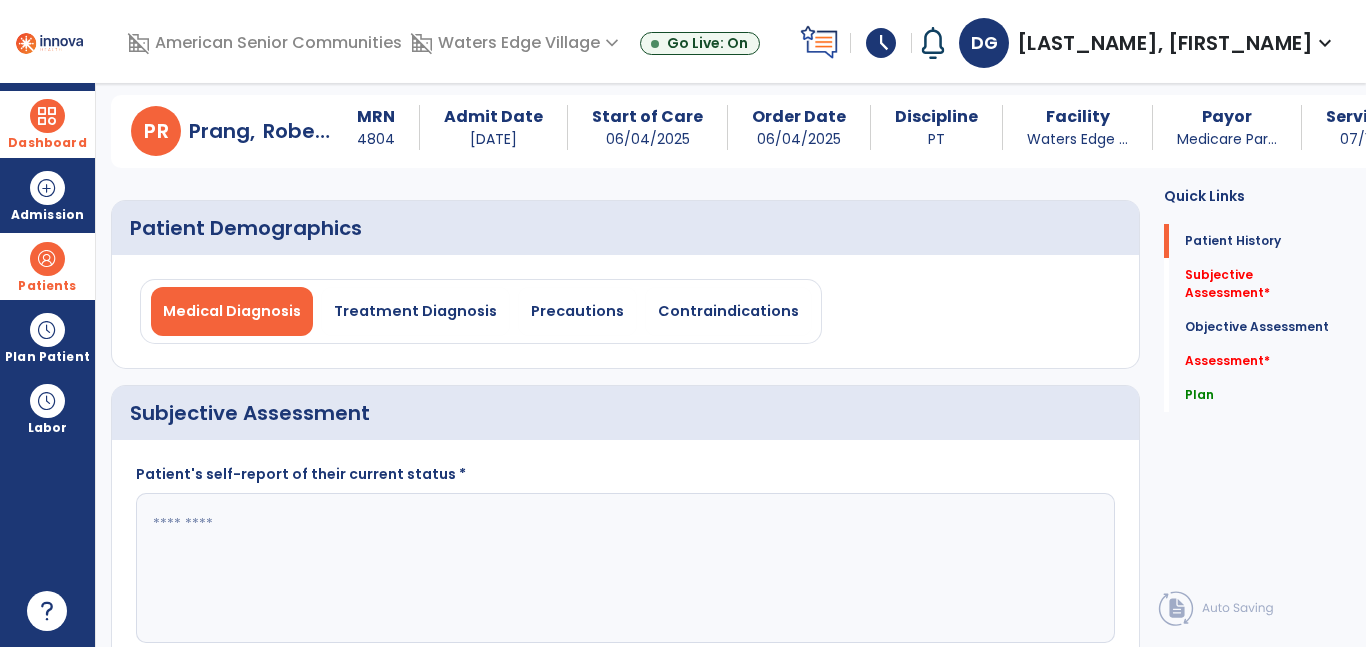 scroll, scrollTop: 44, scrollLeft: 0, axis: vertical 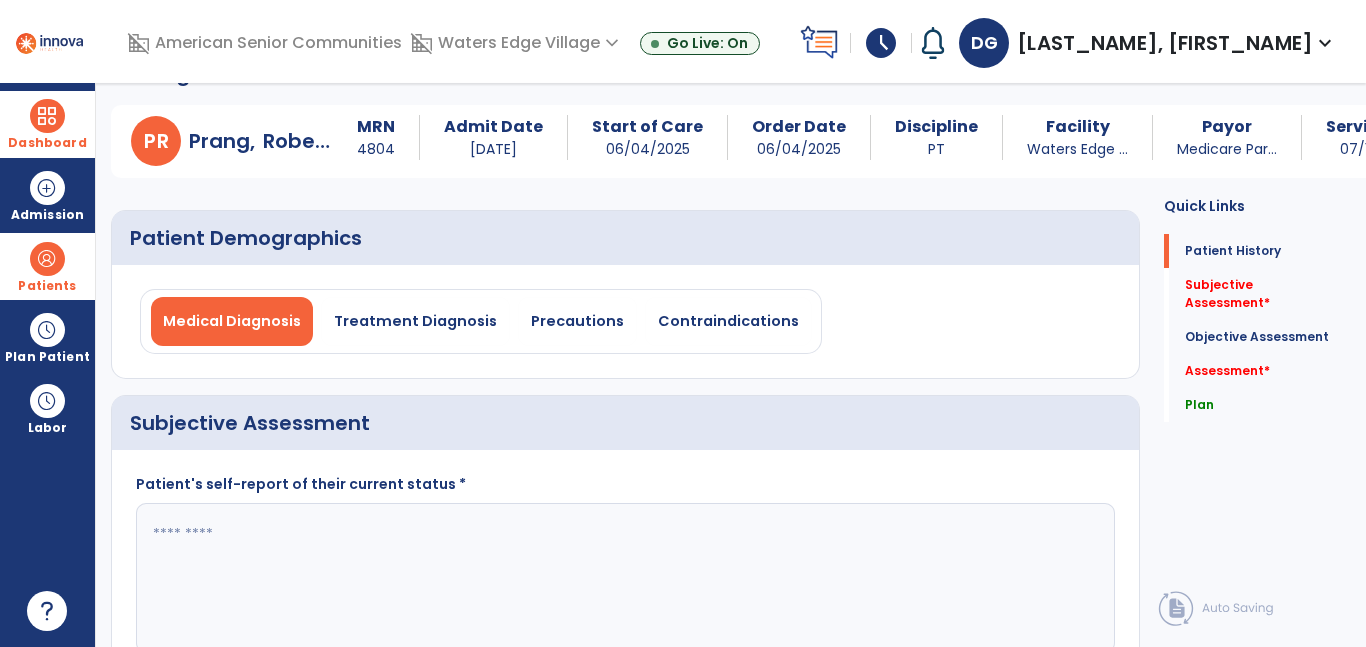 click 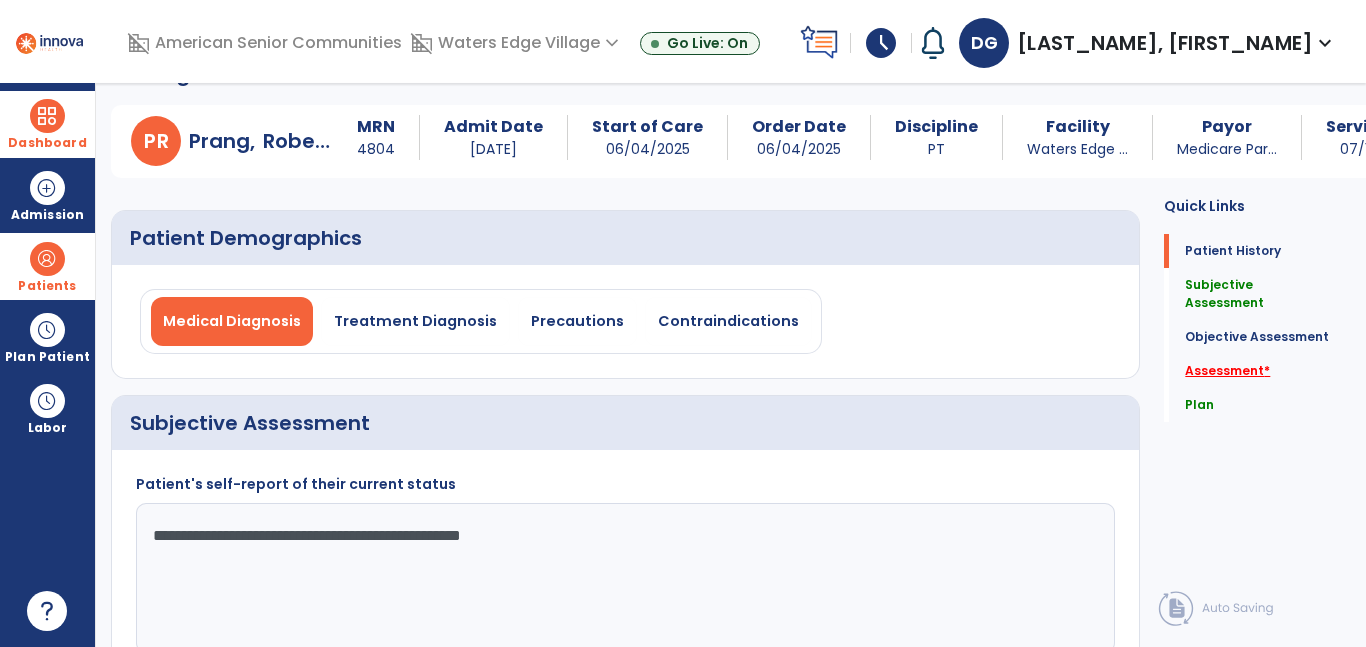 type on "**********" 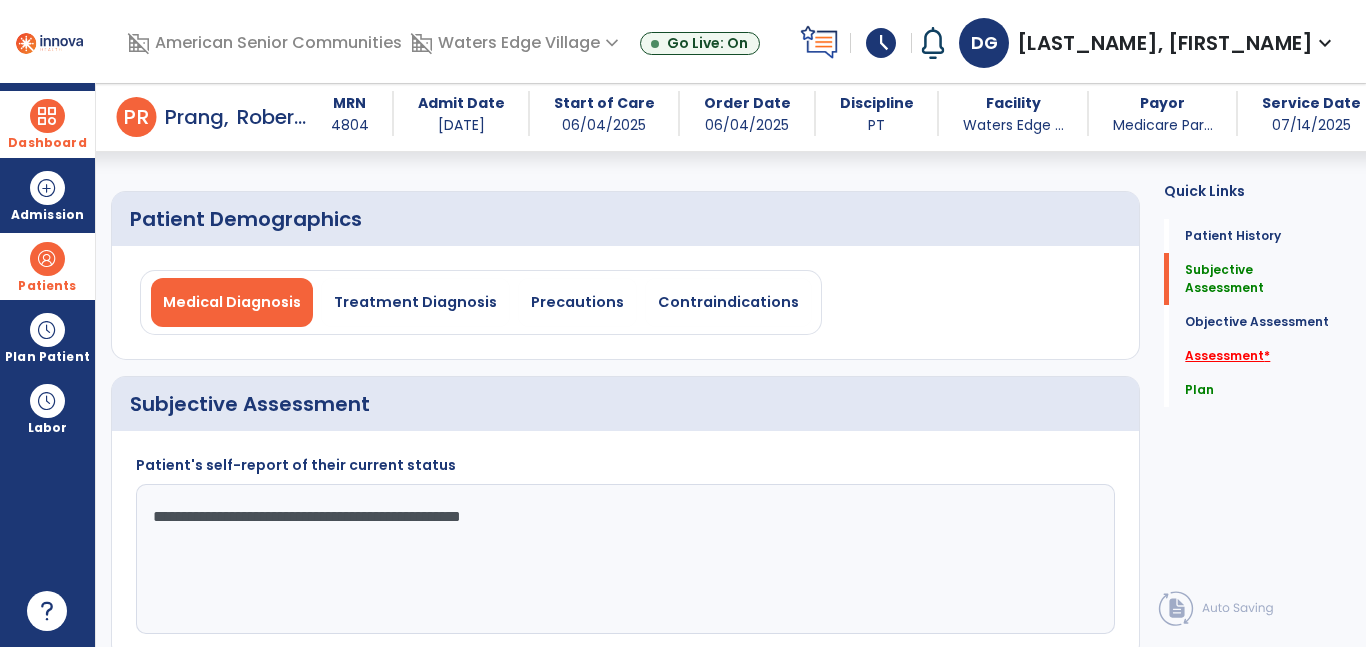 scroll, scrollTop: 1543, scrollLeft: 0, axis: vertical 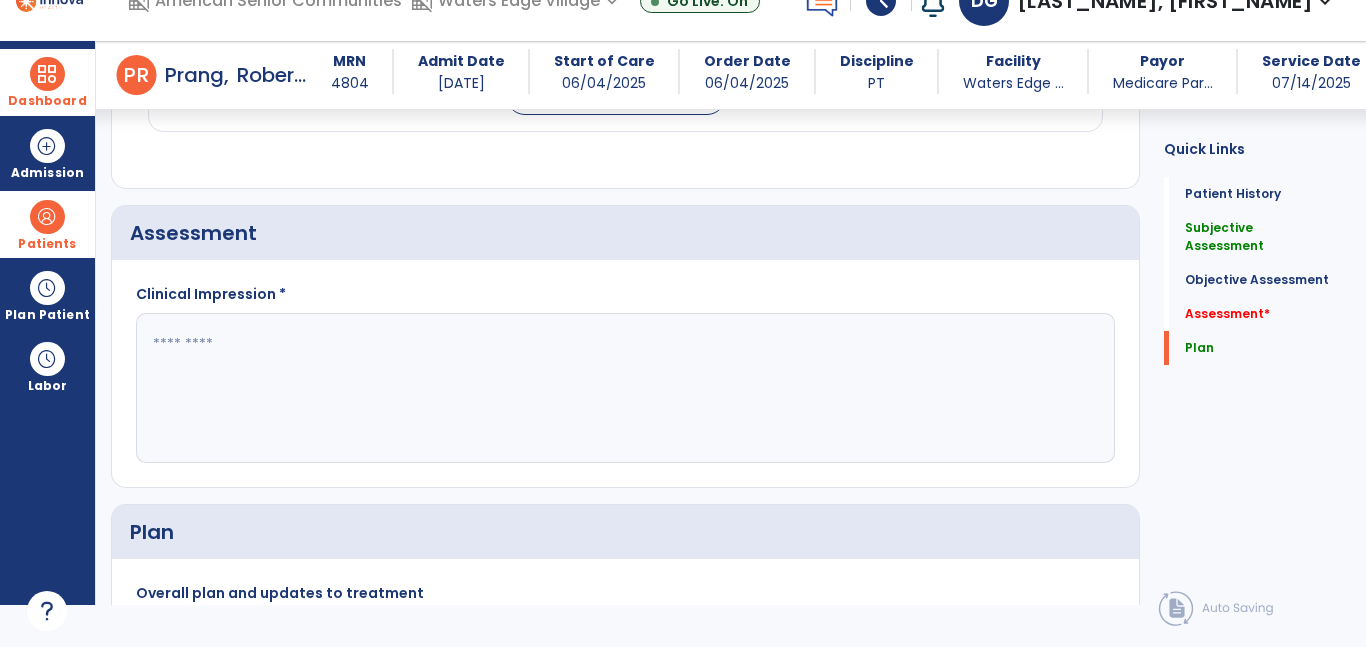 click 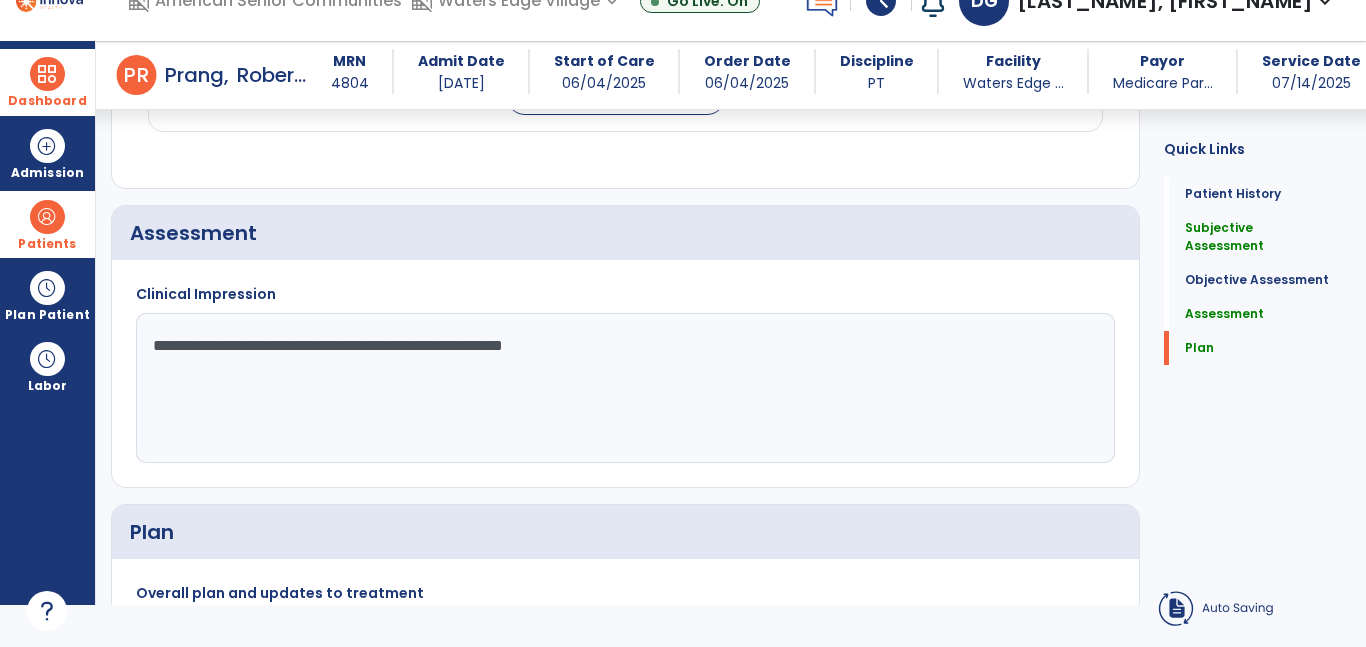 click on "**********" 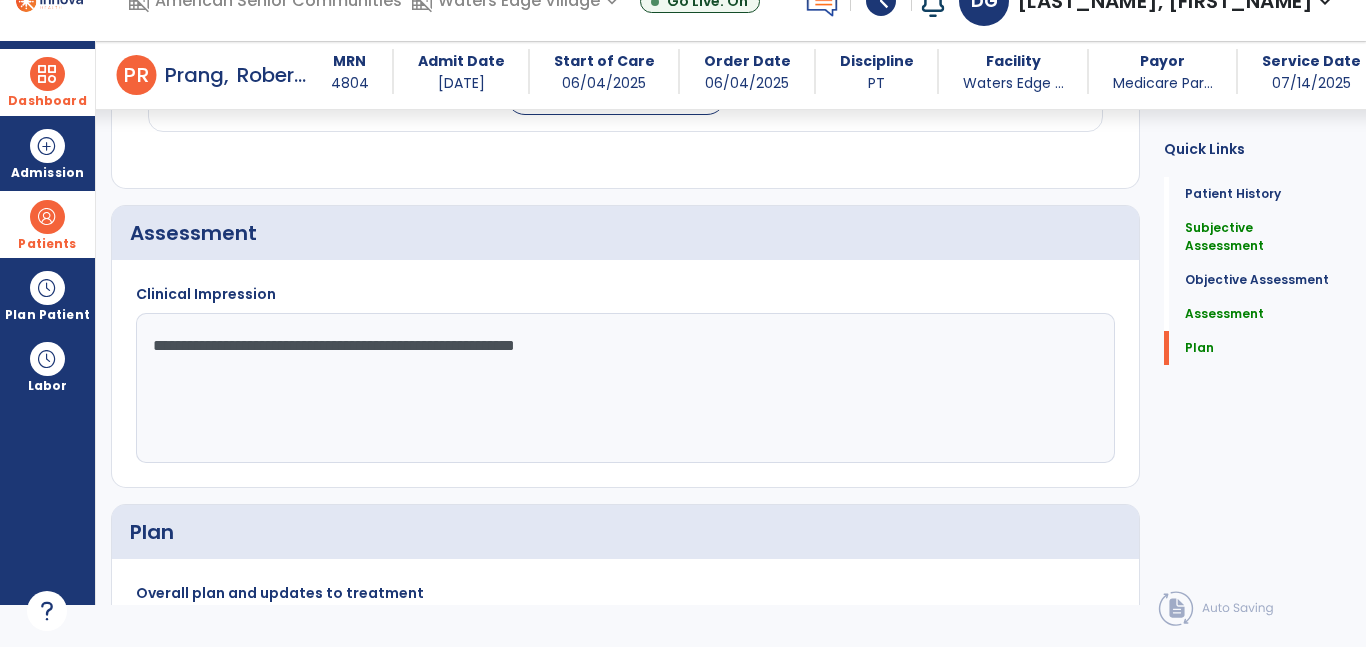 click on "**********" 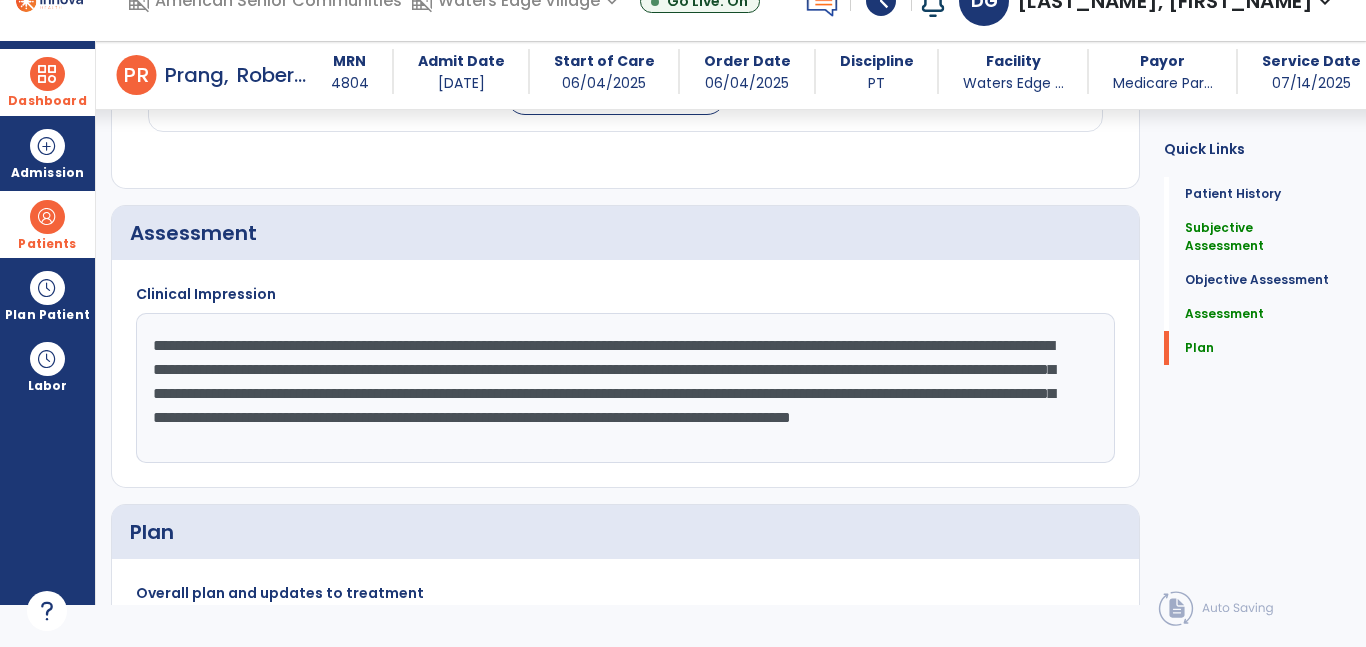 scroll, scrollTop: 15, scrollLeft: 0, axis: vertical 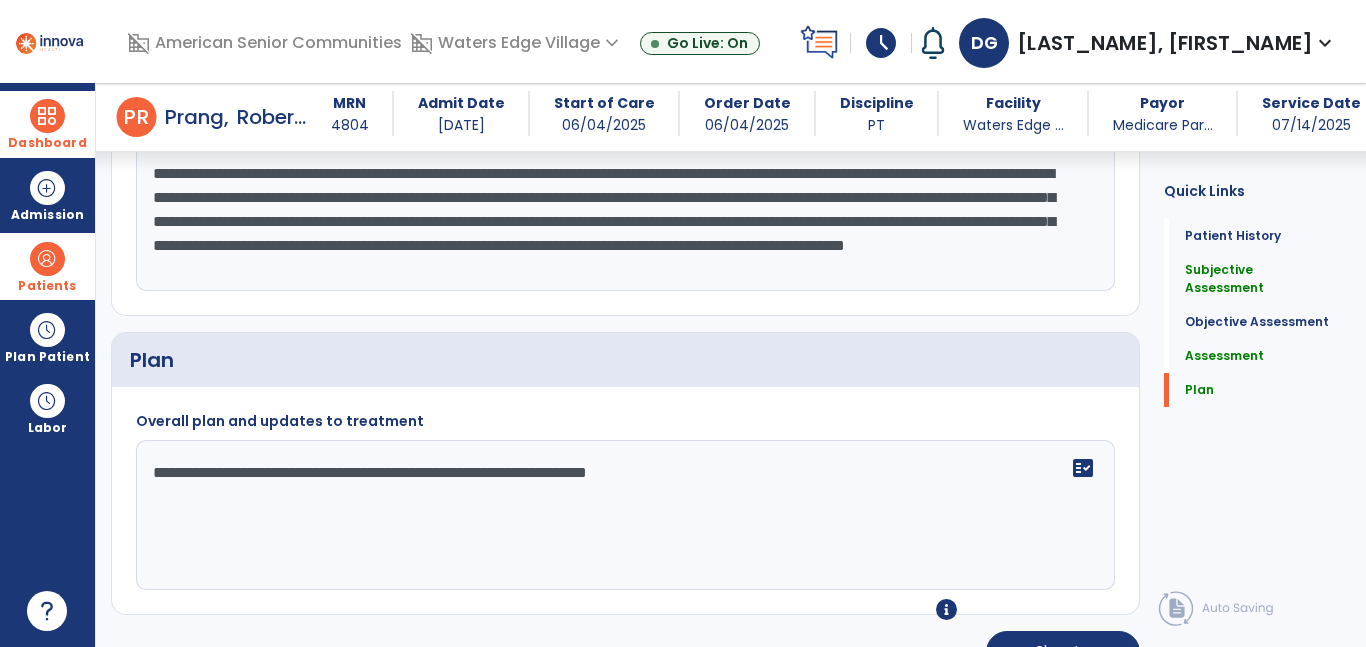 type on "**********" 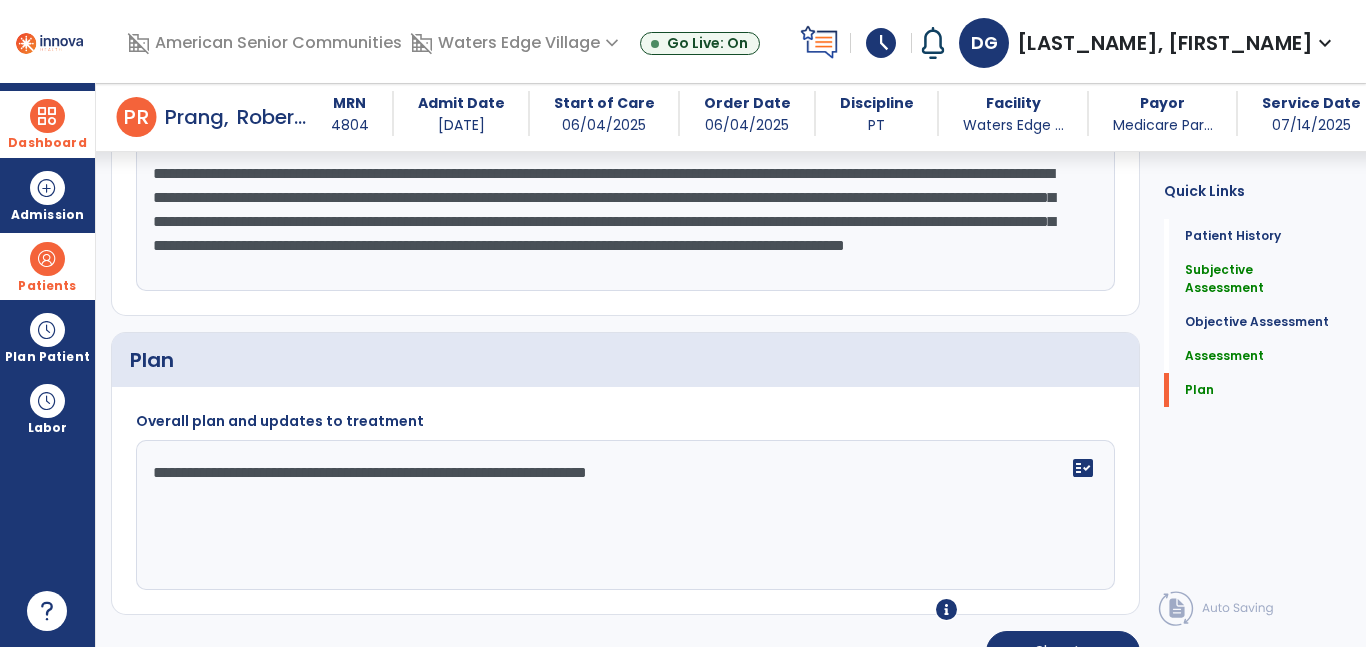 click on "**********" 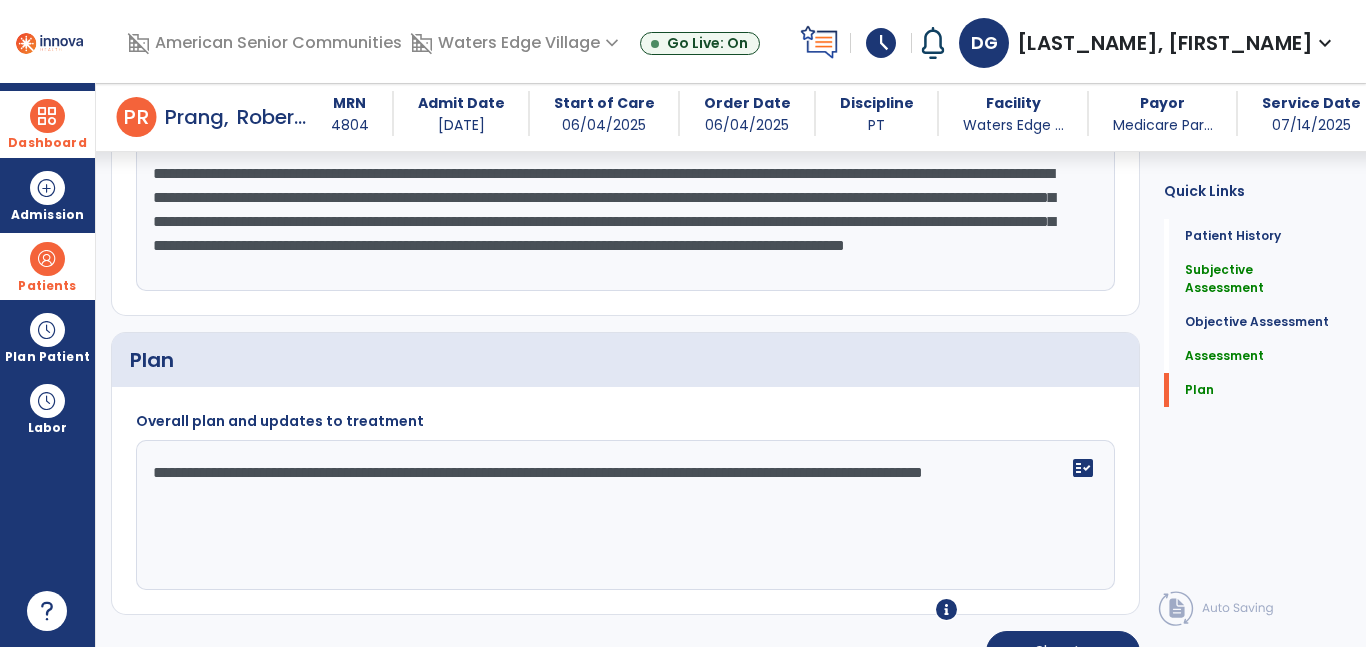 click on "**********" 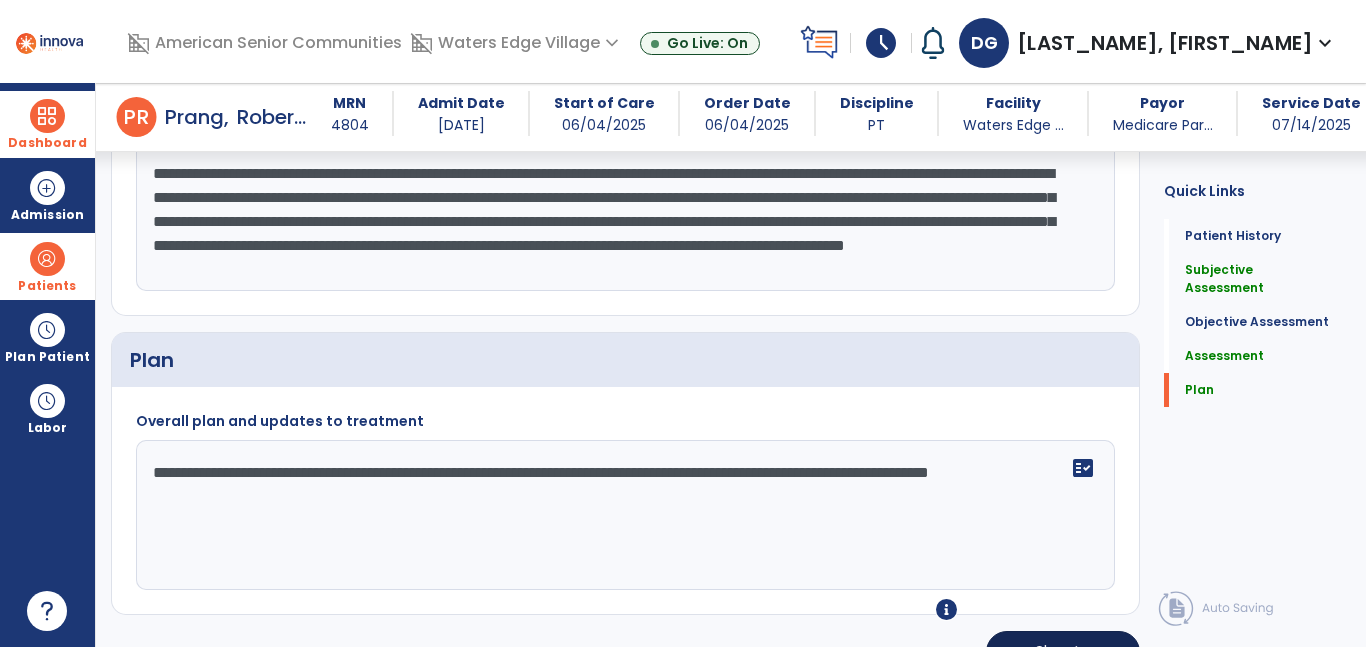type on "**********" 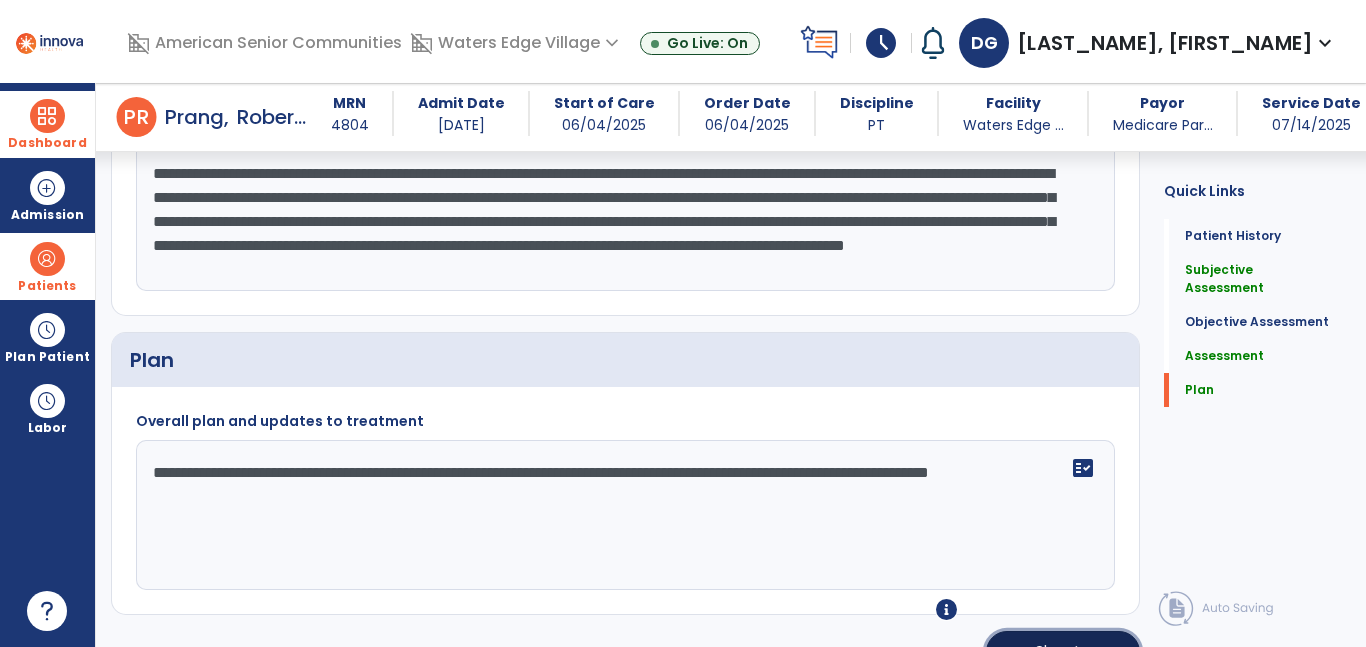 click on "chevron_right" 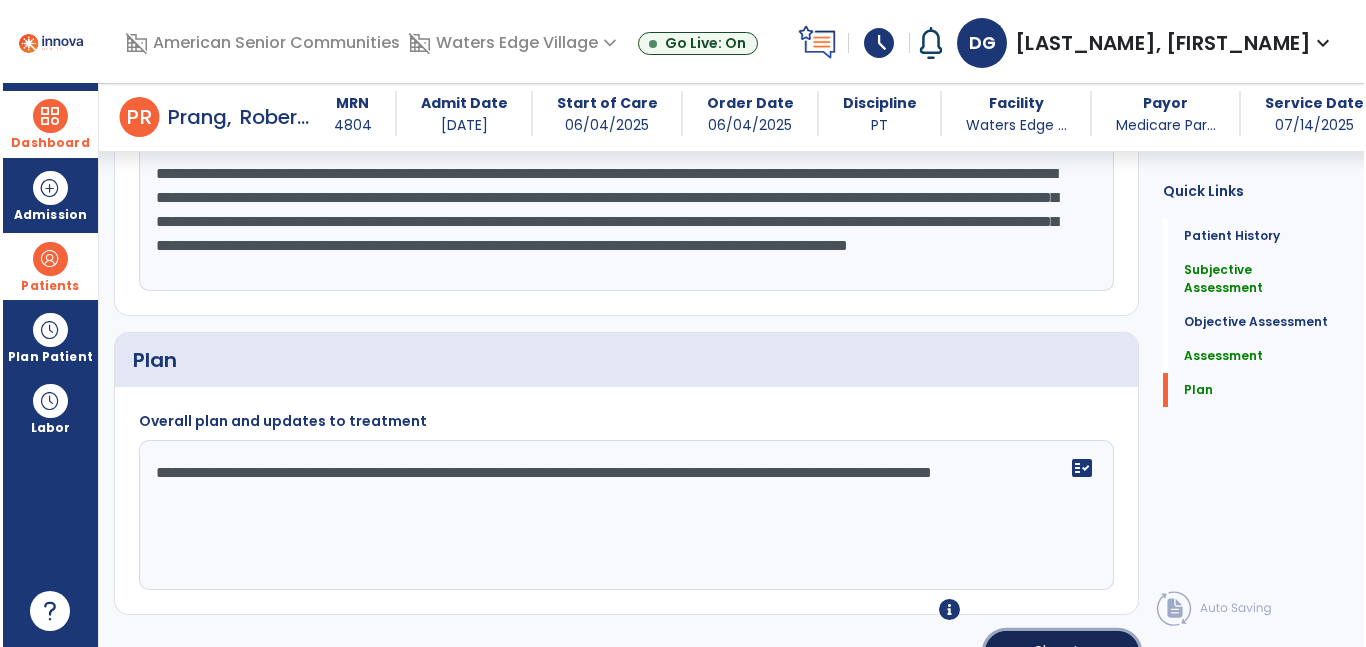 scroll, scrollTop: 2893, scrollLeft: 0, axis: vertical 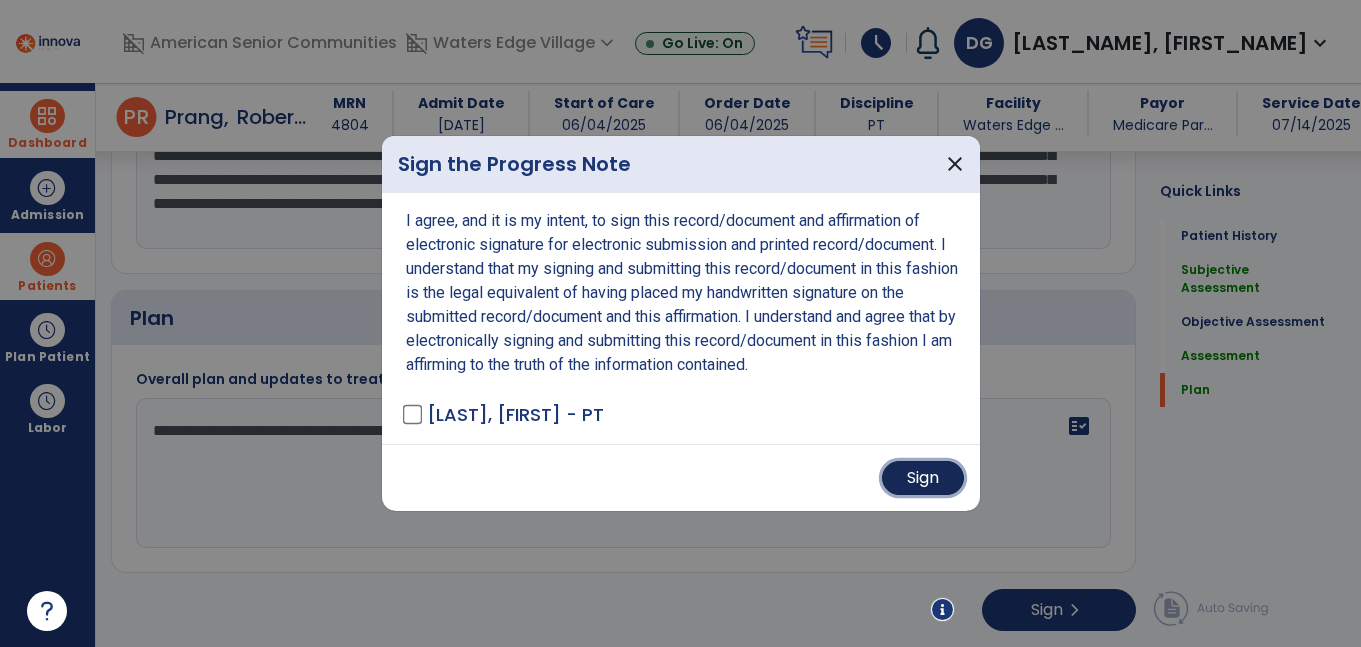 click on "Sign" at bounding box center [923, 478] 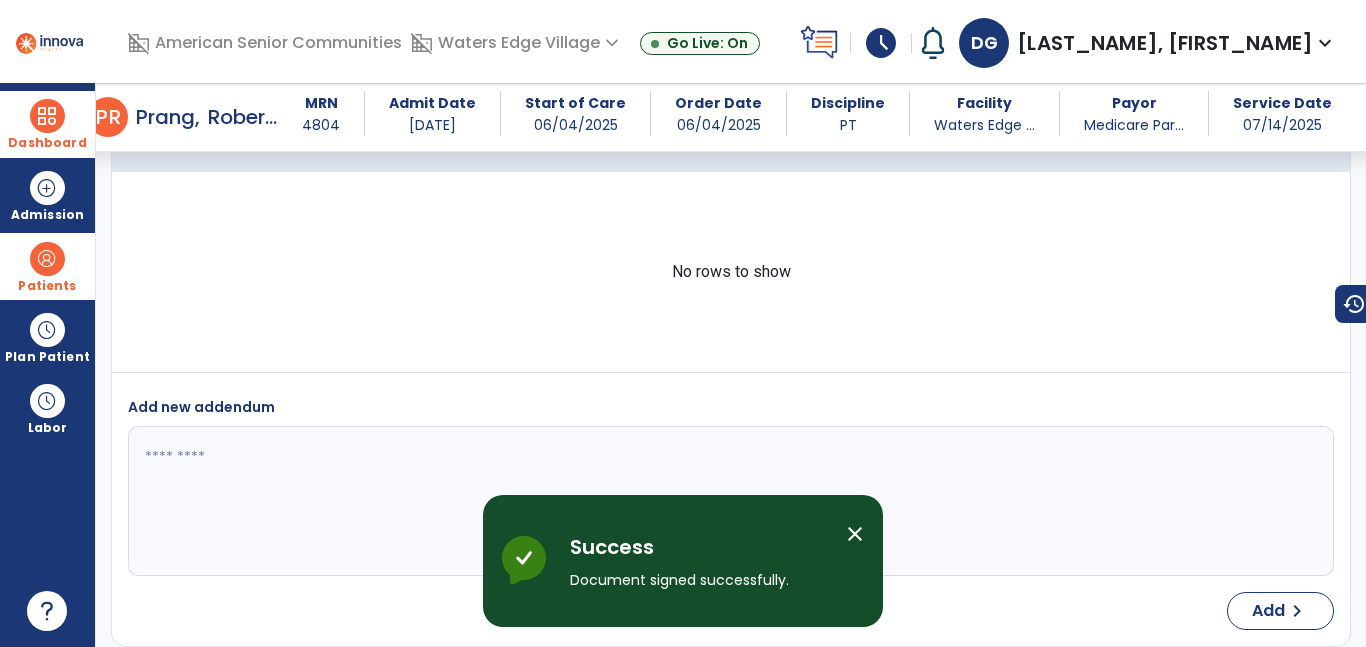 scroll, scrollTop: 3978, scrollLeft: 0, axis: vertical 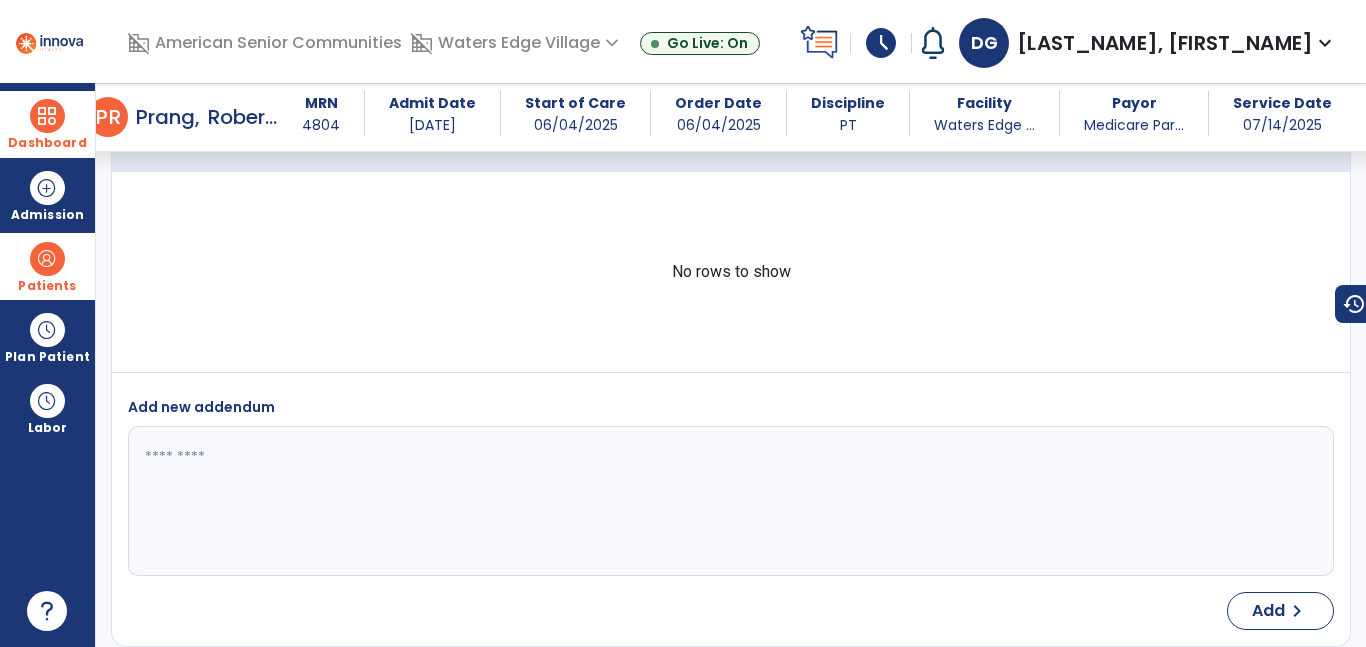 click at bounding box center (49, 40) 